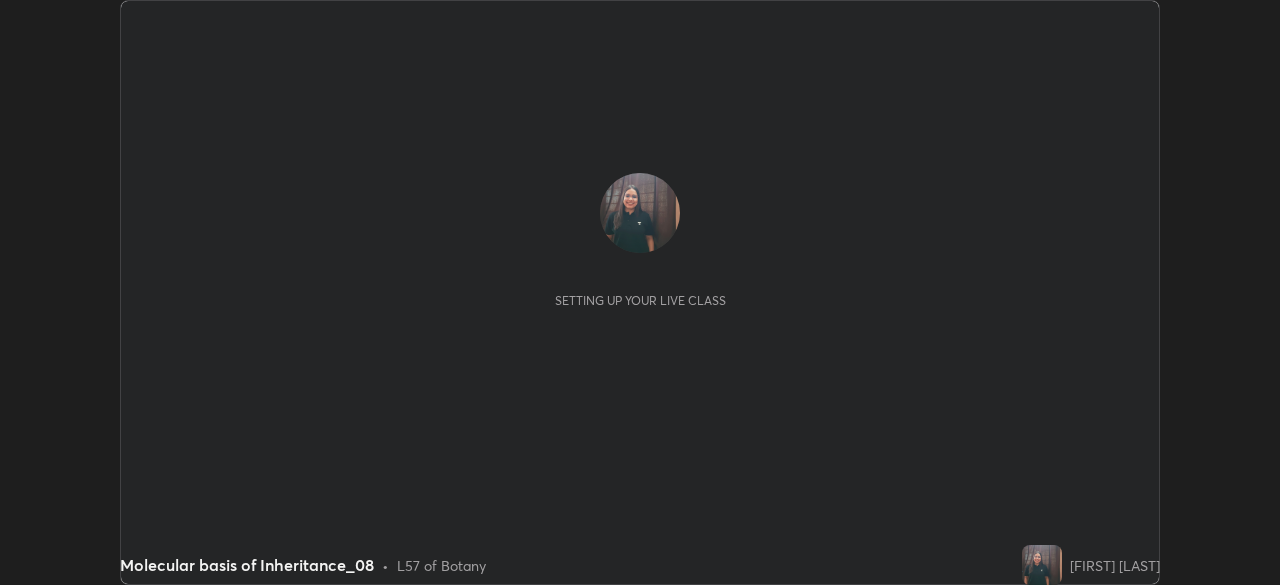 scroll, scrollTop: 0, scrollLeft: 0, axis: both 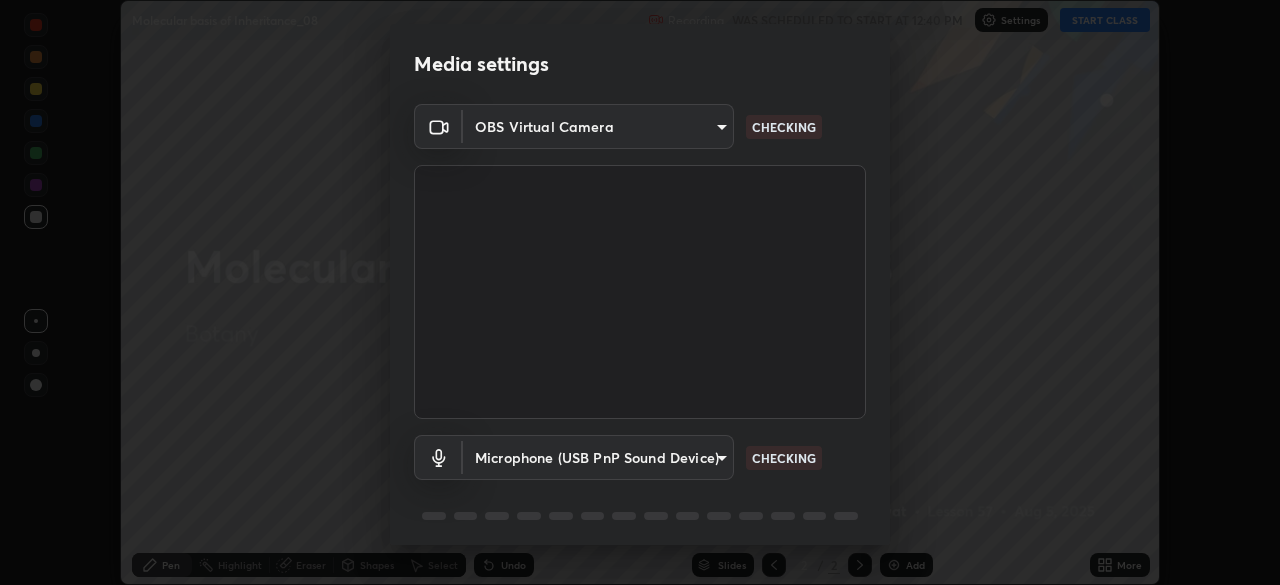 type on "f5ae6119dc4fab334a8cf66c369197aa9d1a3f6993b34b3aeb85a59339566d19" 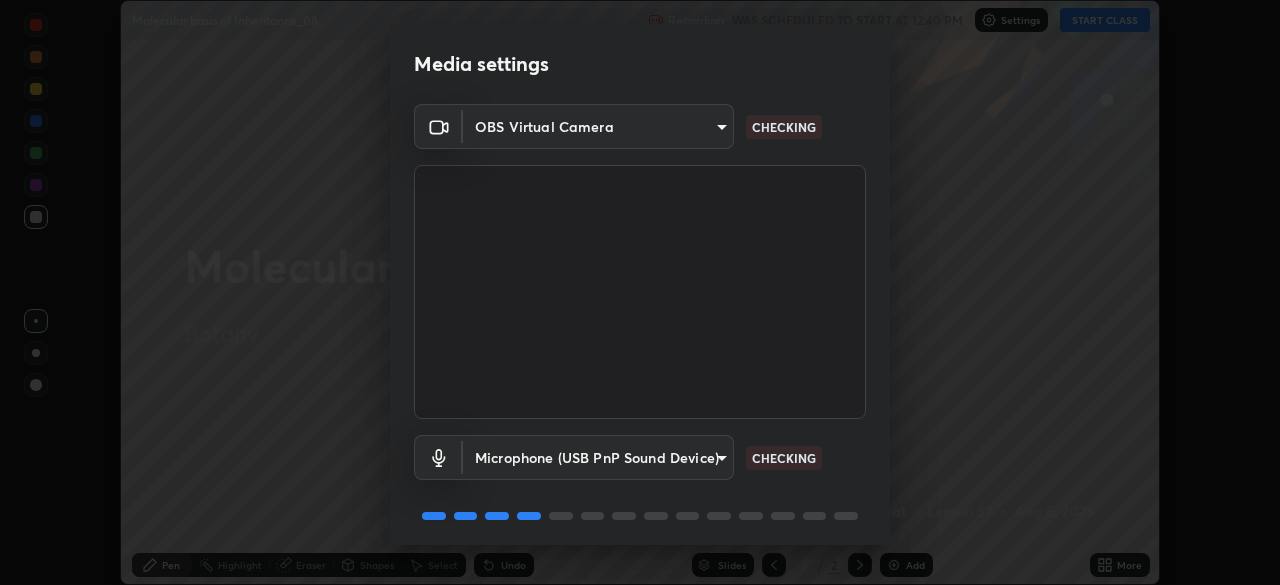 scroll, scrollTop: 71, scrollLeft: 0, axis: vertical 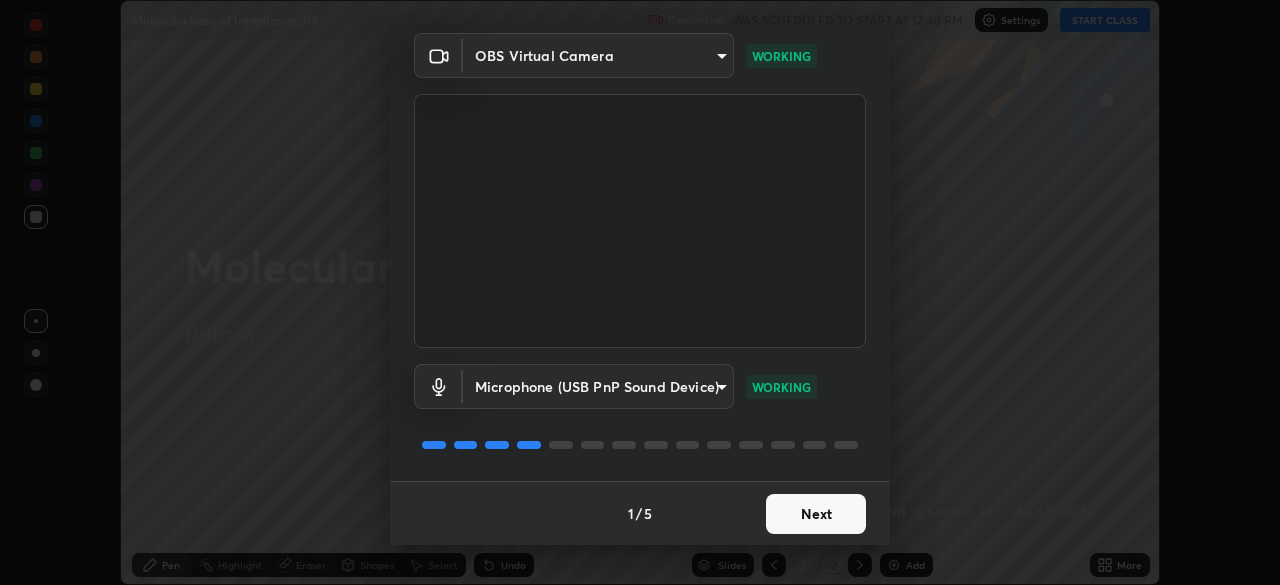 click on "Next" at bounding box center [816, 514] 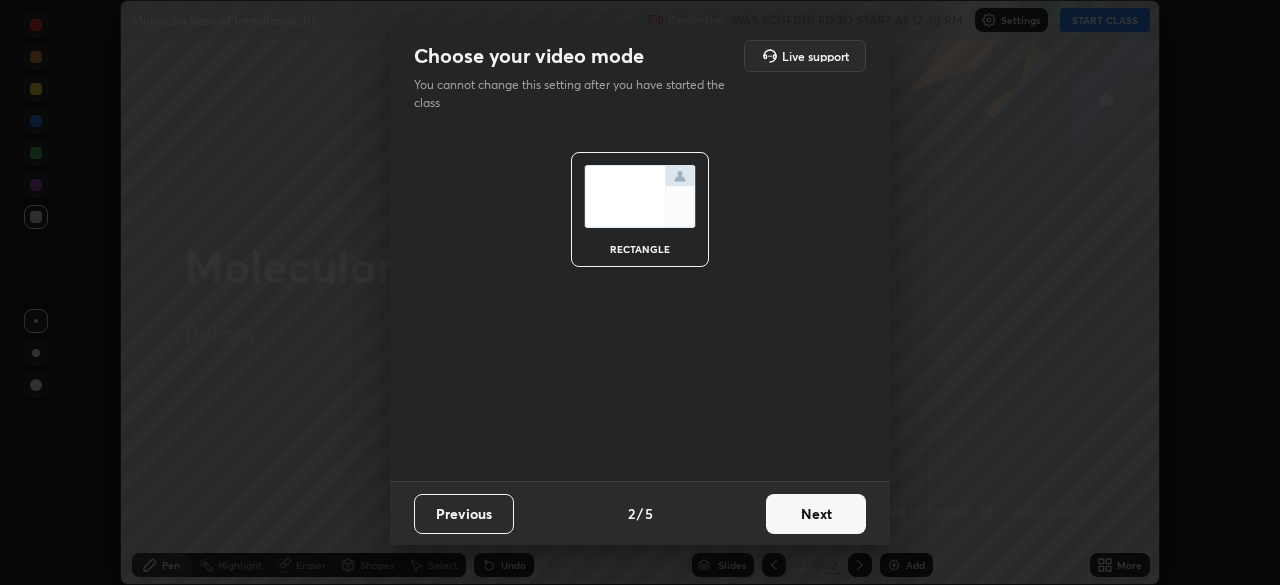 click on "Next" at bounding box center [816, 514] 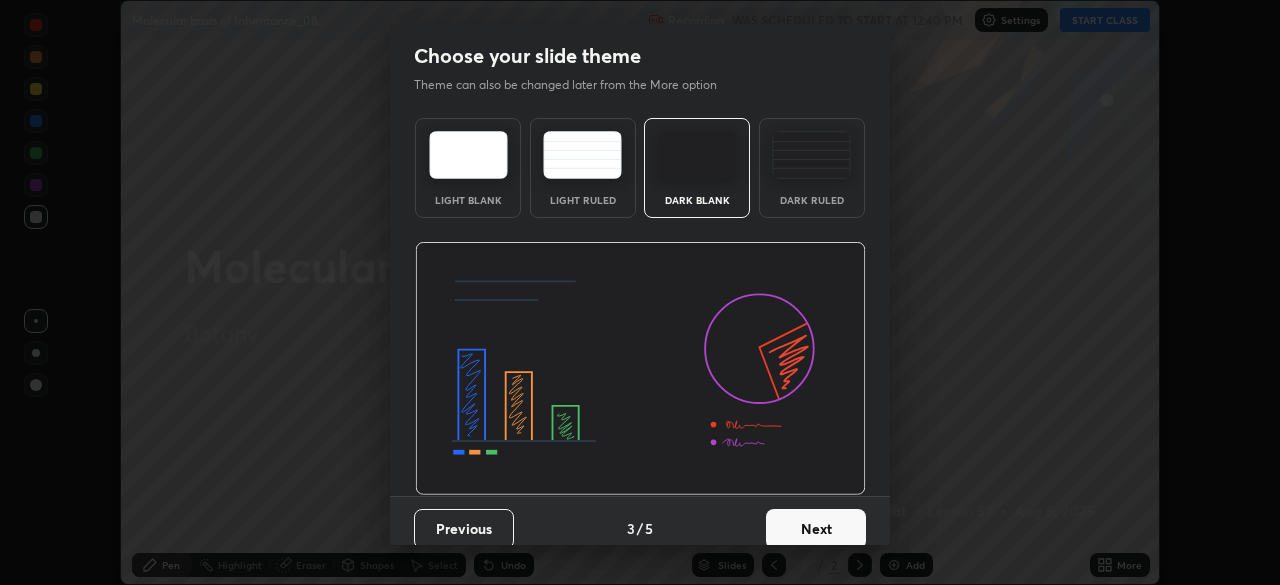 scroll, scrollTop: 15, scrollLeft: 0, axis: vertical 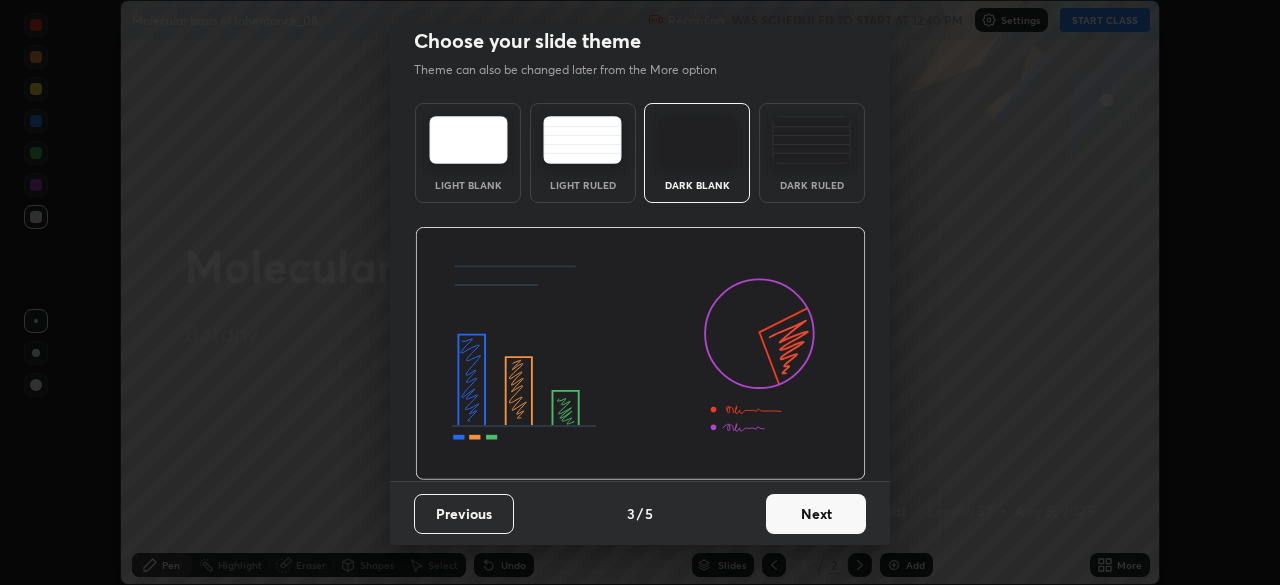 click on "Next" at bounding box center (816, 514) 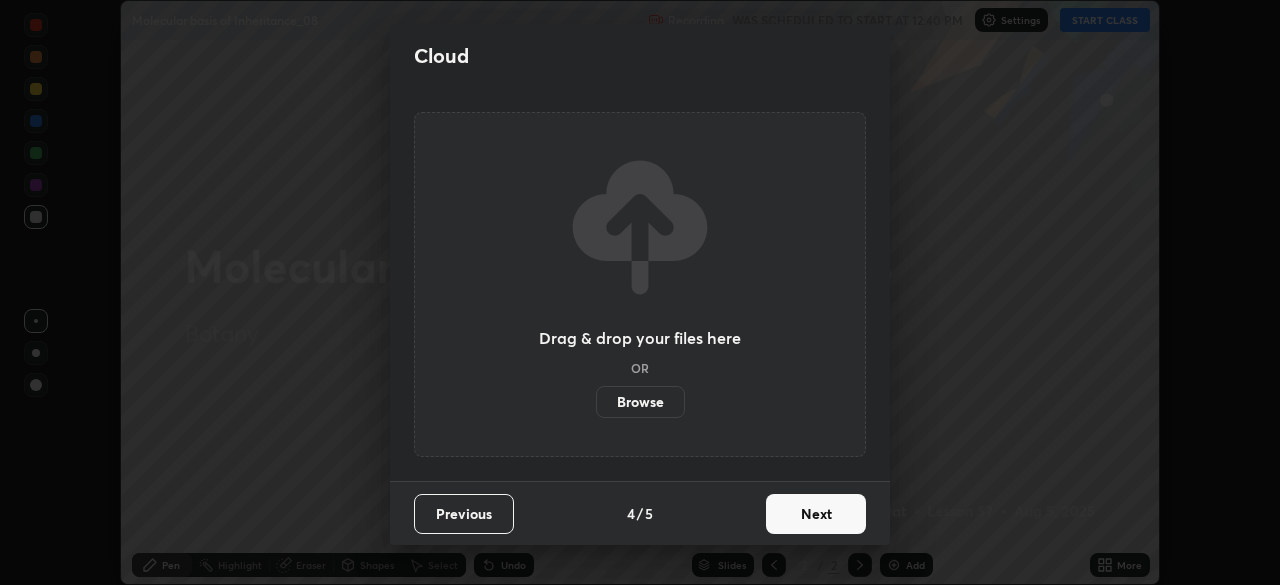 click on "Next" at bounding box center [816, 514] 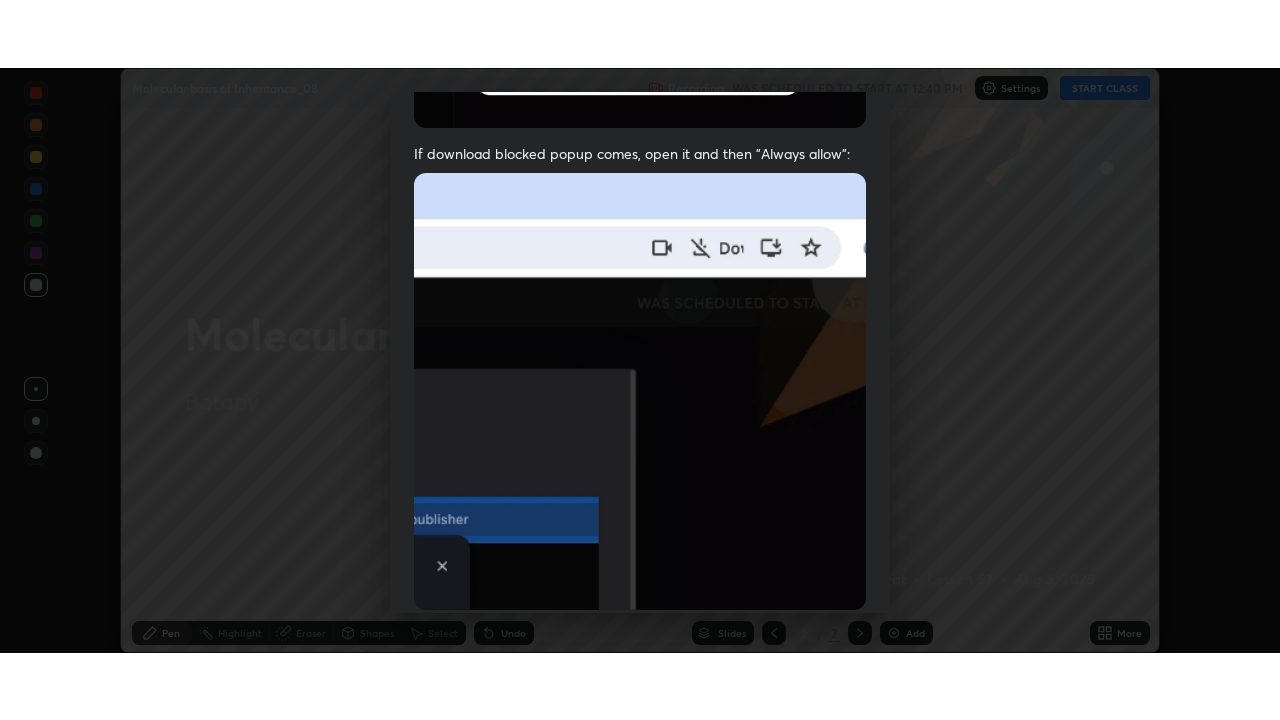 scroll, scrollTop: 479, scrollLeft: 0, axis: vertical 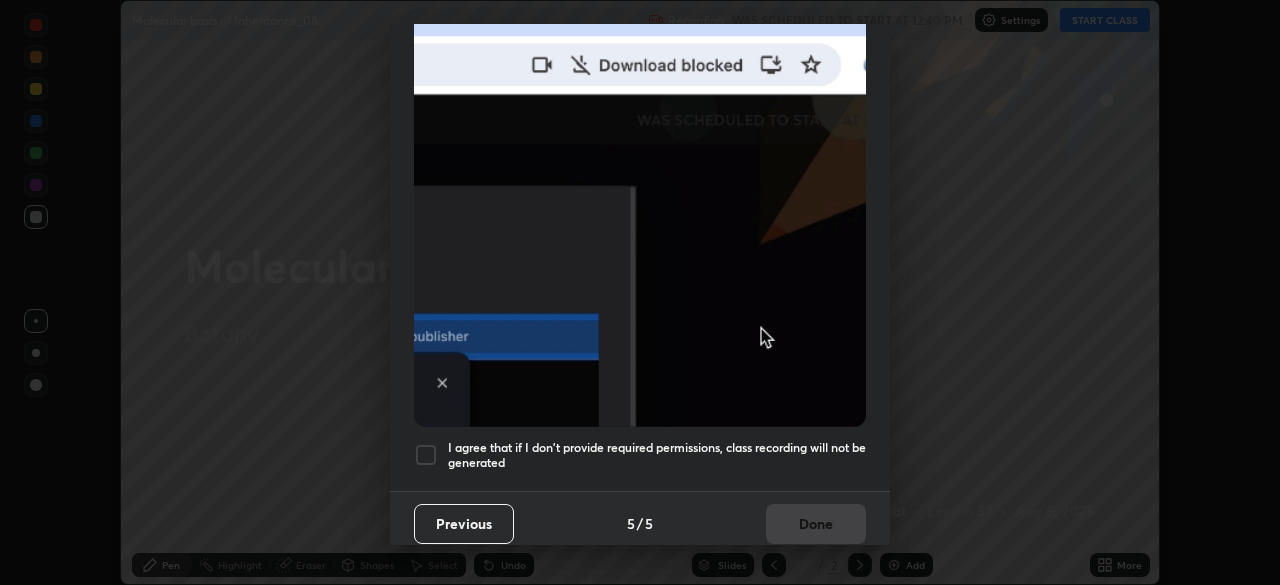 click at bounding box center [426, 455] 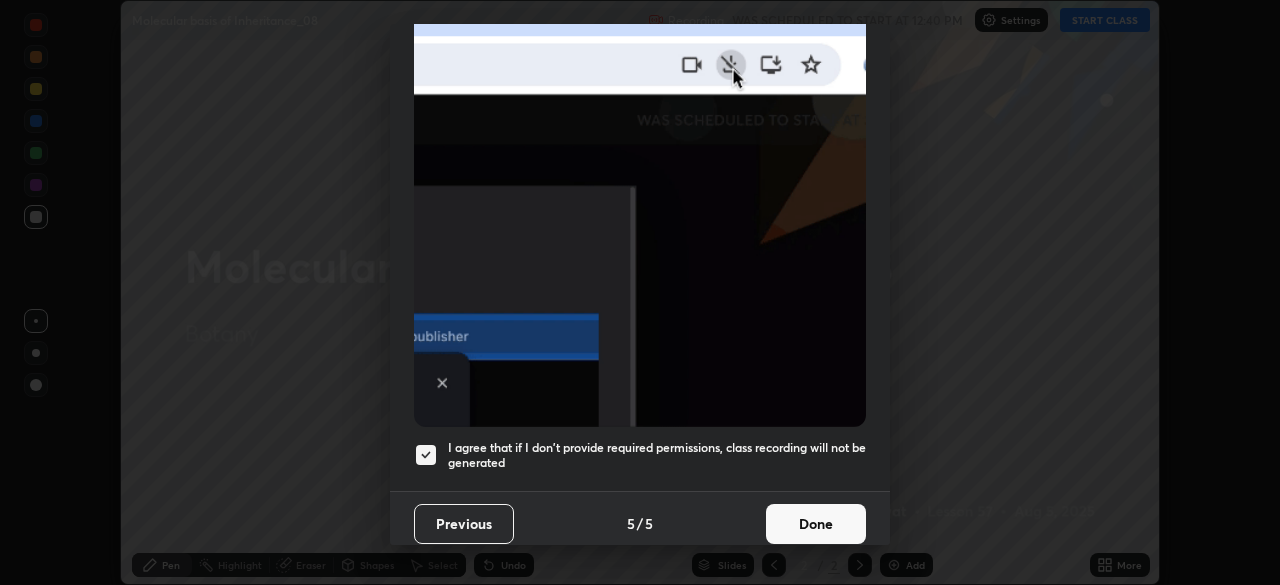 click on "Done" at bounding box center (816, 524) 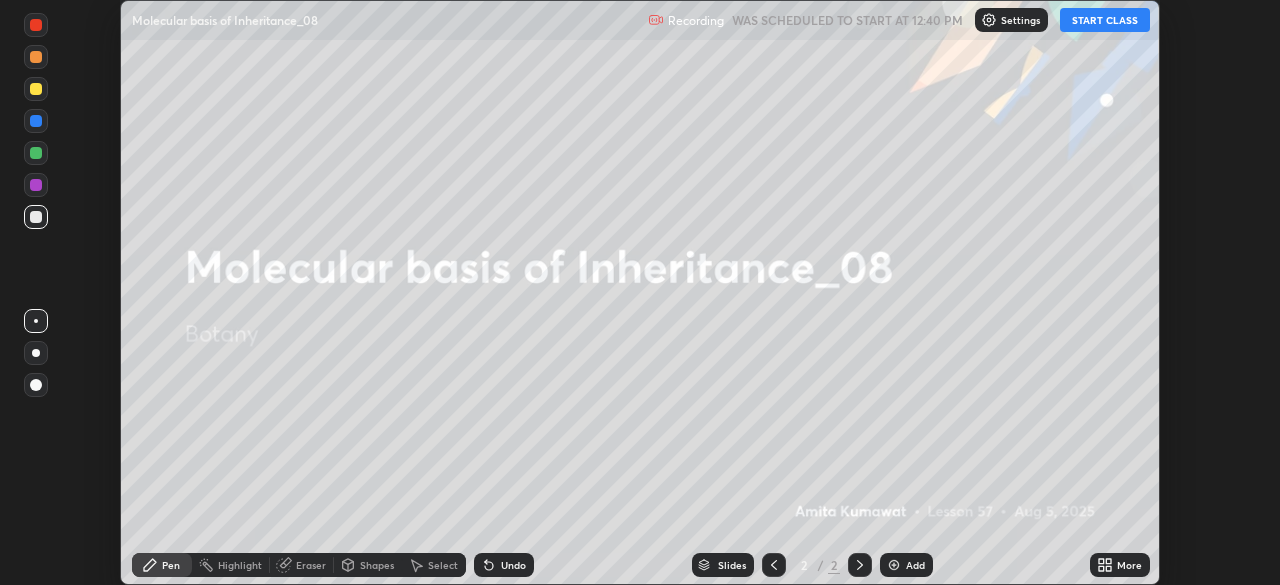 click on "START CLASS" at bounding box center [1105, 20] 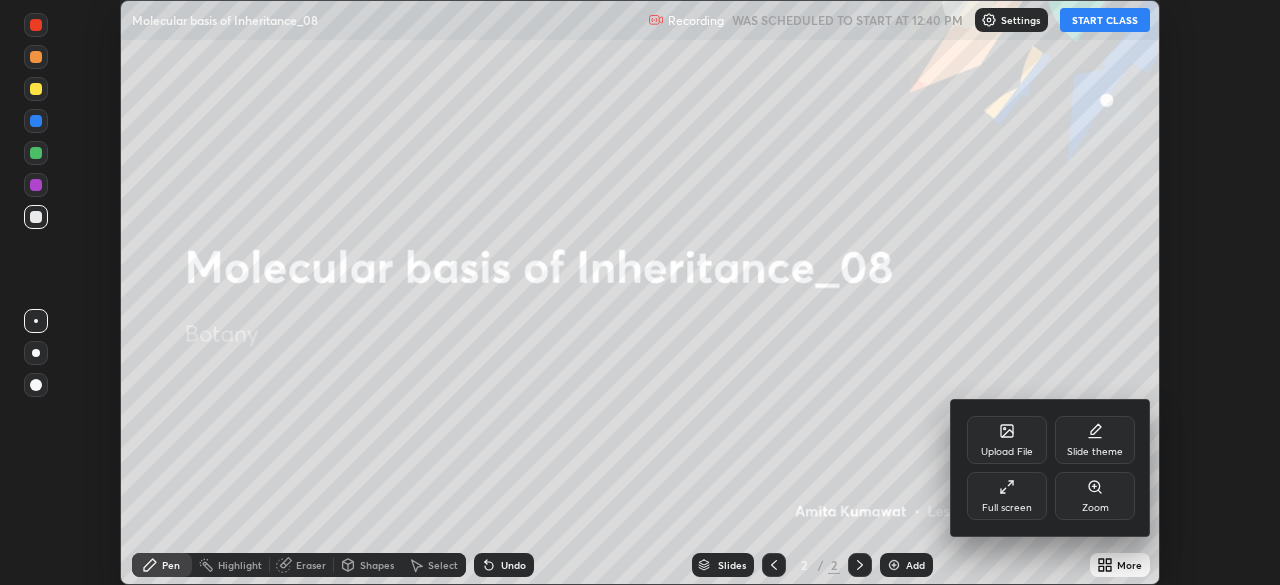 click at bounding box center [640, 292] 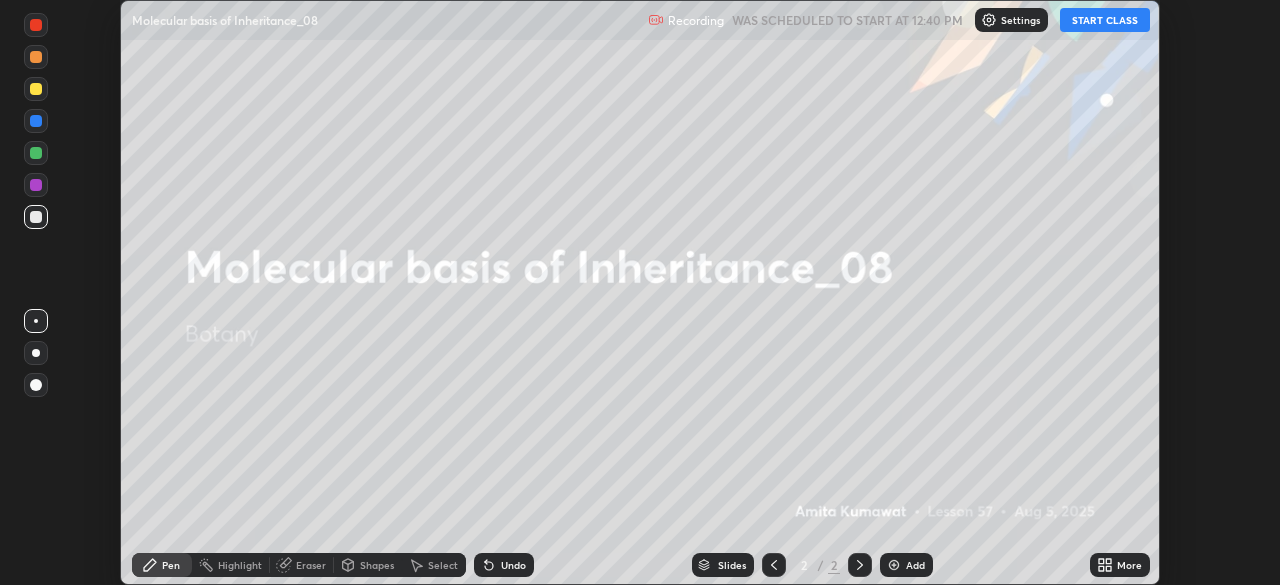 click on "START CLASS" at bounding box center [1105, 20] 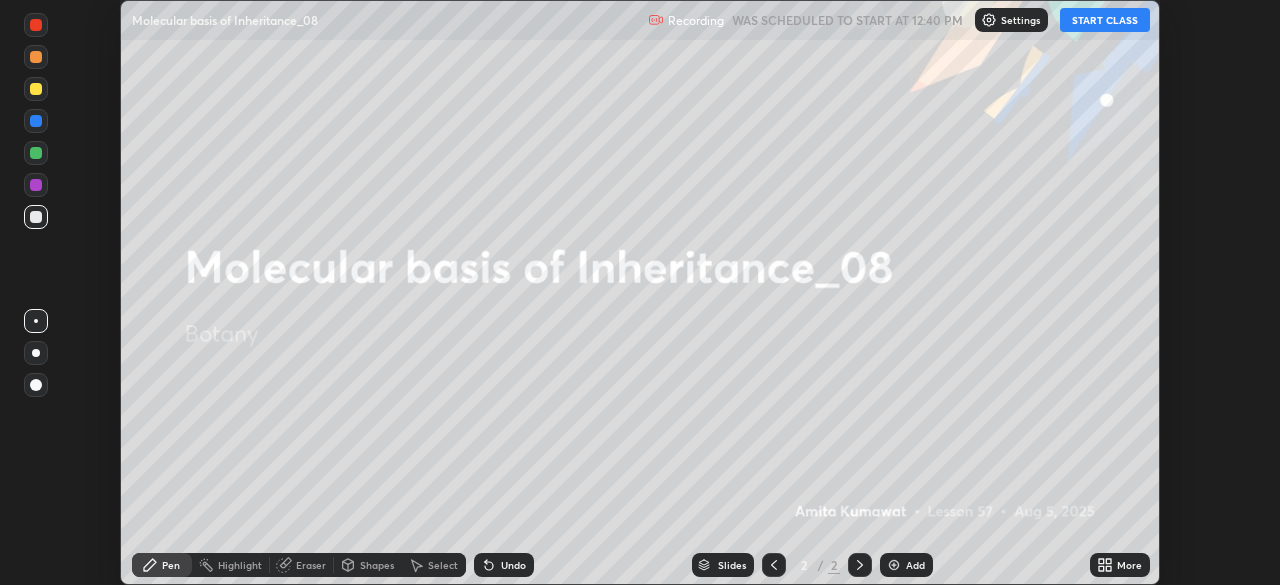 click on "START CLASS" at bounding box center [1105, 20] 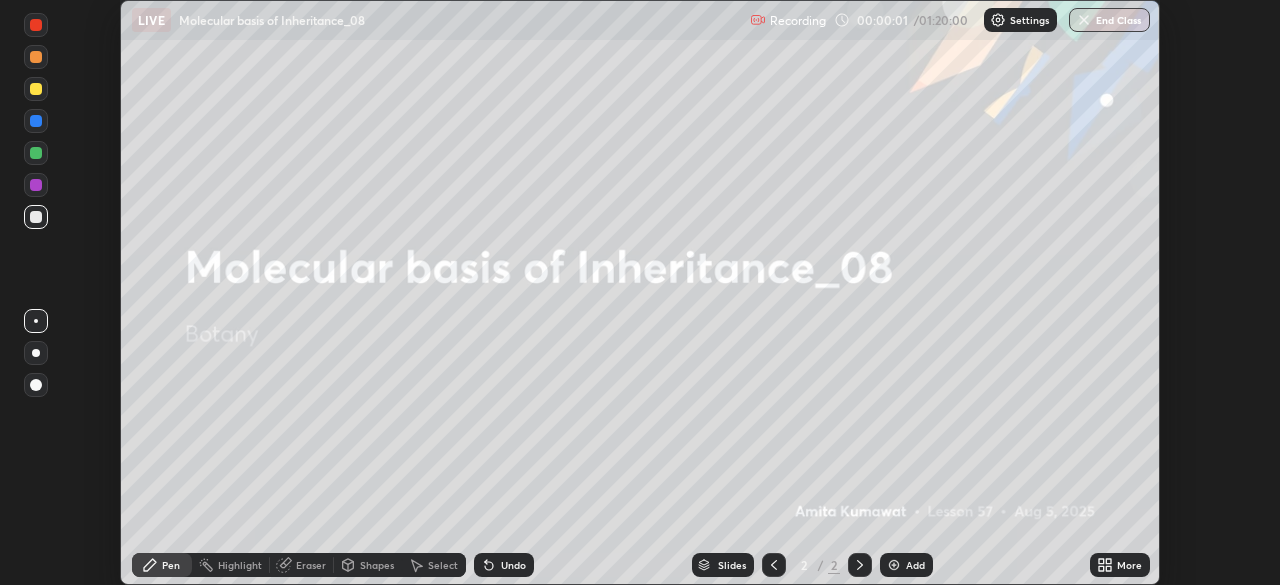 click on "More" at bounding box center (1129, 565) 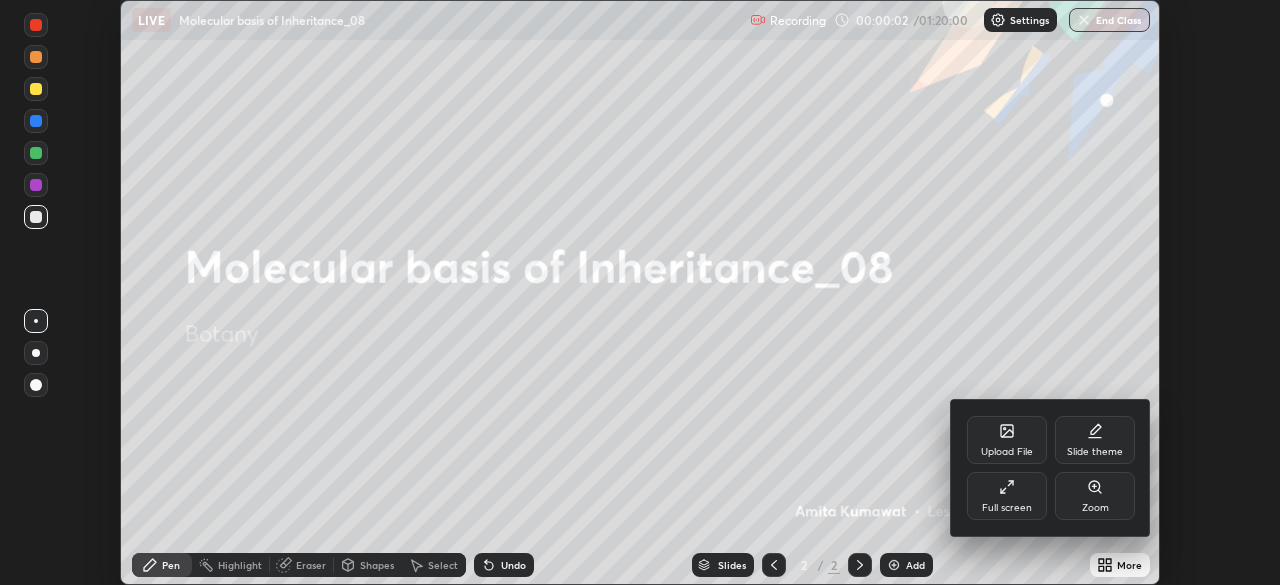 click 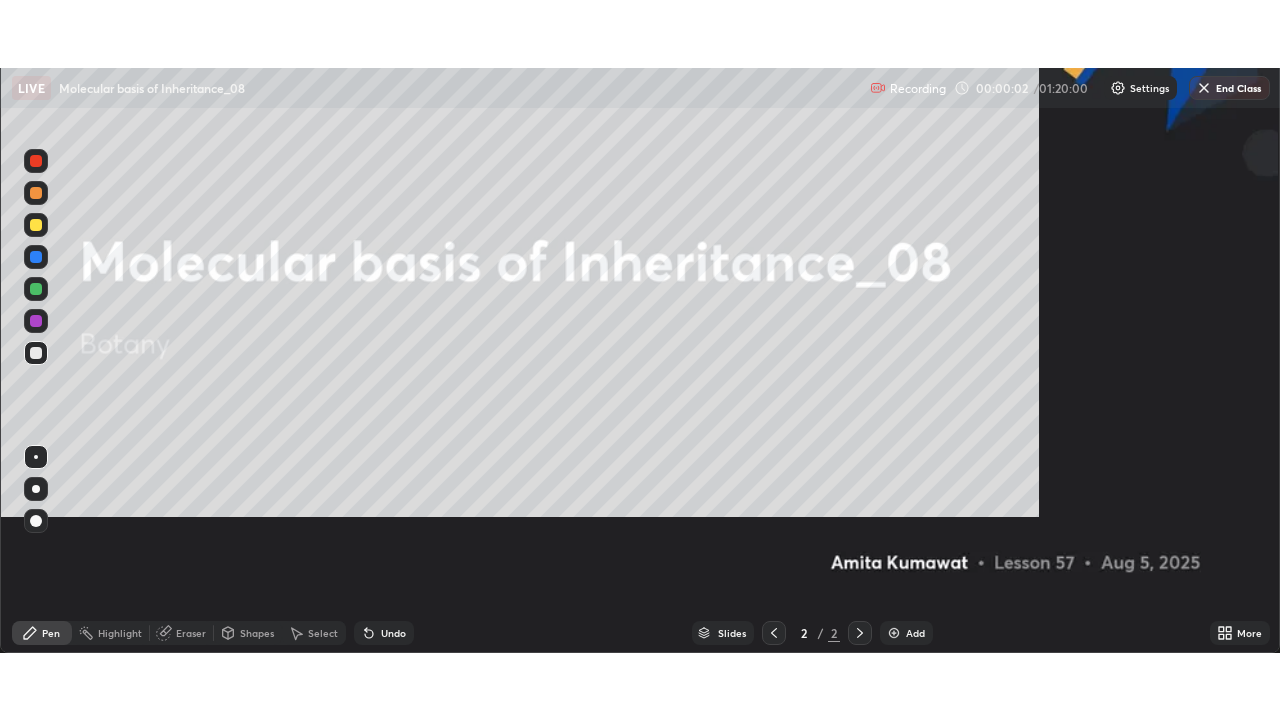 scroll, scrollTop: 99280, scrollLeft: 98720, axis: both 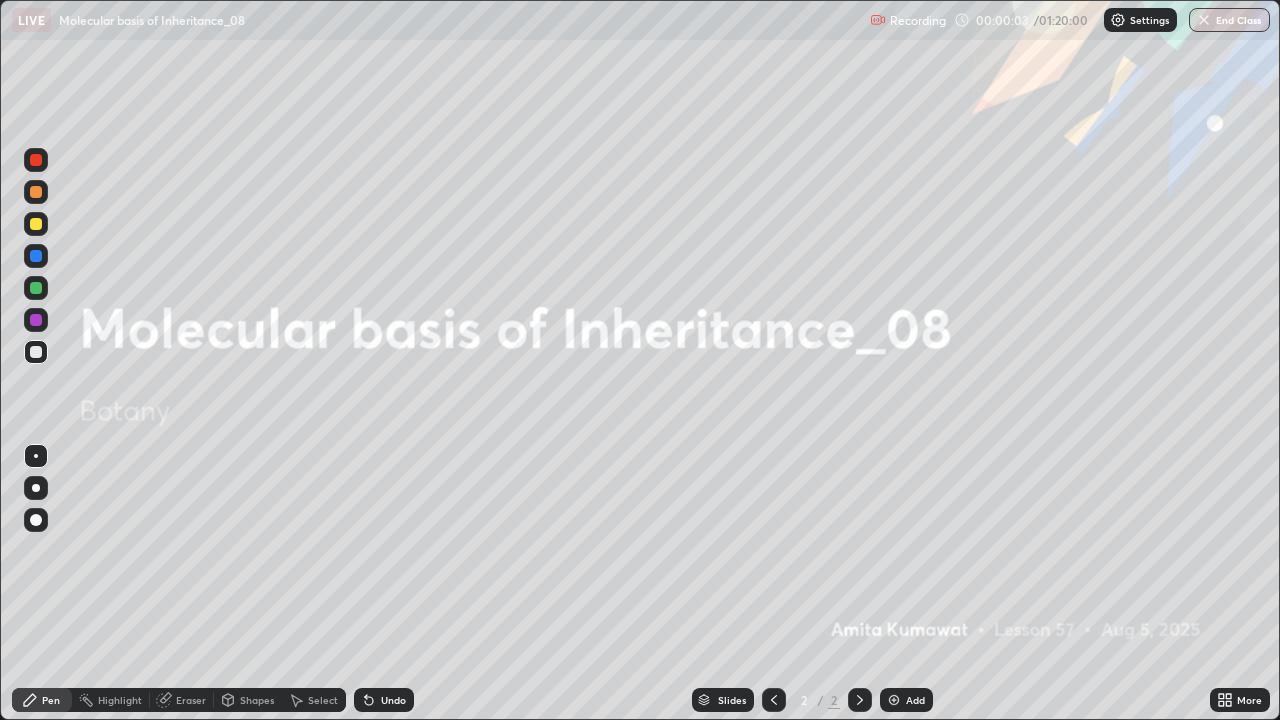 click at bounding box center [894, 700] 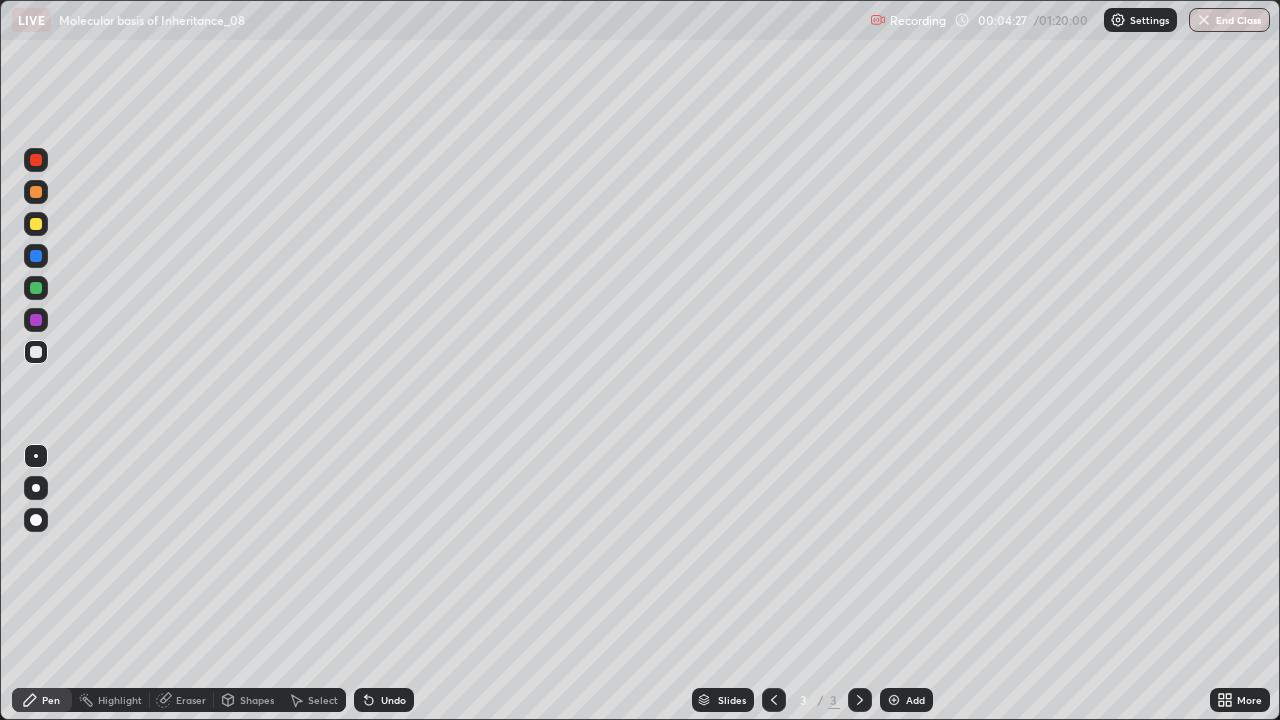 click 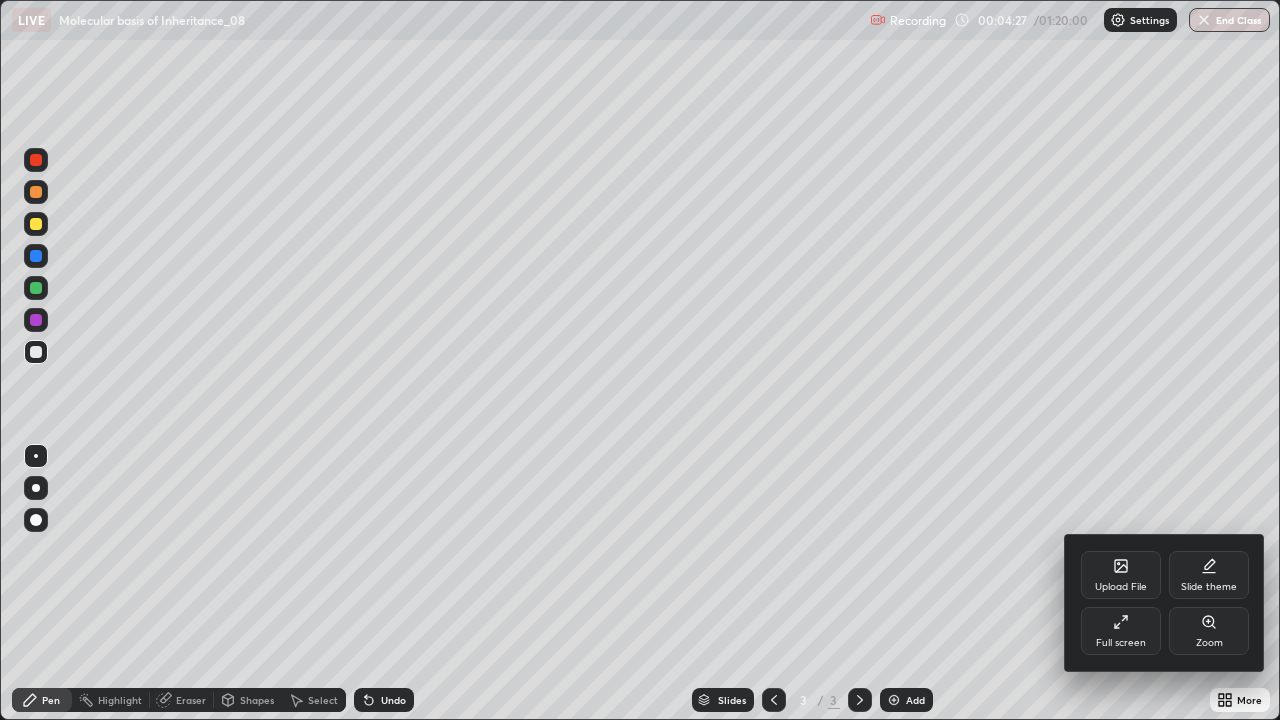 click on "Upload File" at bounding box center [1121, 587] 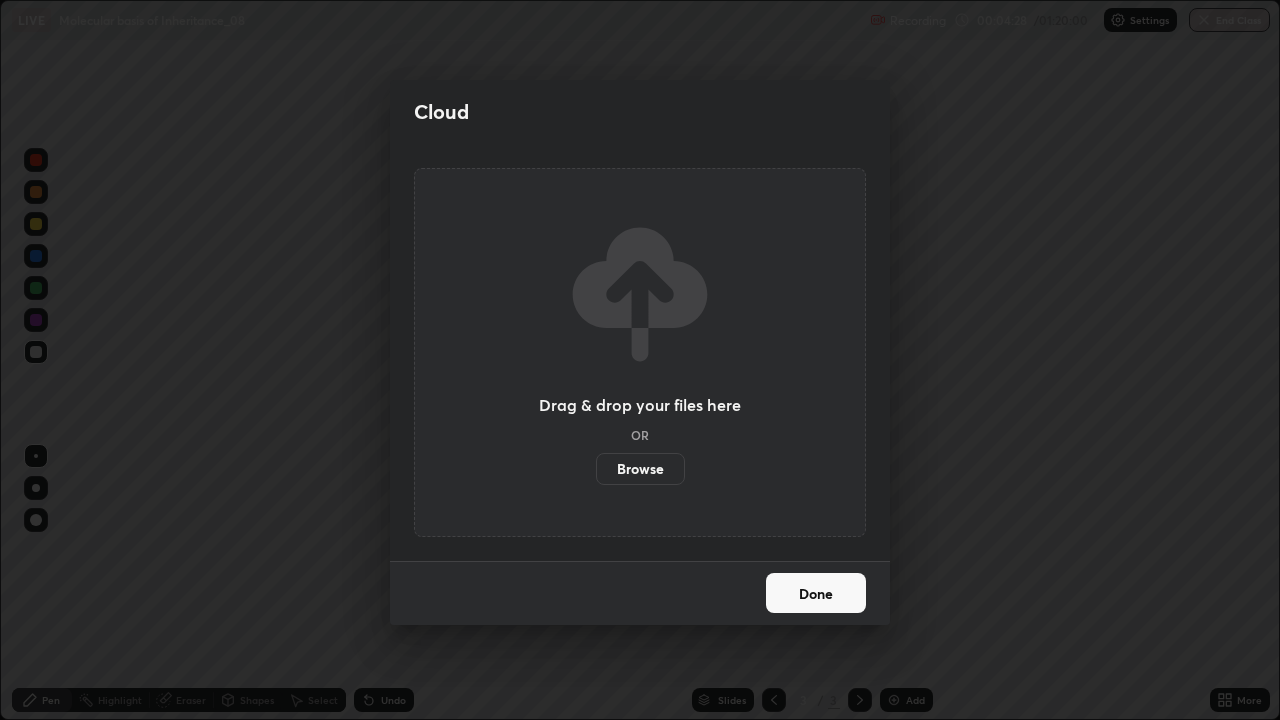 click on "Browse" at bounding box center (640, 469) 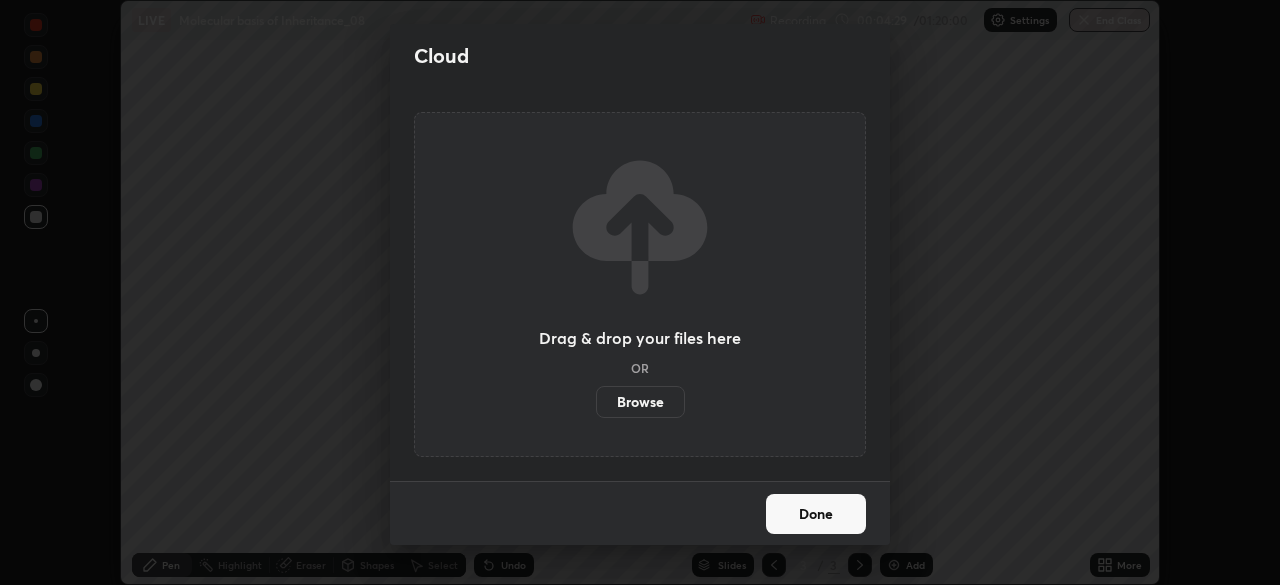 scroll, scrollTop: 585, scrollLeft: 1280, axis: both 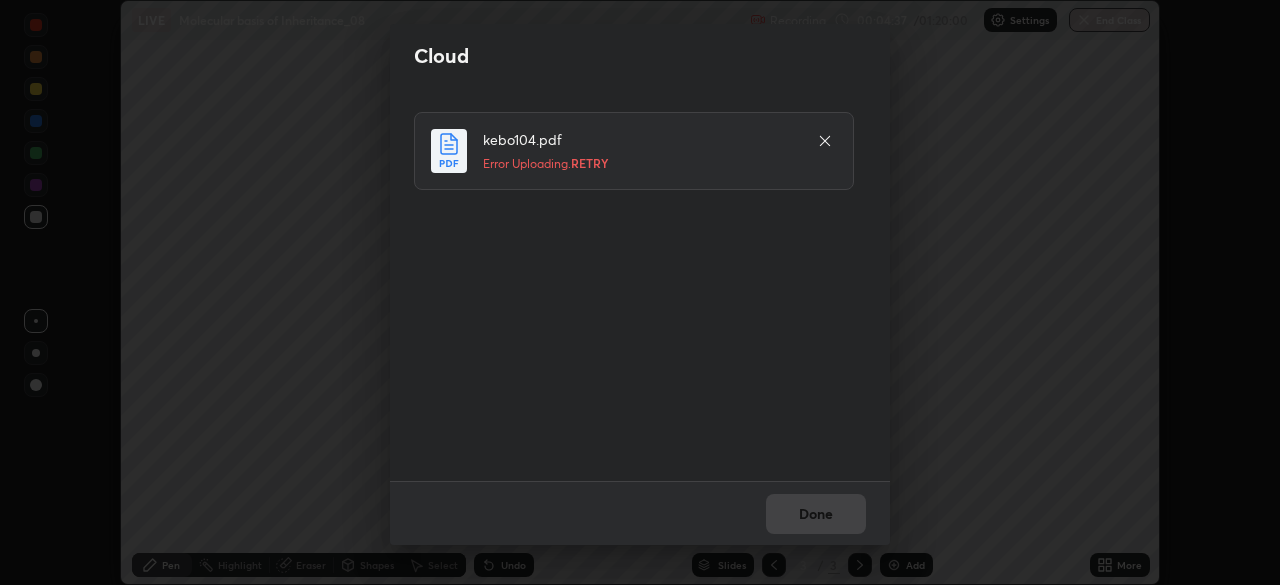 click at bounding box center [825, 141] 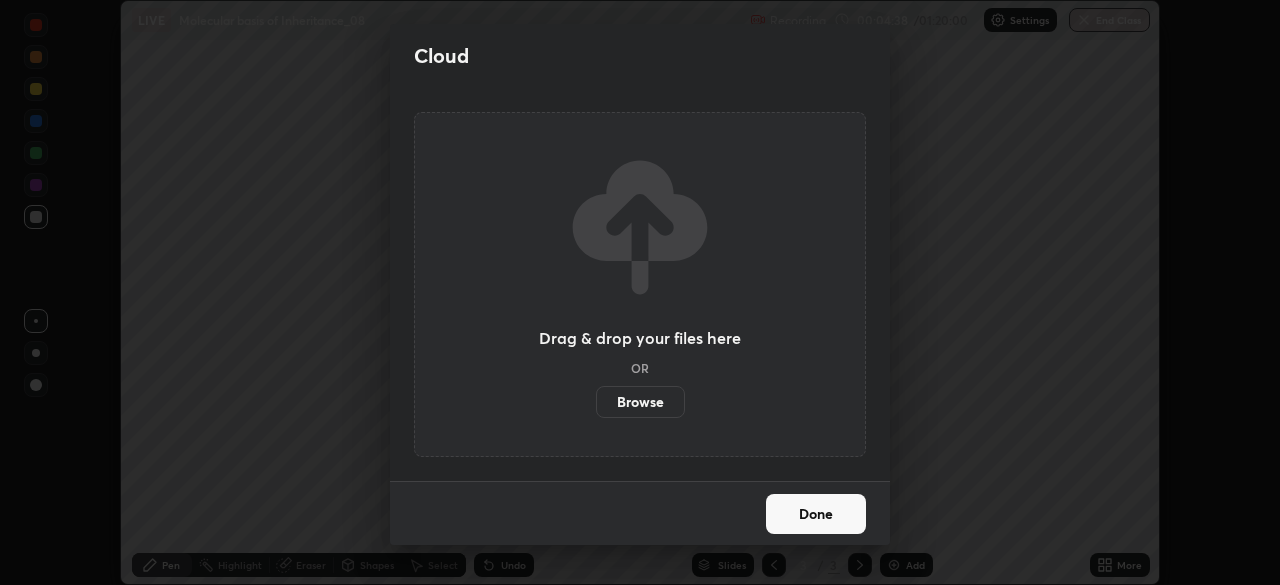 click on "Browse" at bounding box center [640, 402] 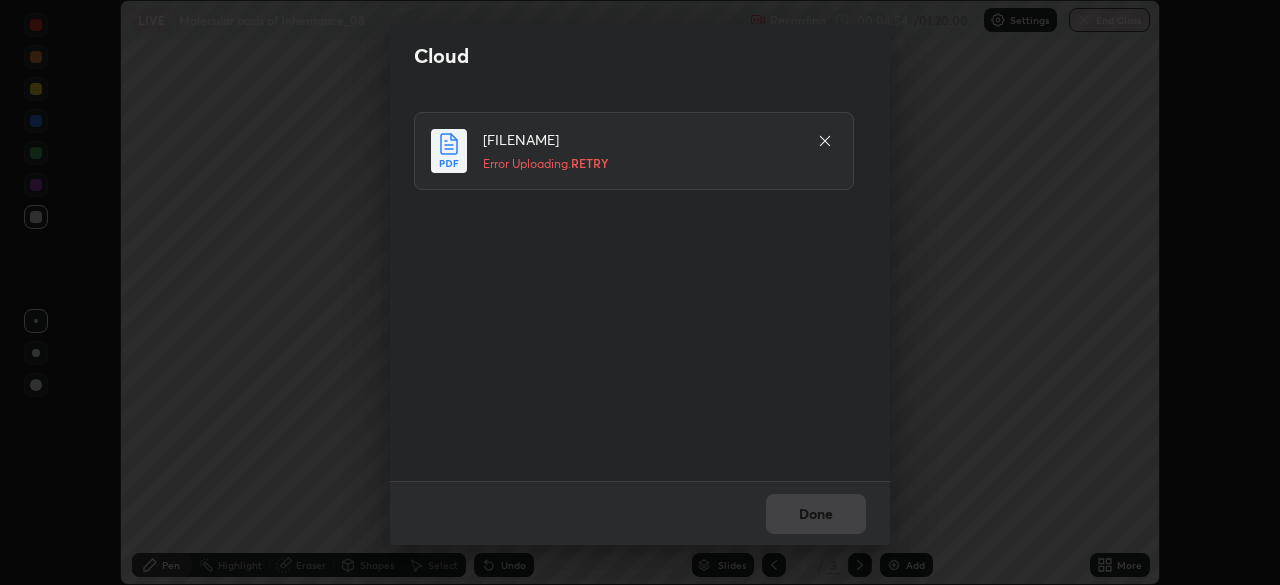 click on "Done" at bounding box center (640, 513) 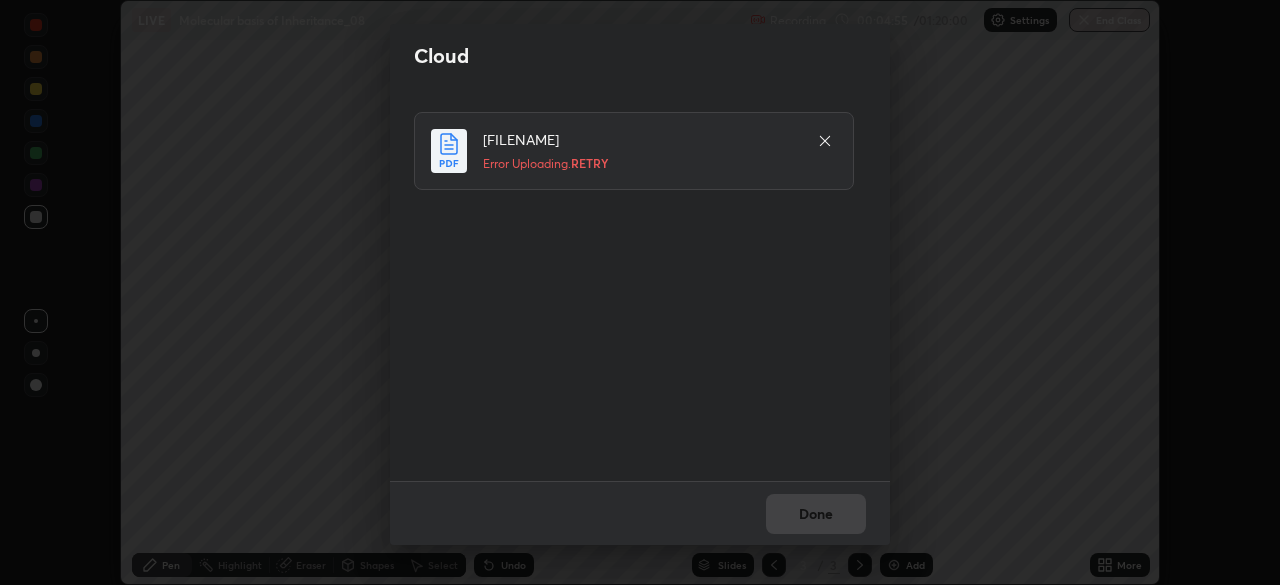 click on "[FILENAME] Error Uploading.  RETRY" at bounding box center [634, 151] 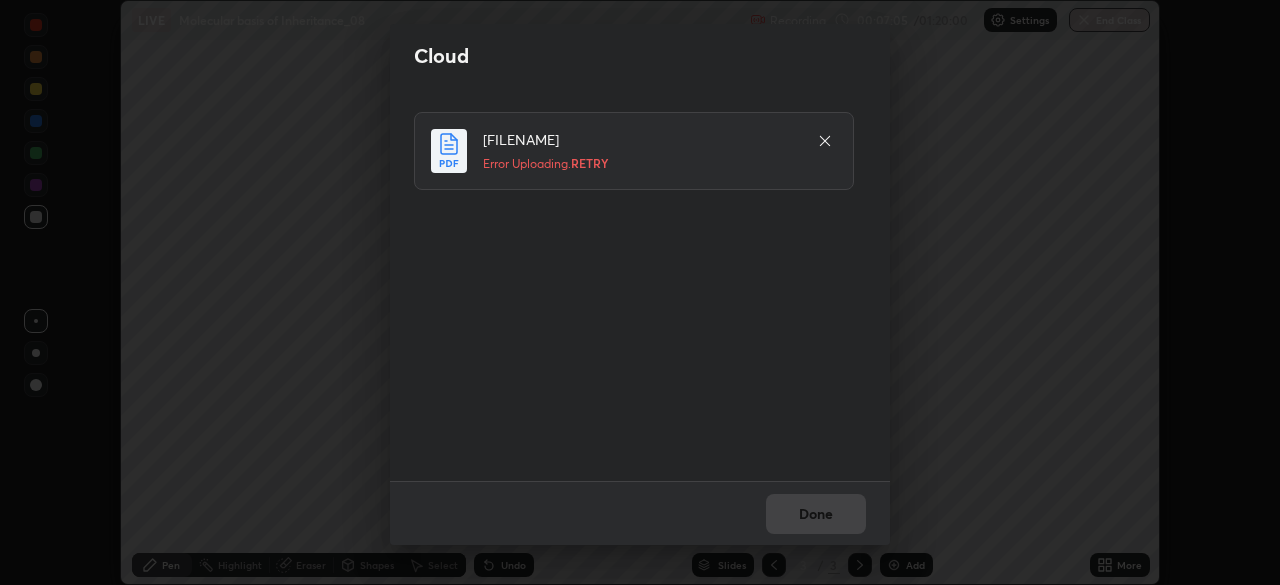 click 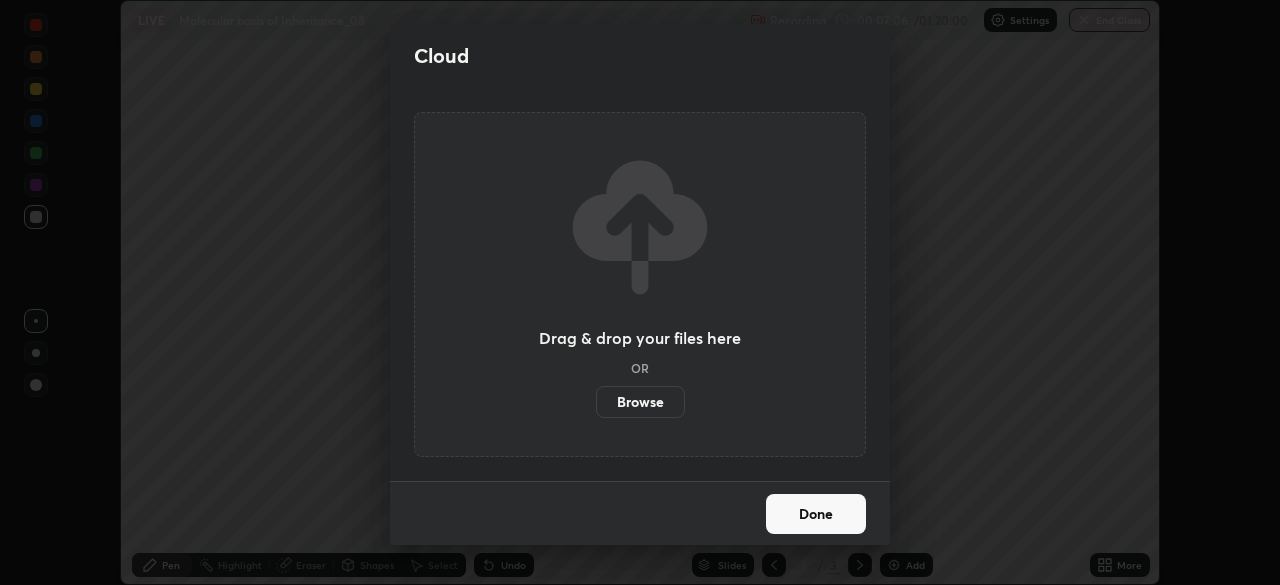 click on "Cloud Drag & drop your files here OR Browse Done" at bounding box center [640, 292] 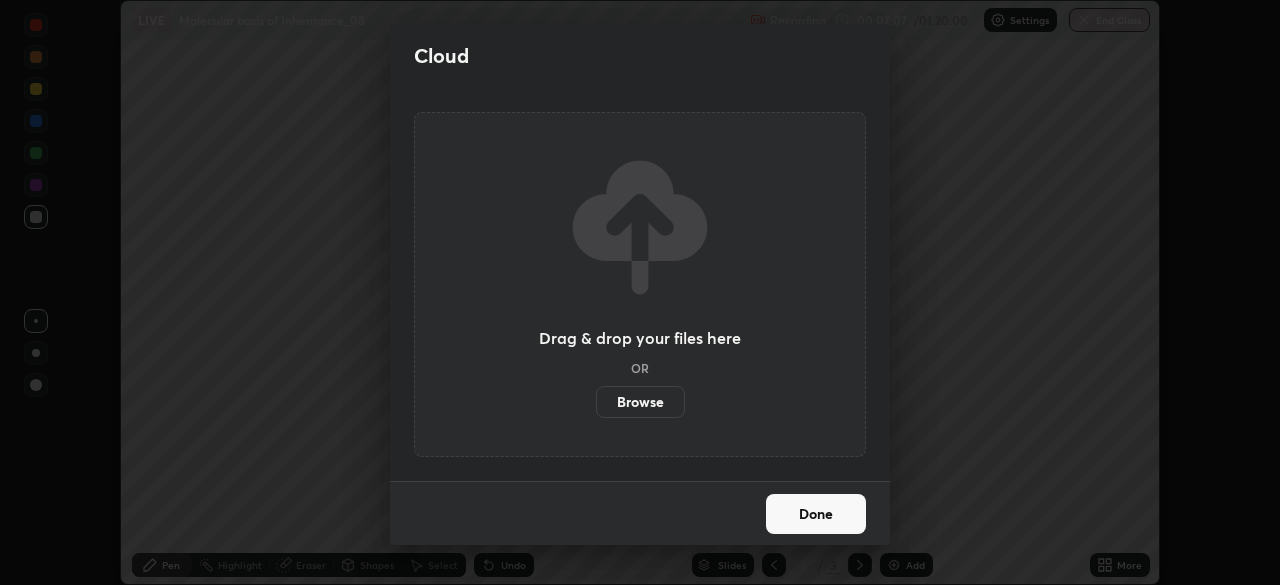 click on "Cloud Drag & drop your files here OR Browse Done" at bounding box center [640, 292] 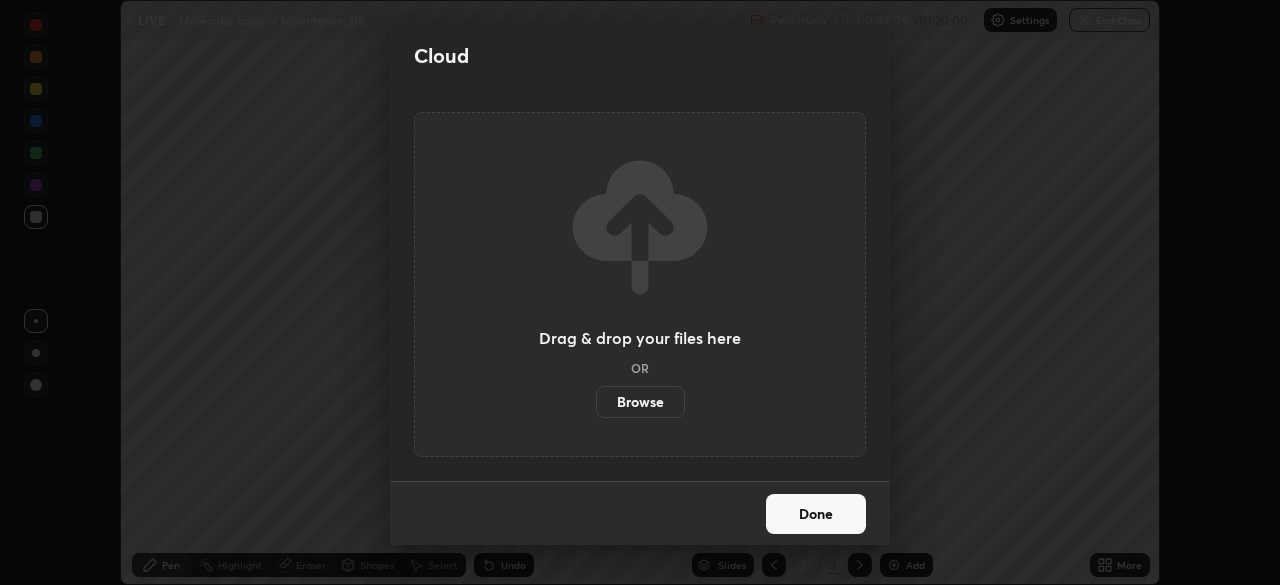 click on "Done" at bounding box center [816, 514] 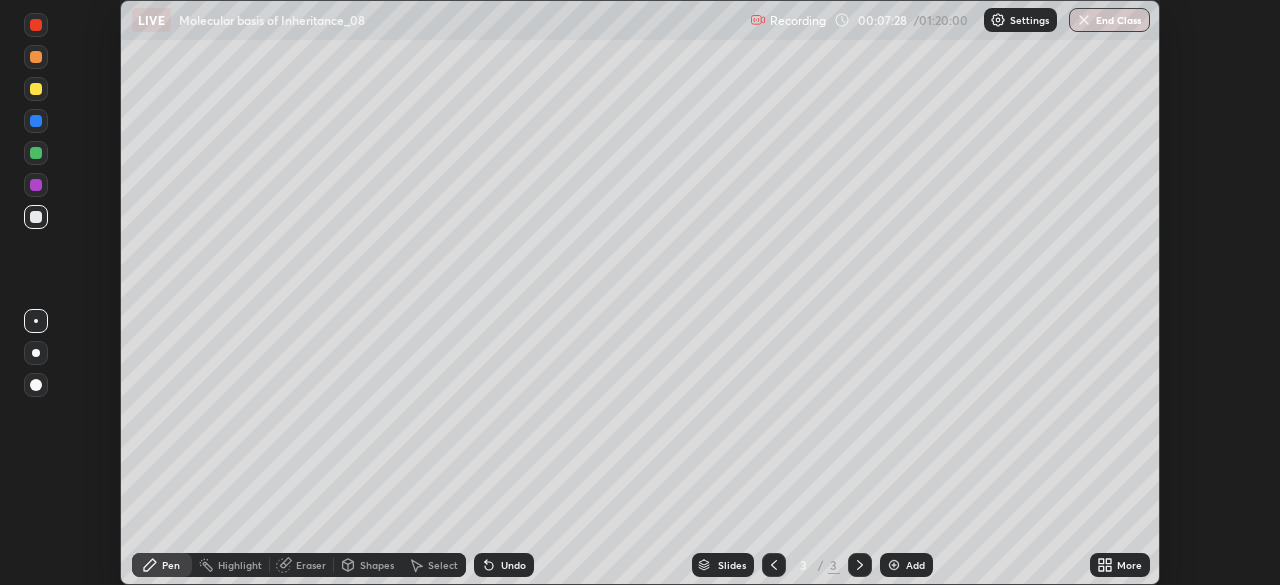 click 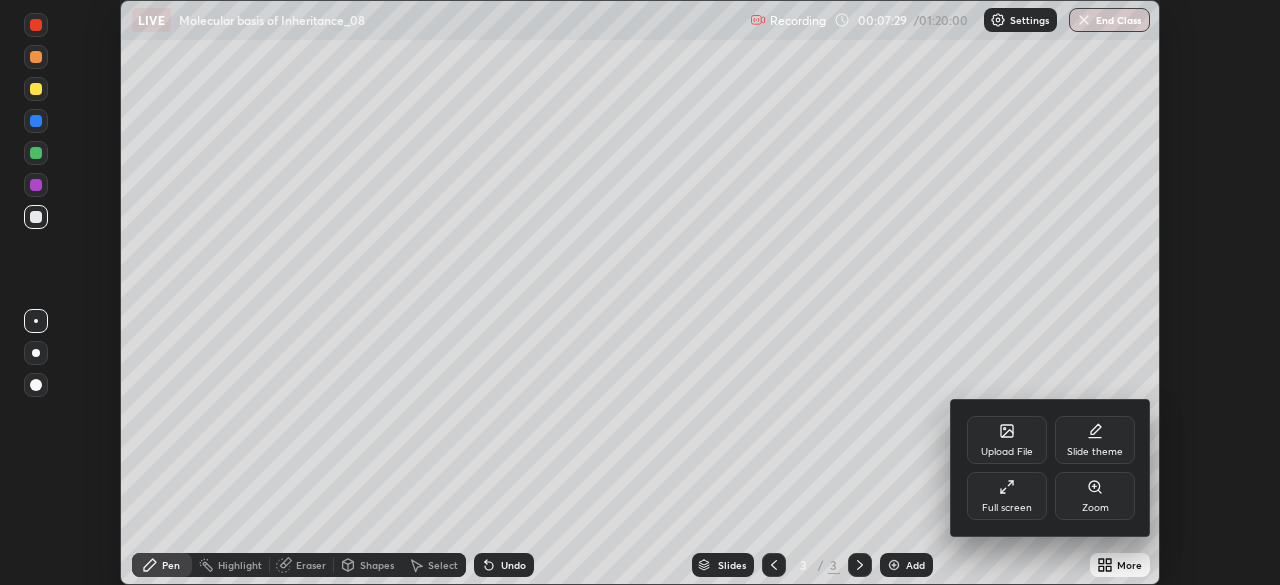 click on "Full screen" at bounding box center (1007, 496) 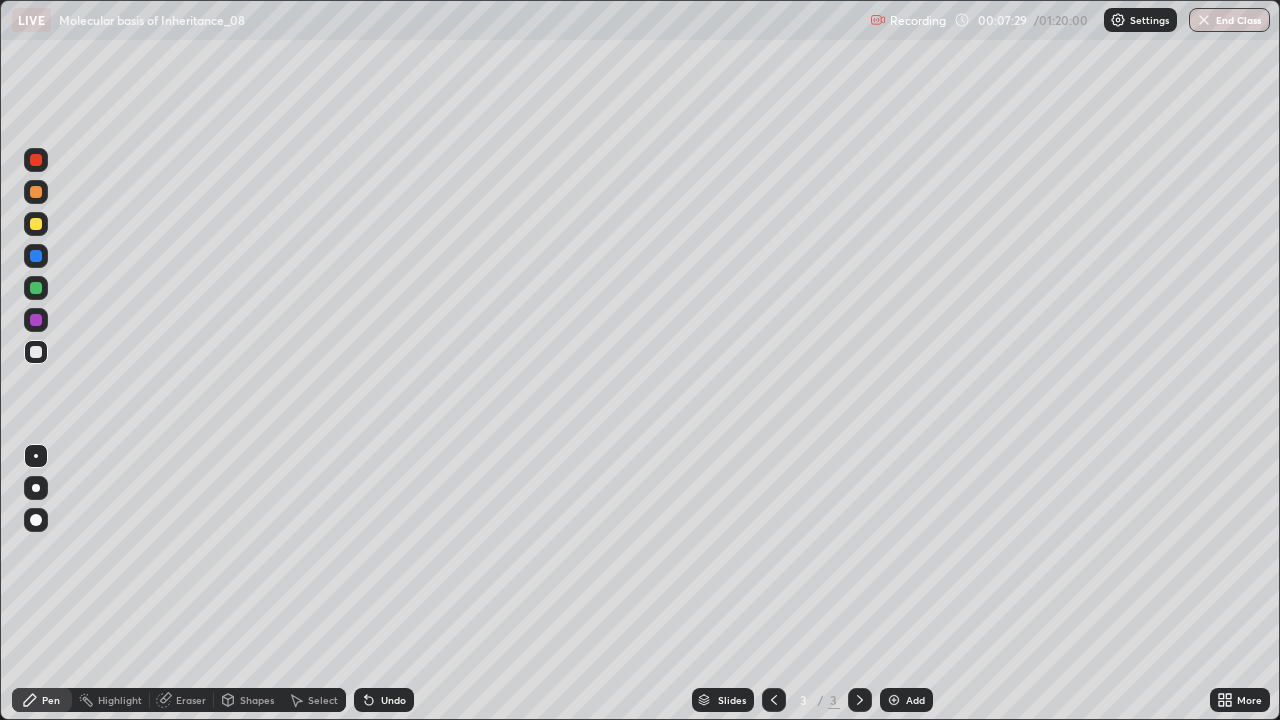 scroll, scrollTop: 99280, scrollLeft: 98720, axis: both 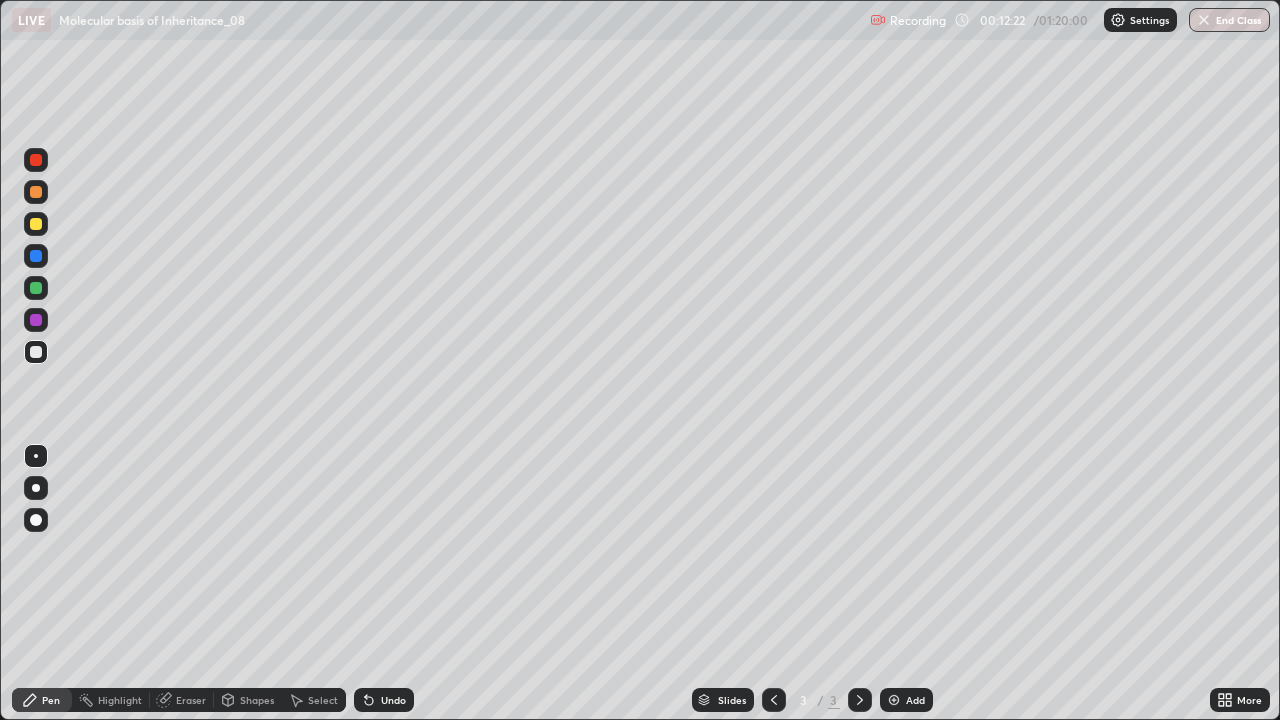 click at bounding box center [36, 488] 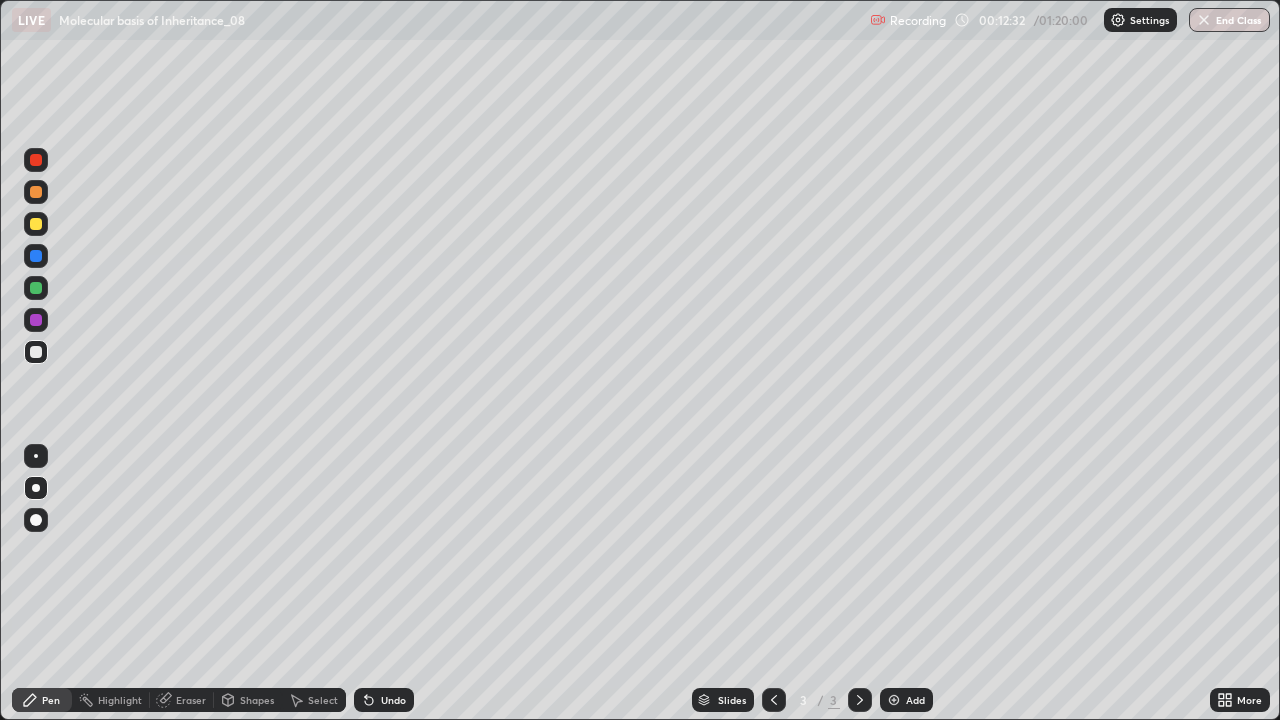 click on "Shapes" at bounding box center (248, 700) 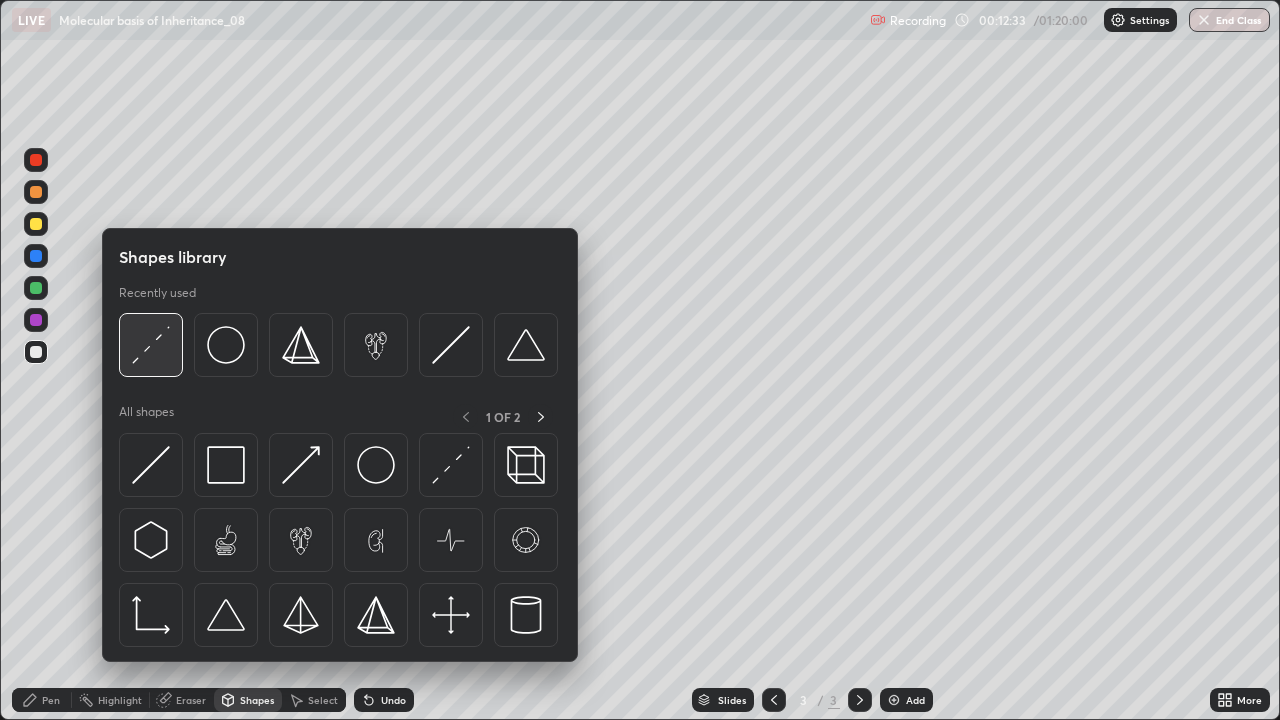 click at bounding box center [151, 345] 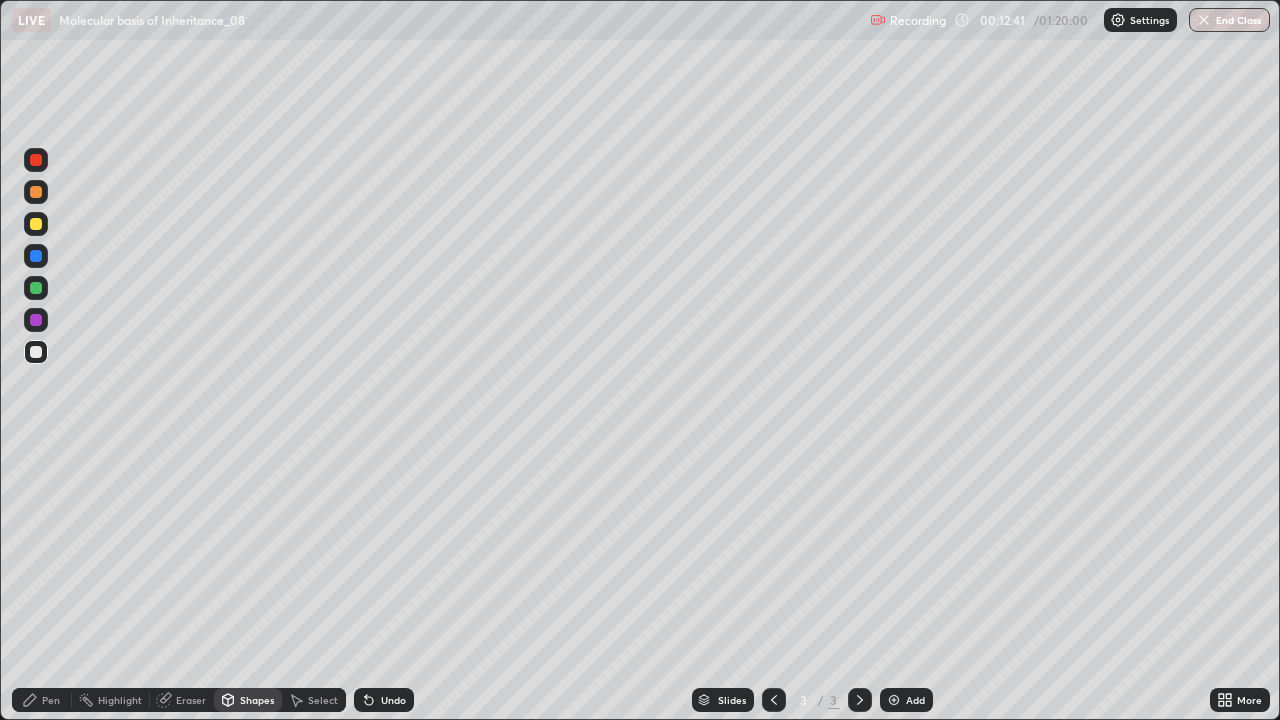 click on "Pen" at bounding box center (42, 700) 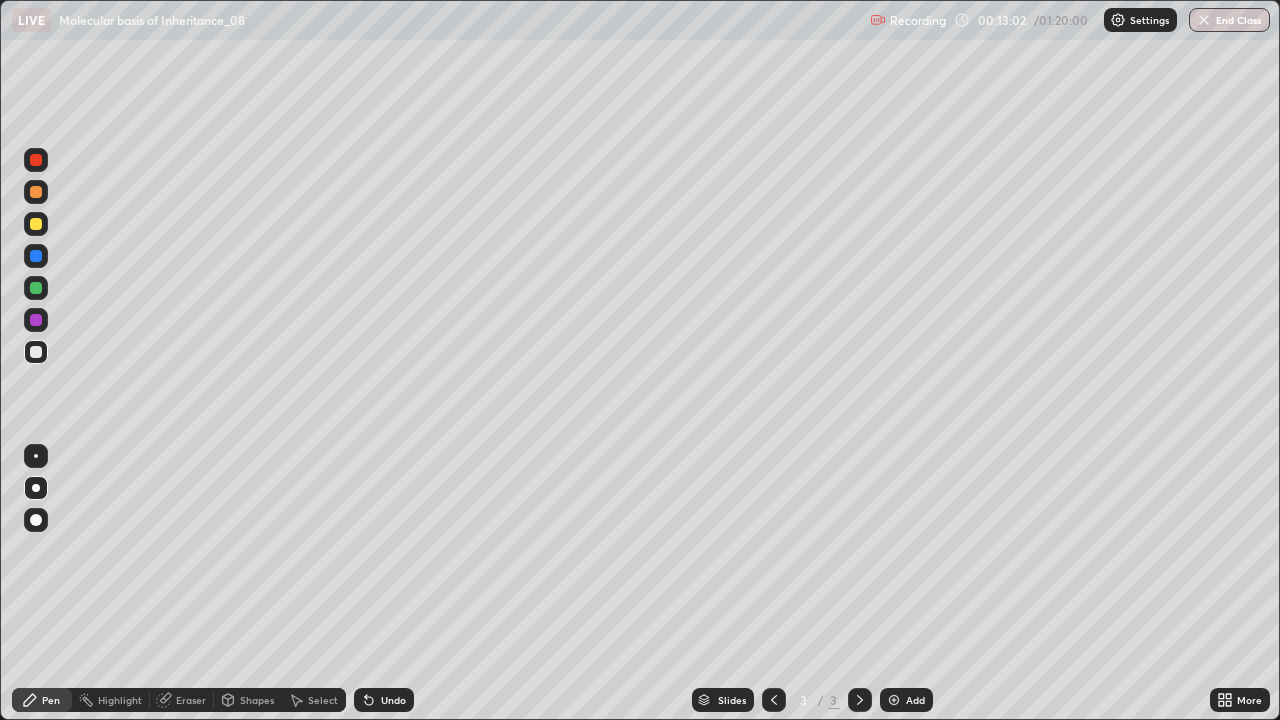 click on "Shapes" at bounding box center (248, 700) 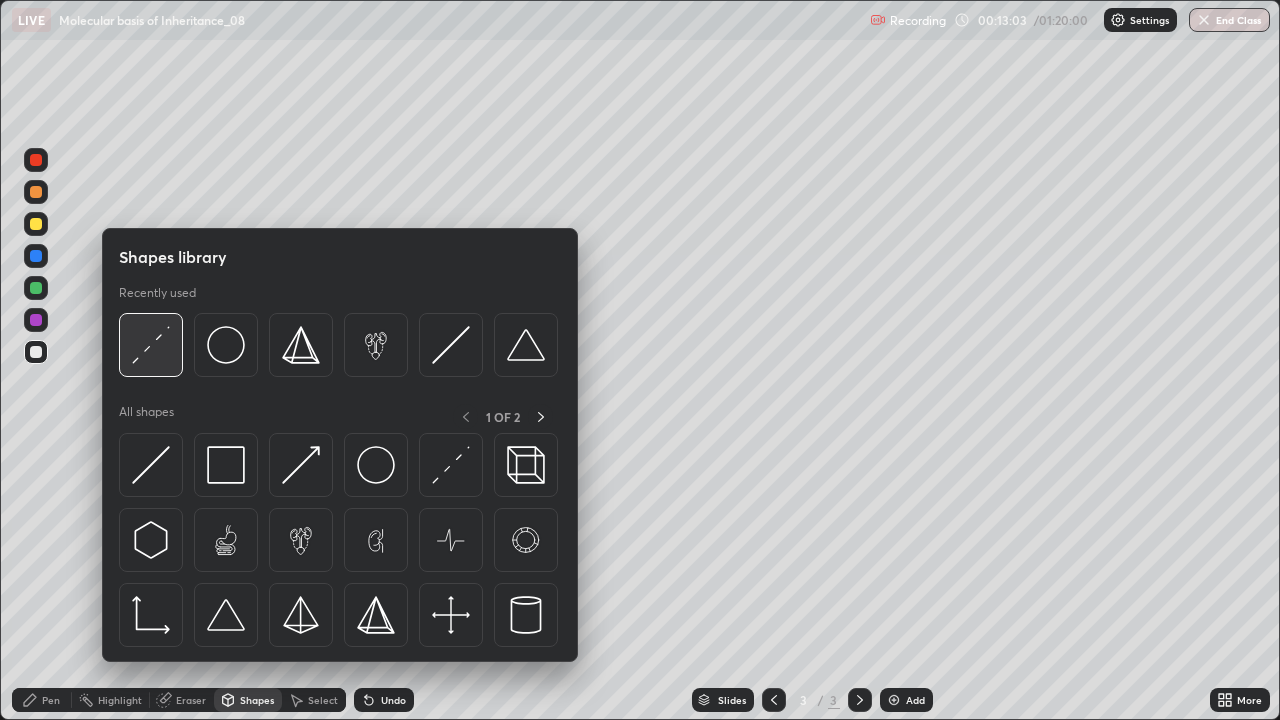 click at bounding box center (151, 345) 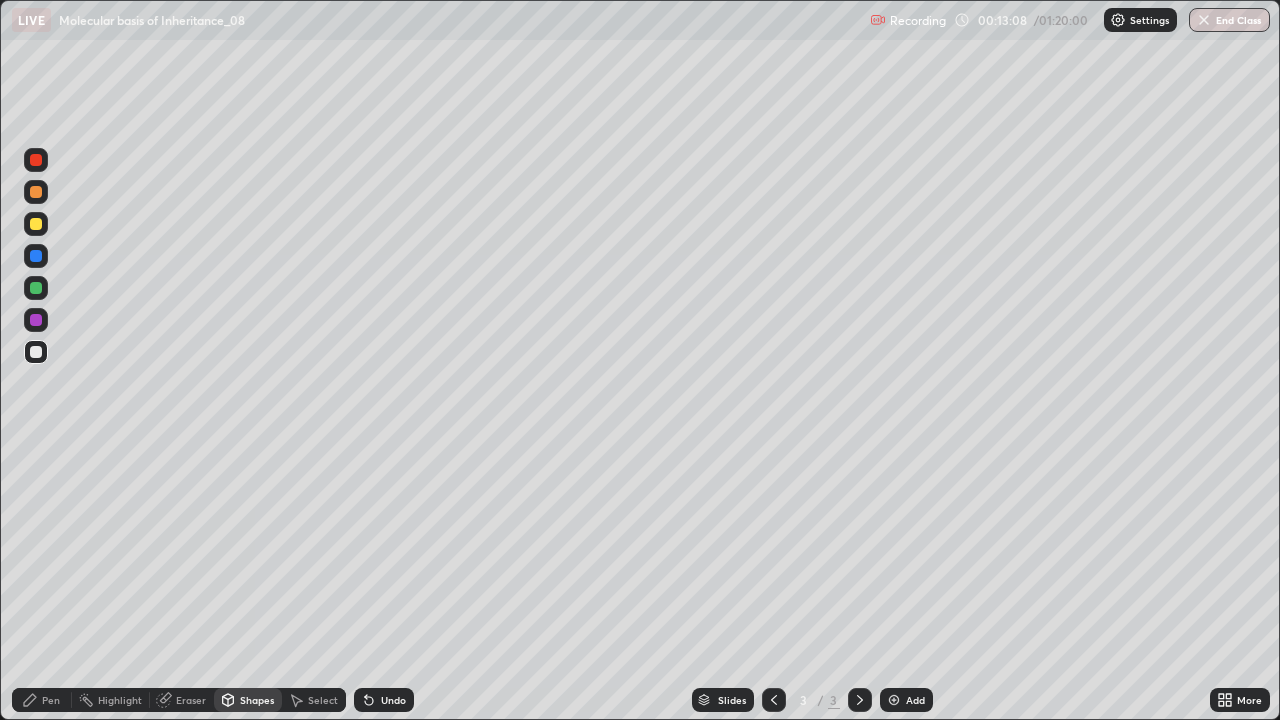 click on "Pen" at bounding box center (51, 700) 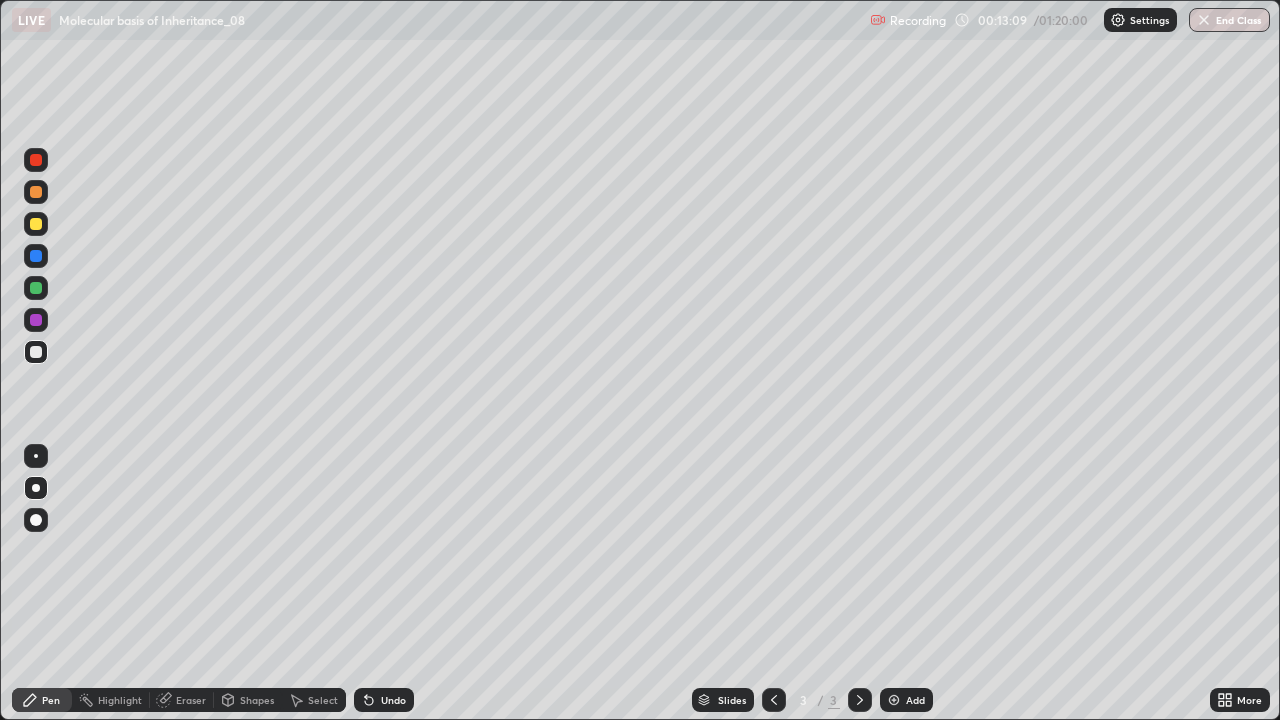 click at bounding box center (36, 320) 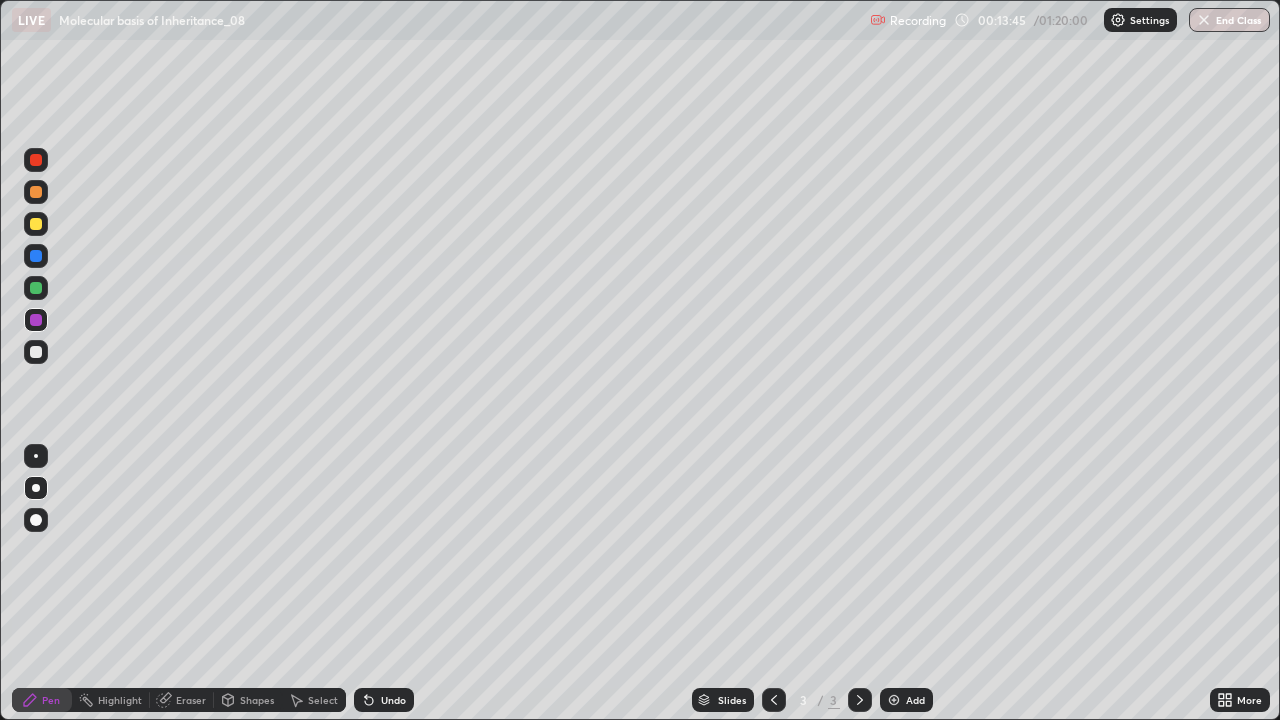 click at bounding box center (36, 352) 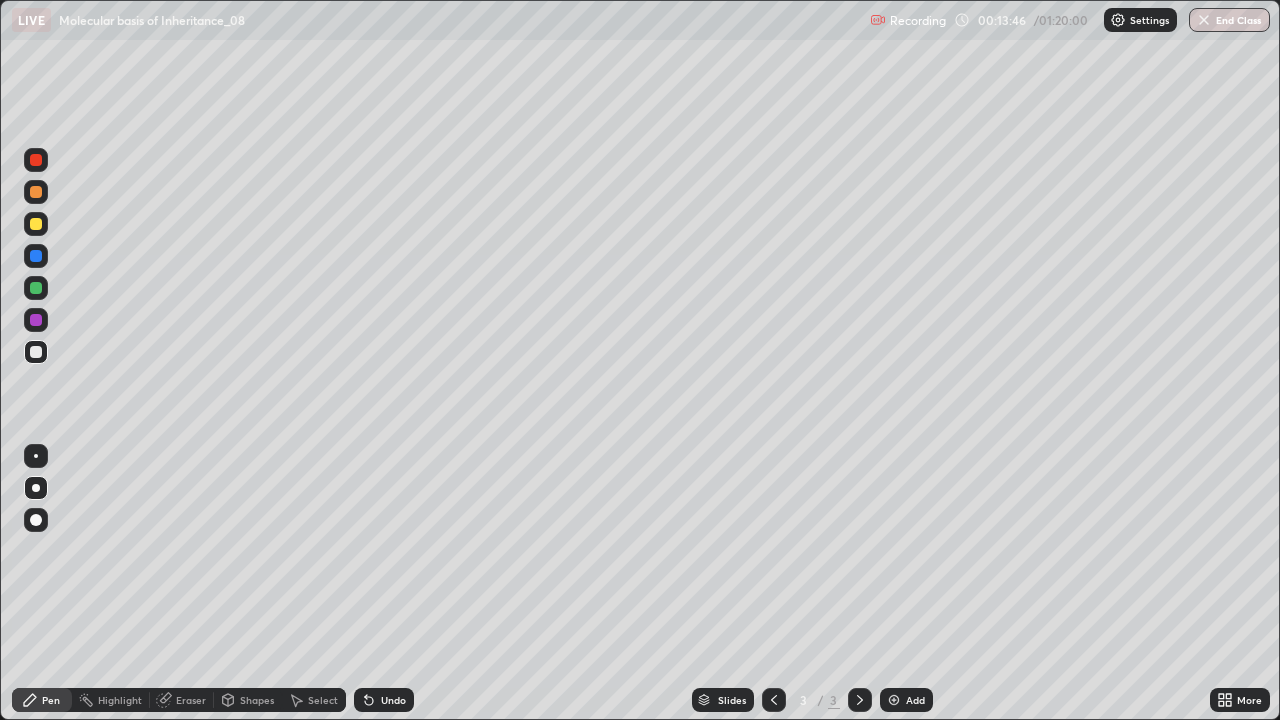 click at bounding box center [36, 320] 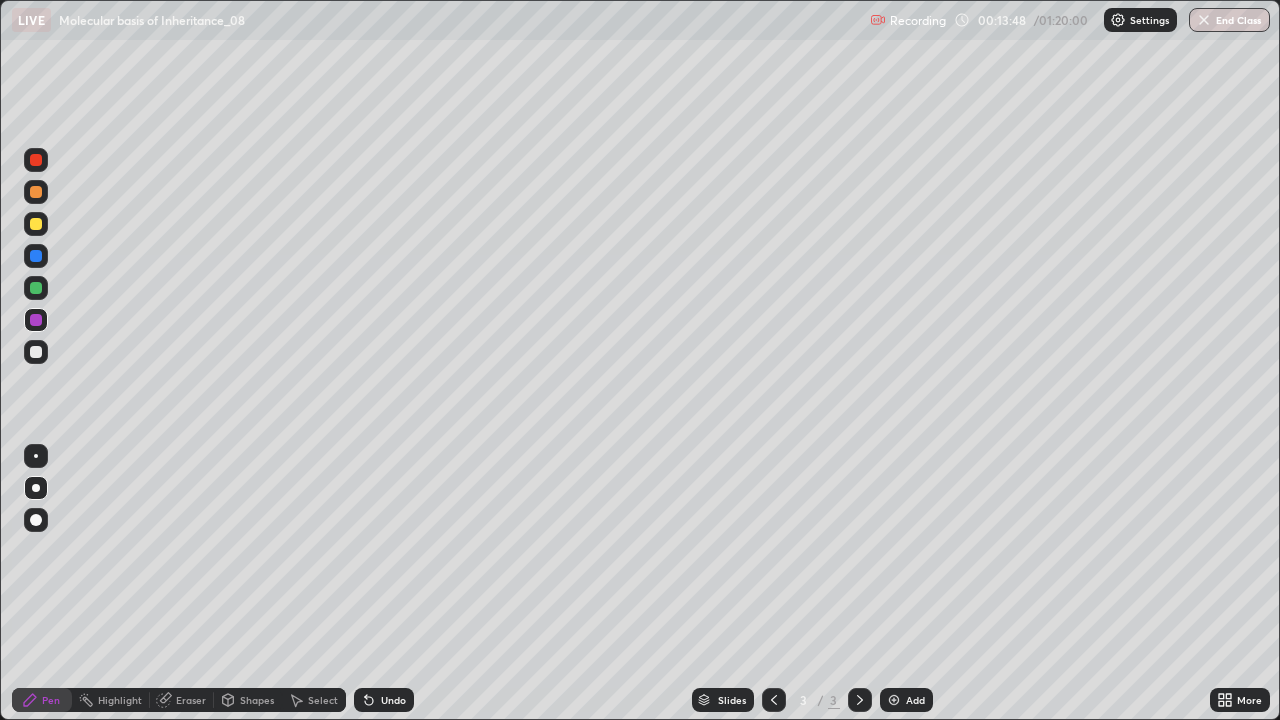 click at bounding box center (36, 352) 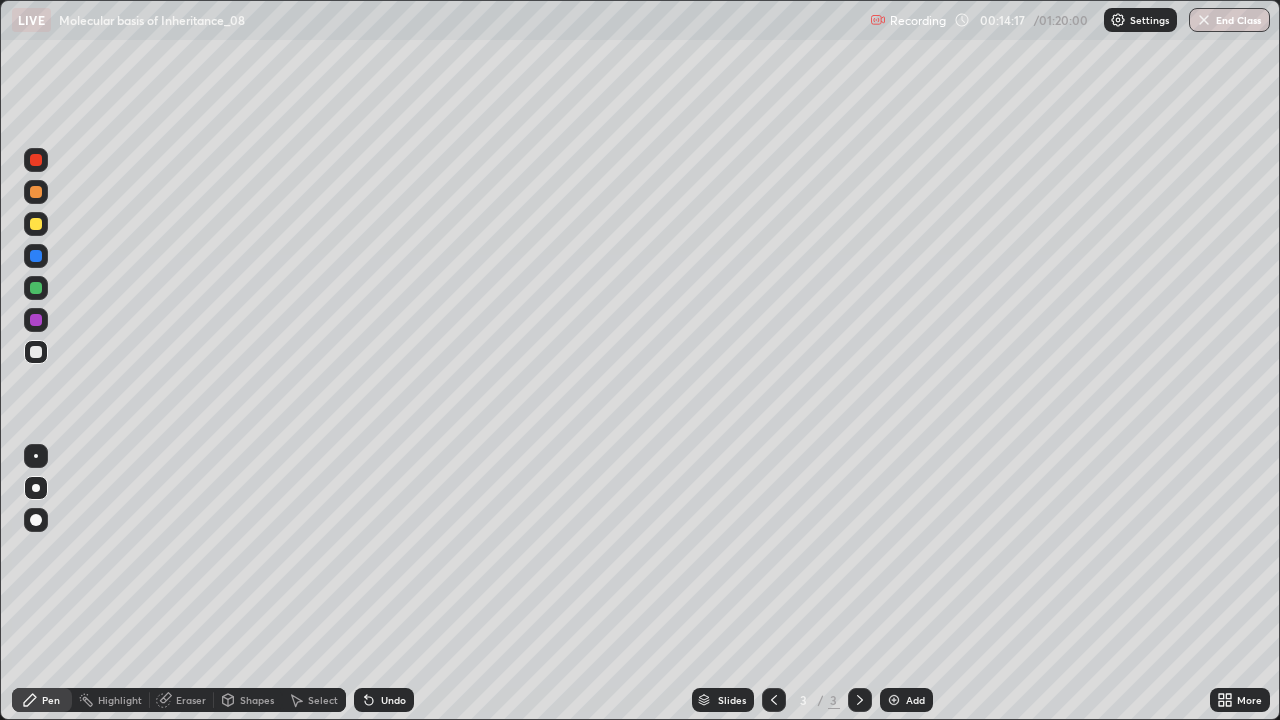 click at bounding box center [36, 256] 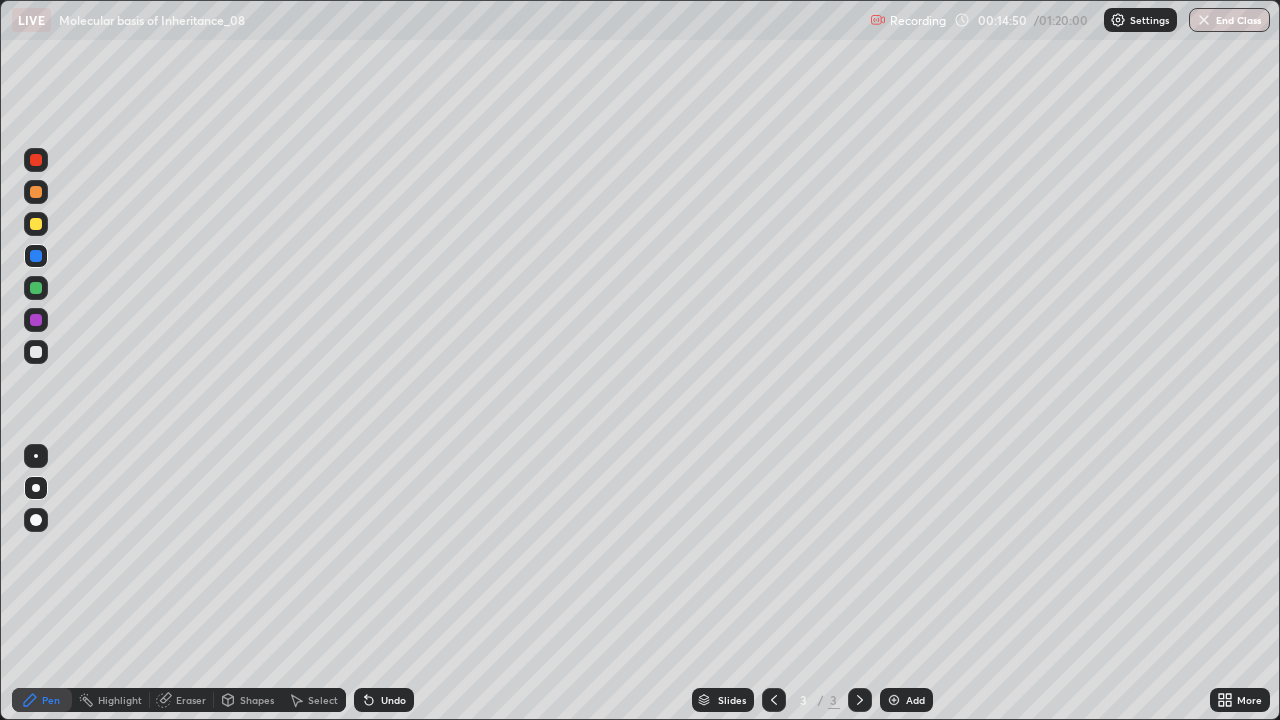 click at bounding box center (36, 352) 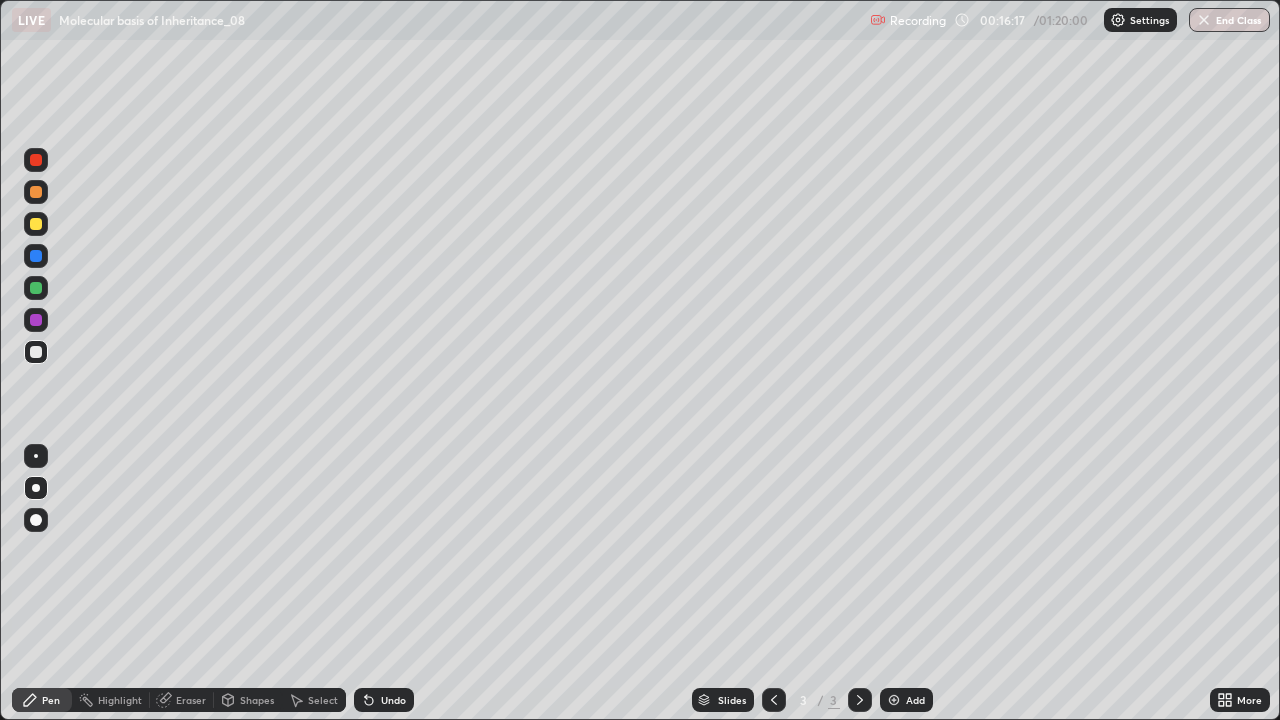 click at bounding box center [36, 256] 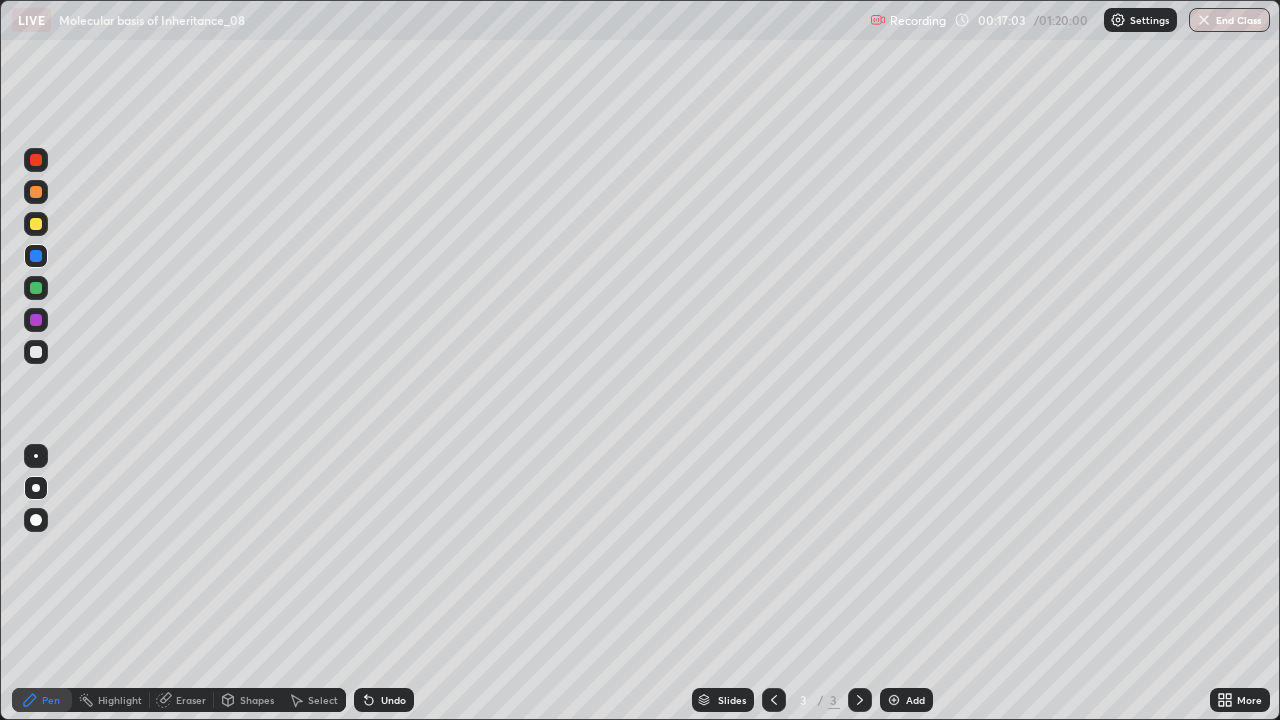 click at bounding box center [36, 192] 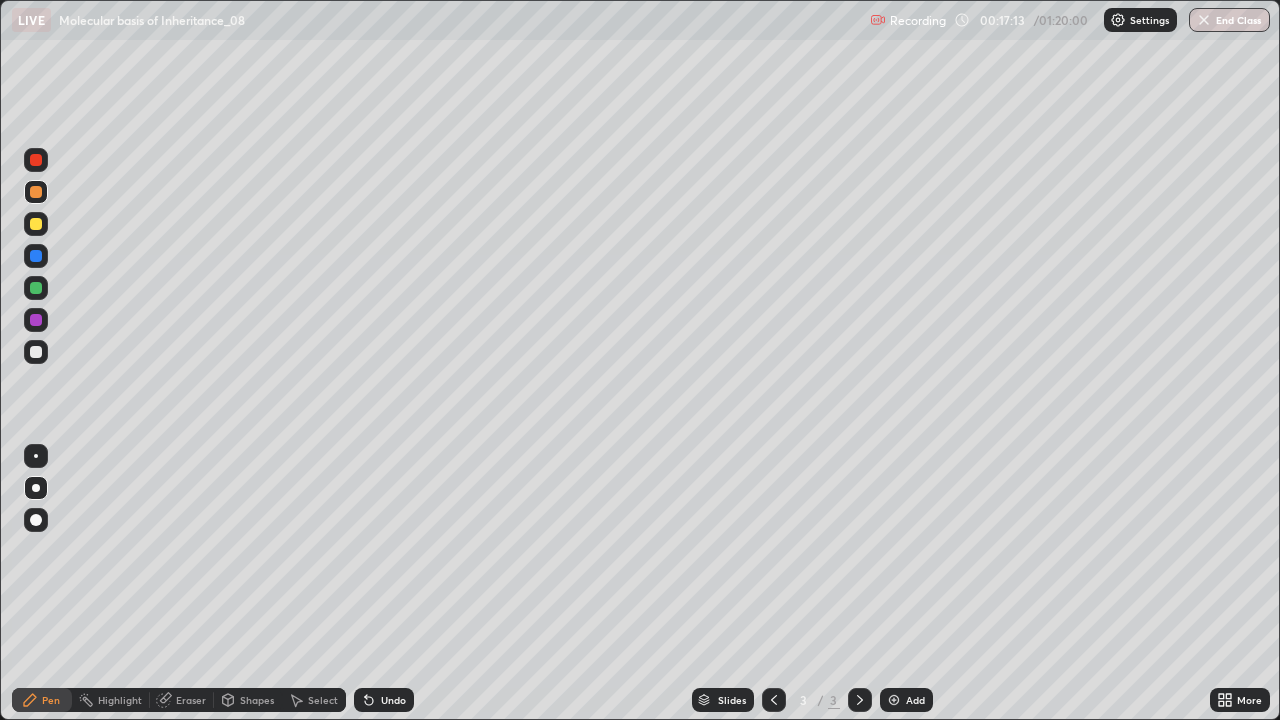 click 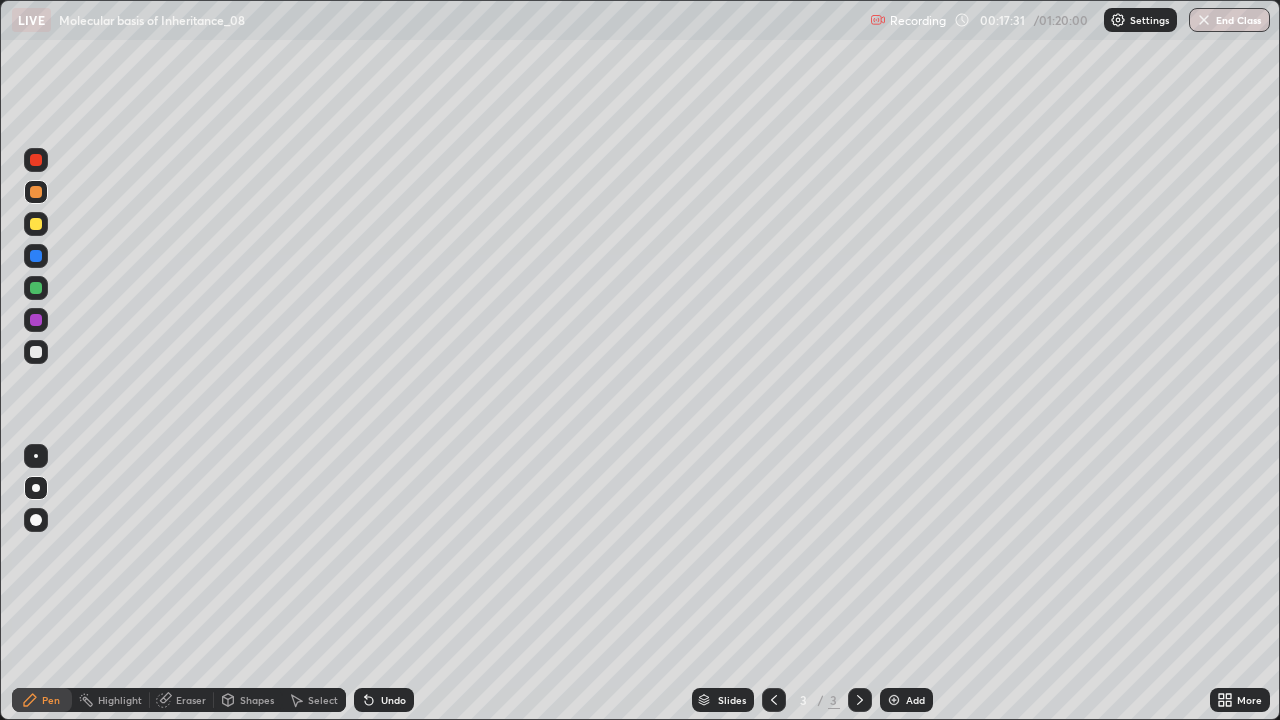 click at bounding box center [36, 352] 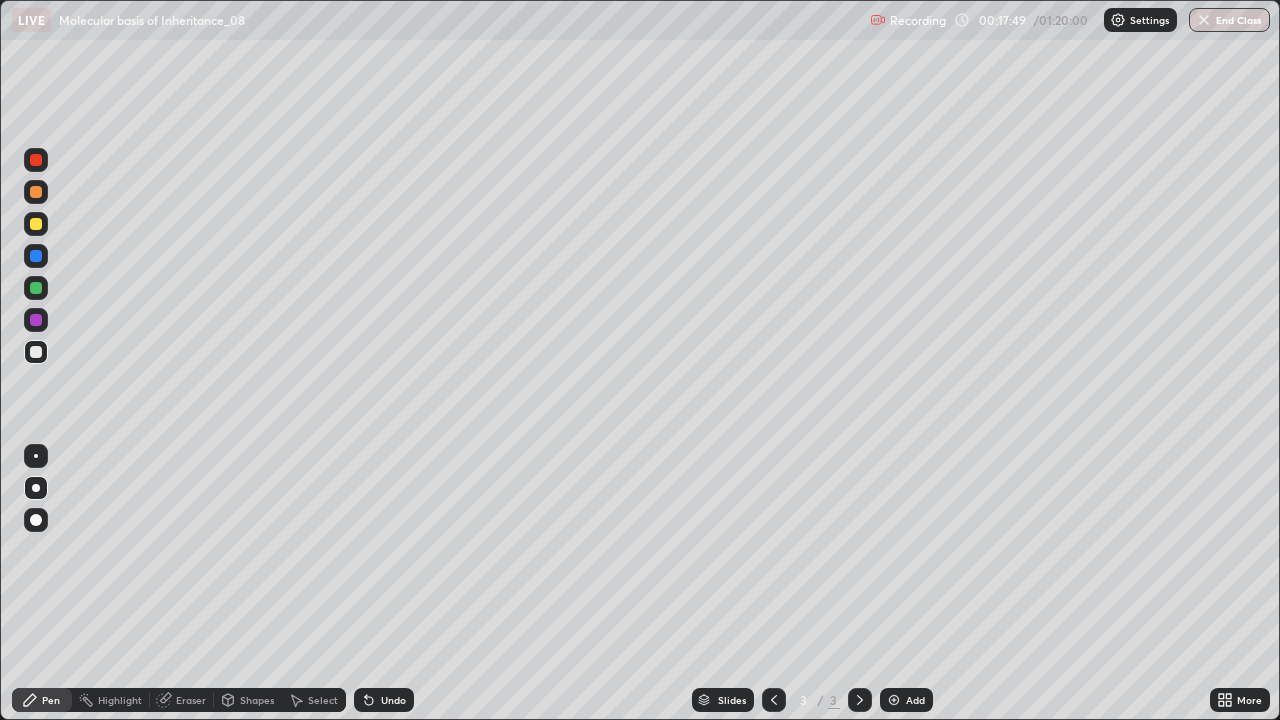 click at bounding box center [36, 192] 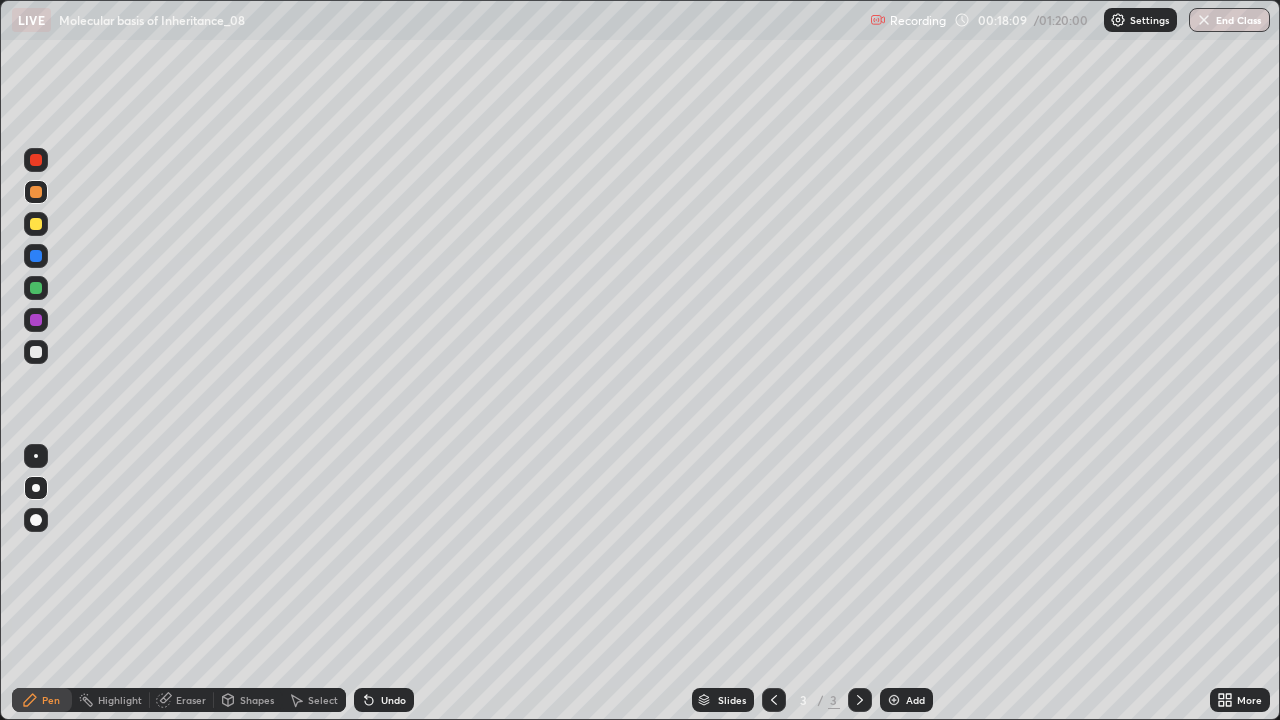 click on "Undo" at bounding box center (384, 700) 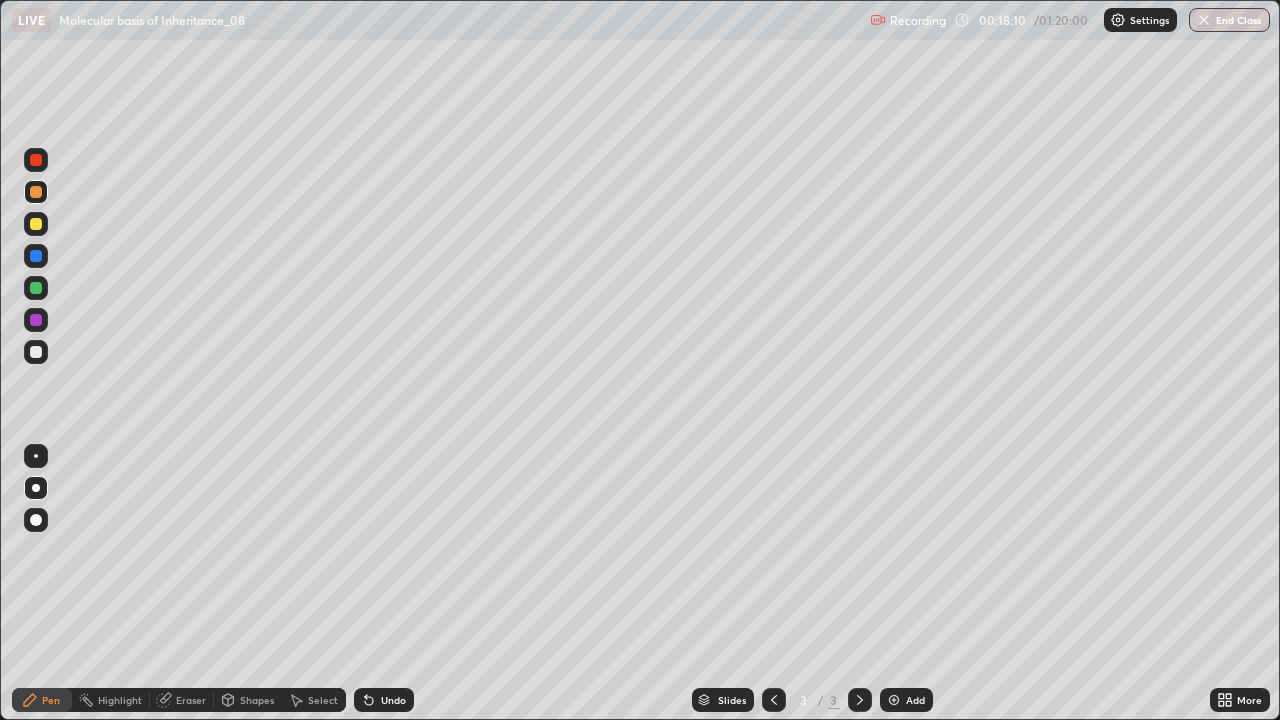 click on "Undo" at bounding box center (384, 700) 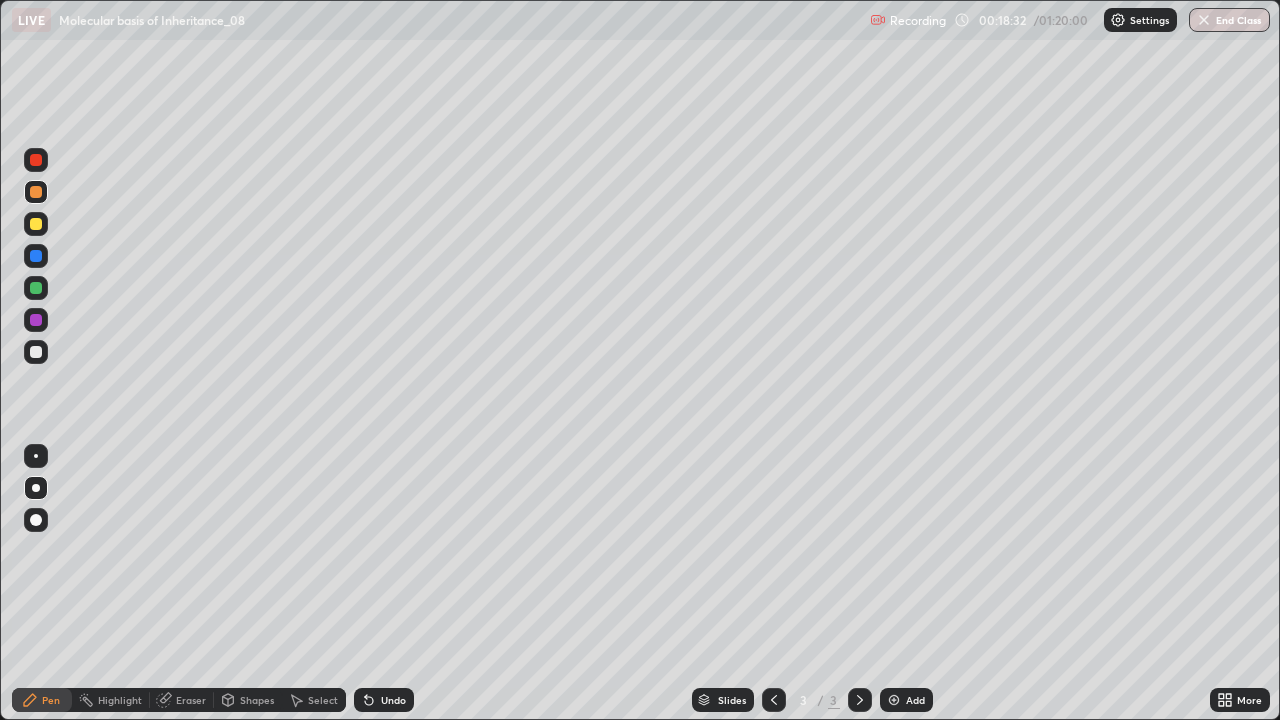 click on "Add" at bounding box center (906, 700) 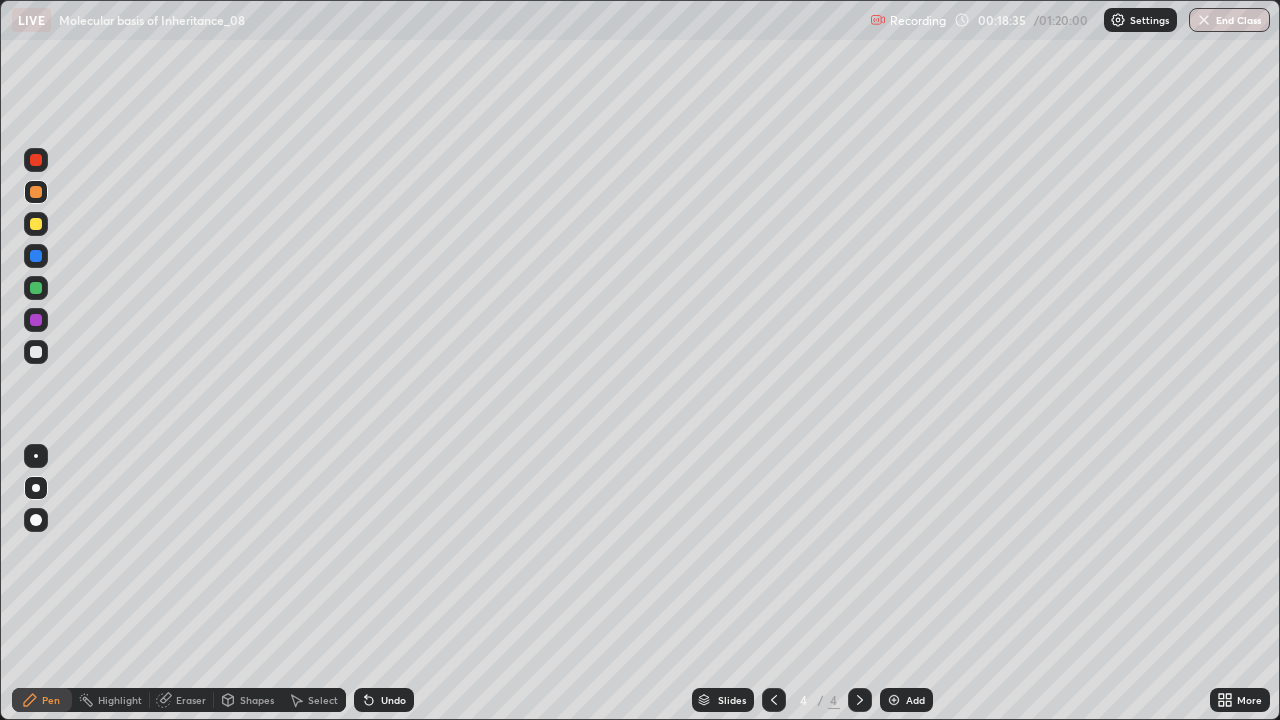 click at bounding box center (36, 352) 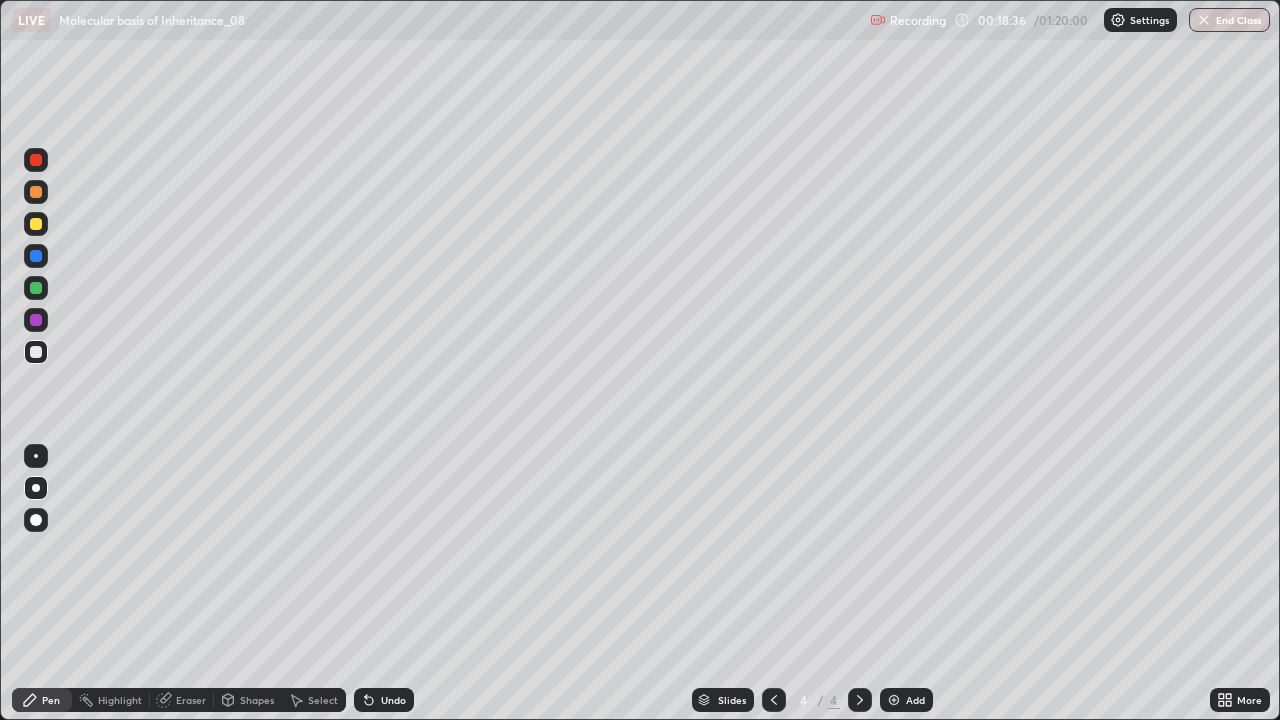 click 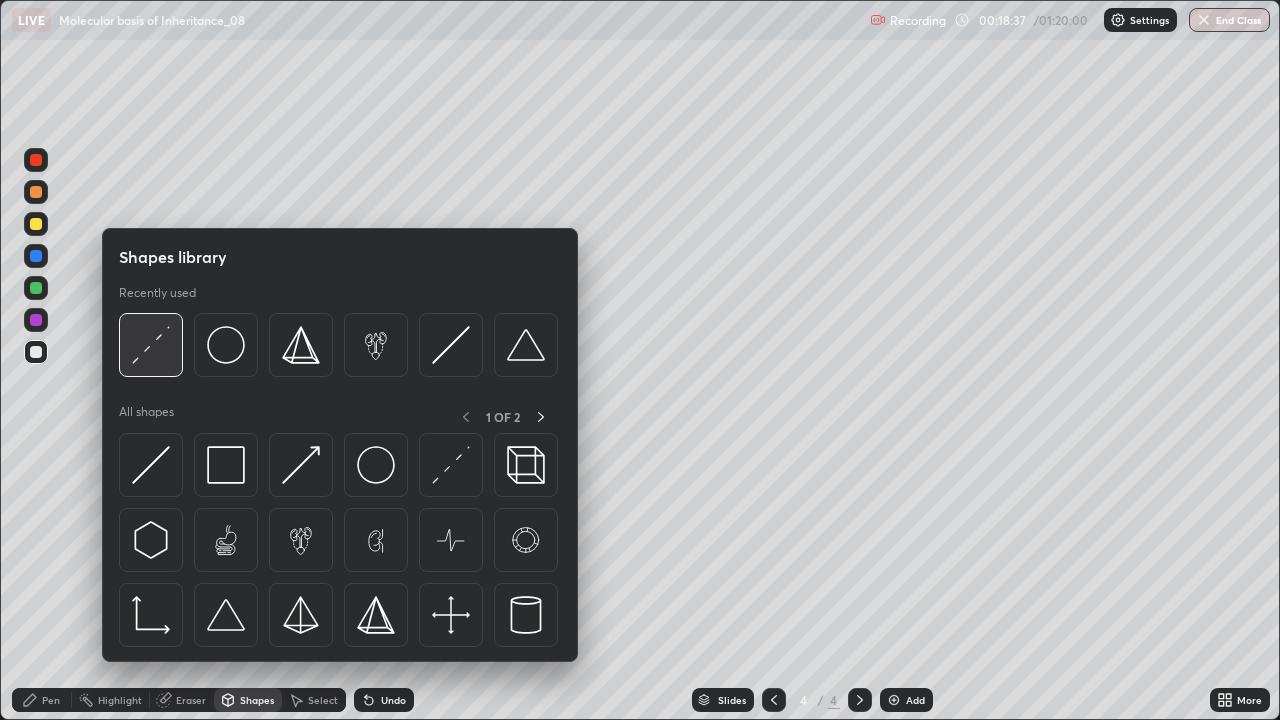 click at bounding box center (151, 345) 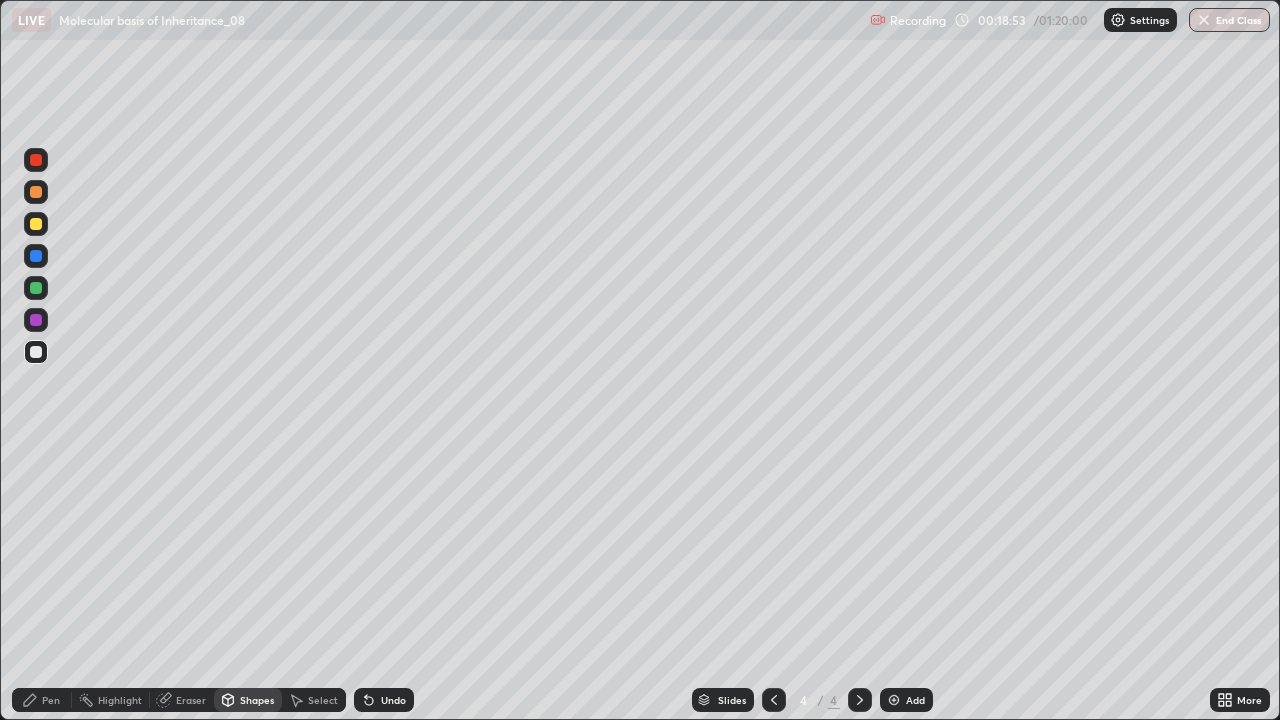 click at bounding box center (36, 320) 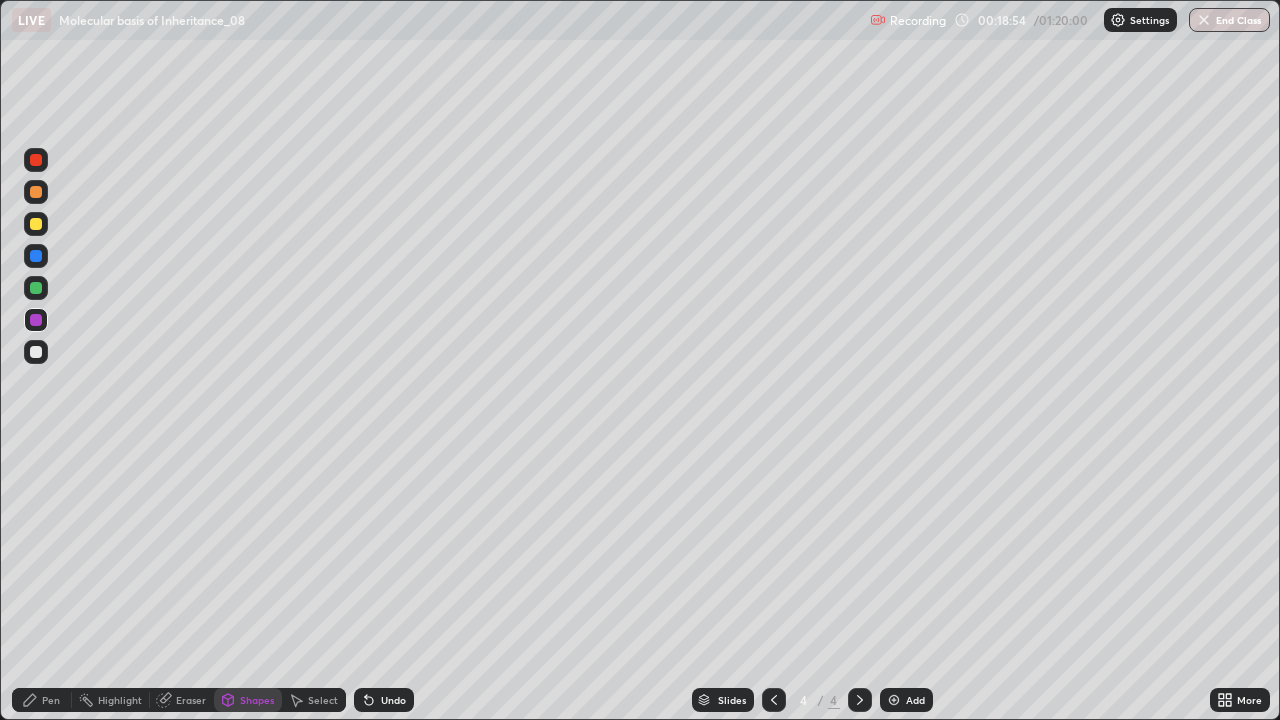 click at bounding box center [36, 288] 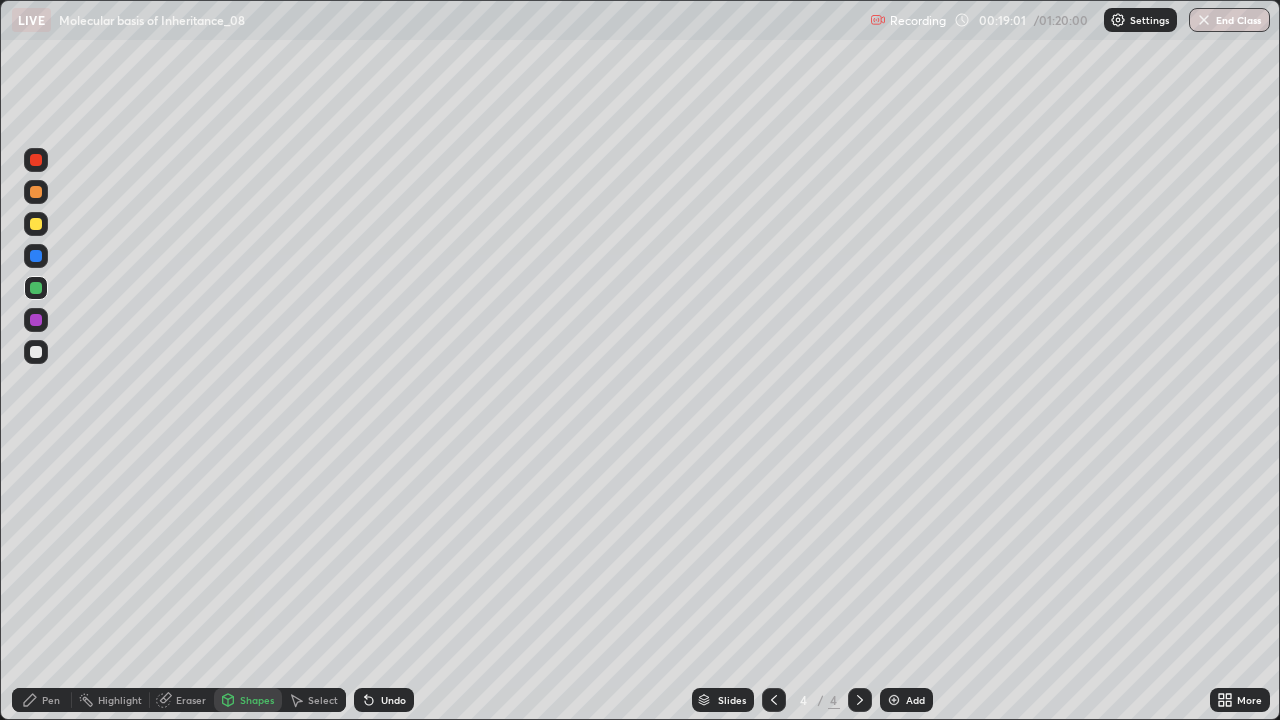 click on "Pen" at bounding box center [51, 700] 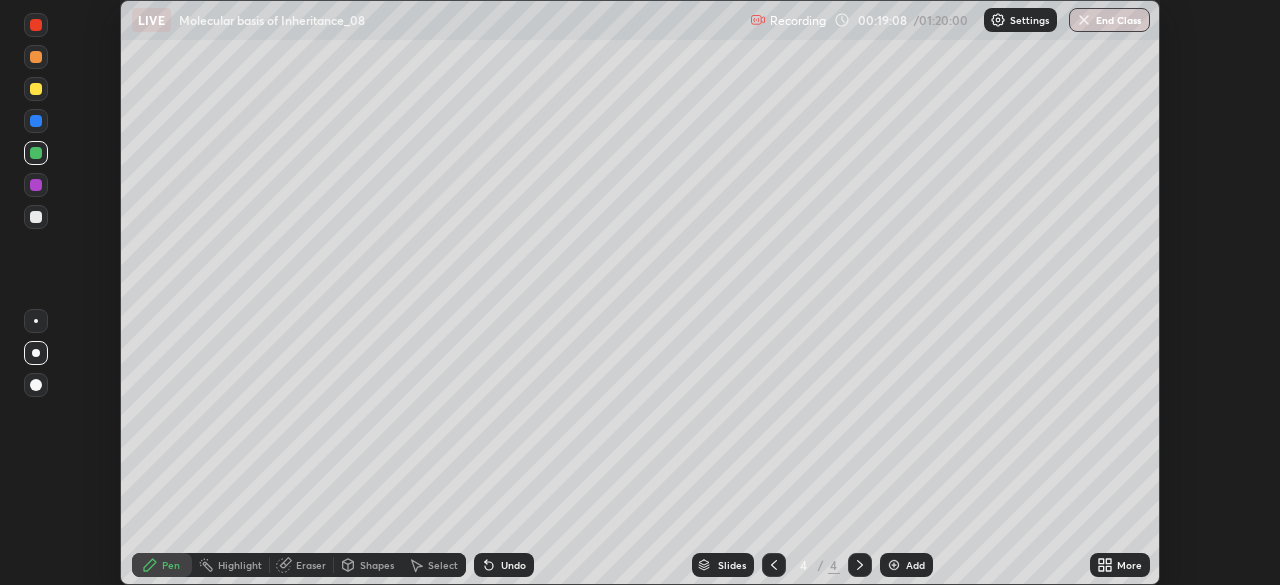 scroll, scrollTop: 585, scrollLeft: 1280, axis: both 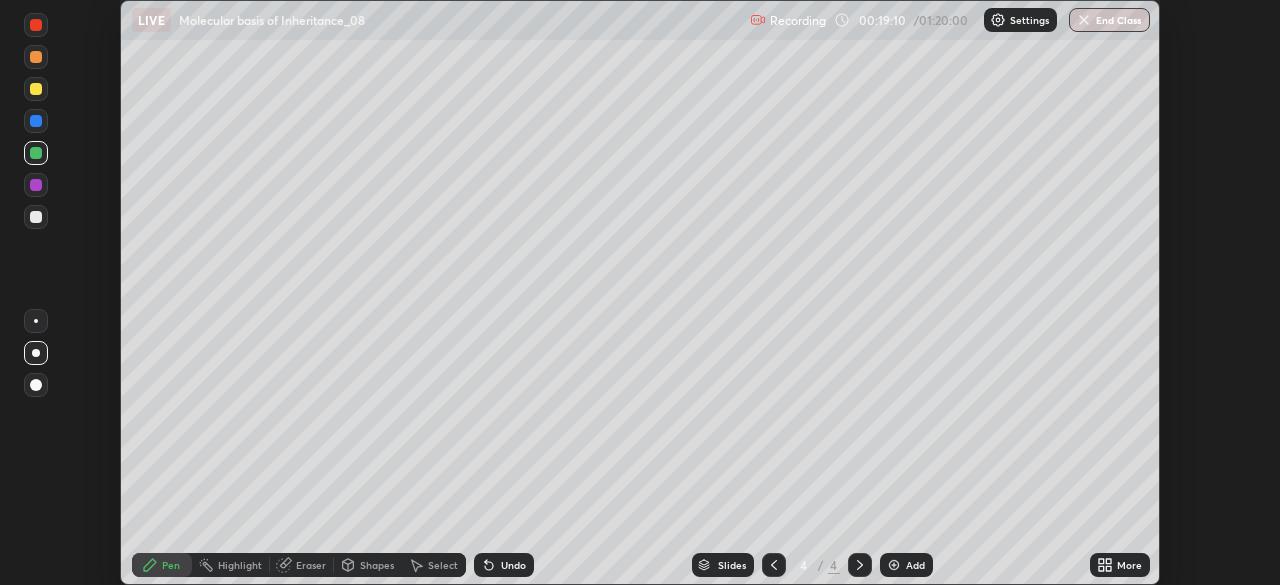 click 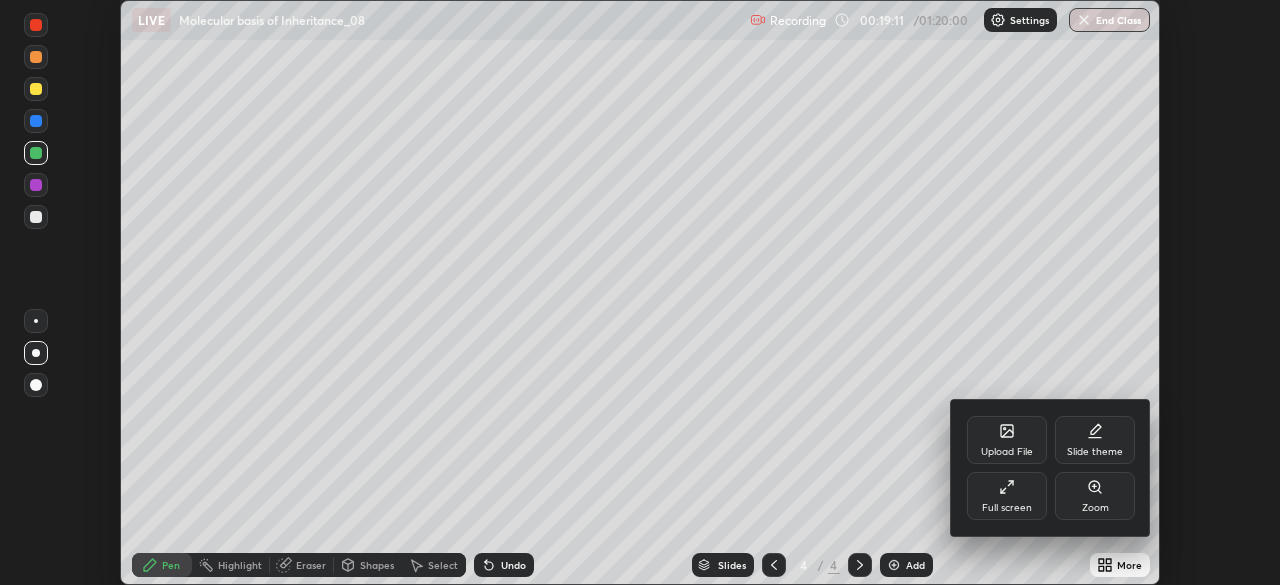 click 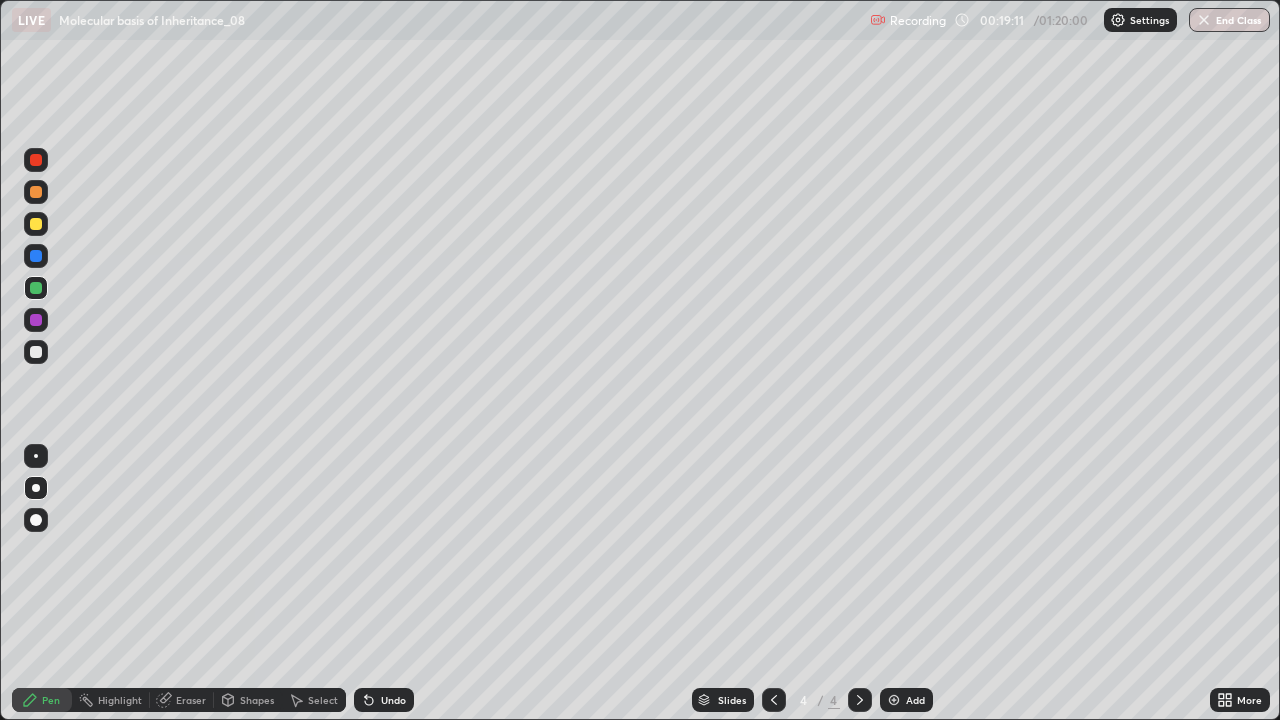 scroll, scrollTop: 99280, scrollLeft: 98720, axis: both 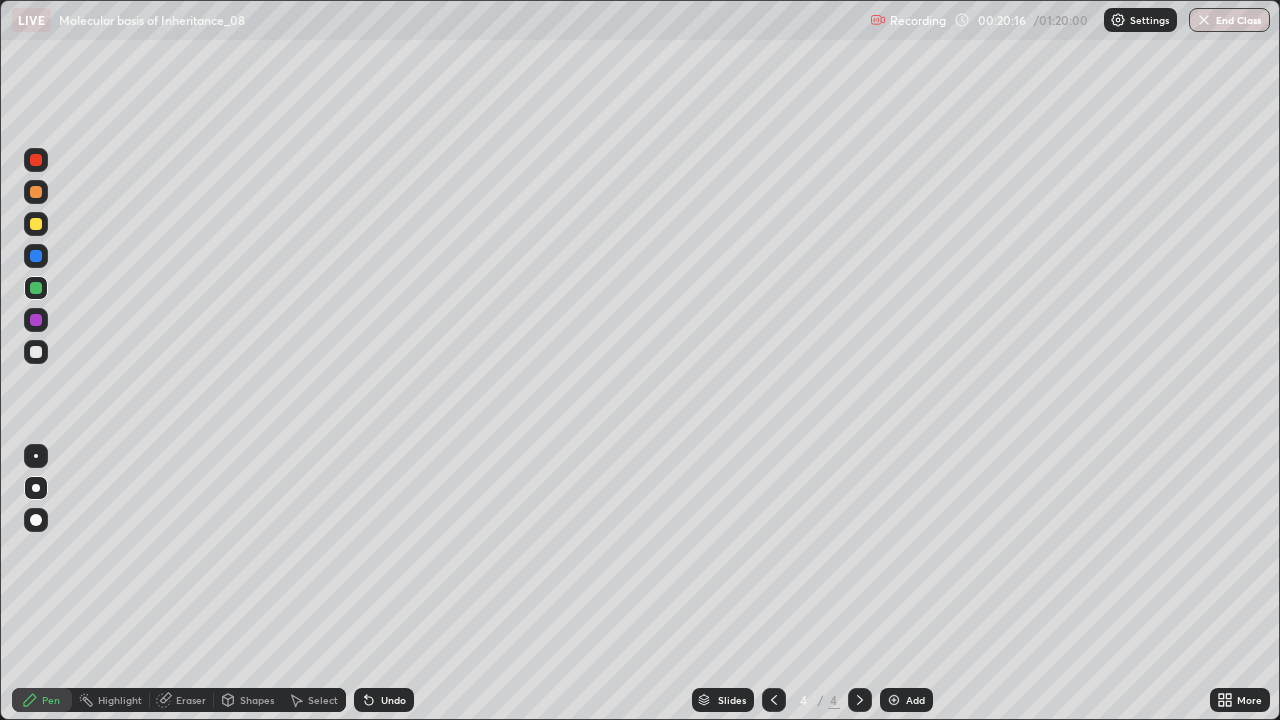 click at bounding box center [36, 352] 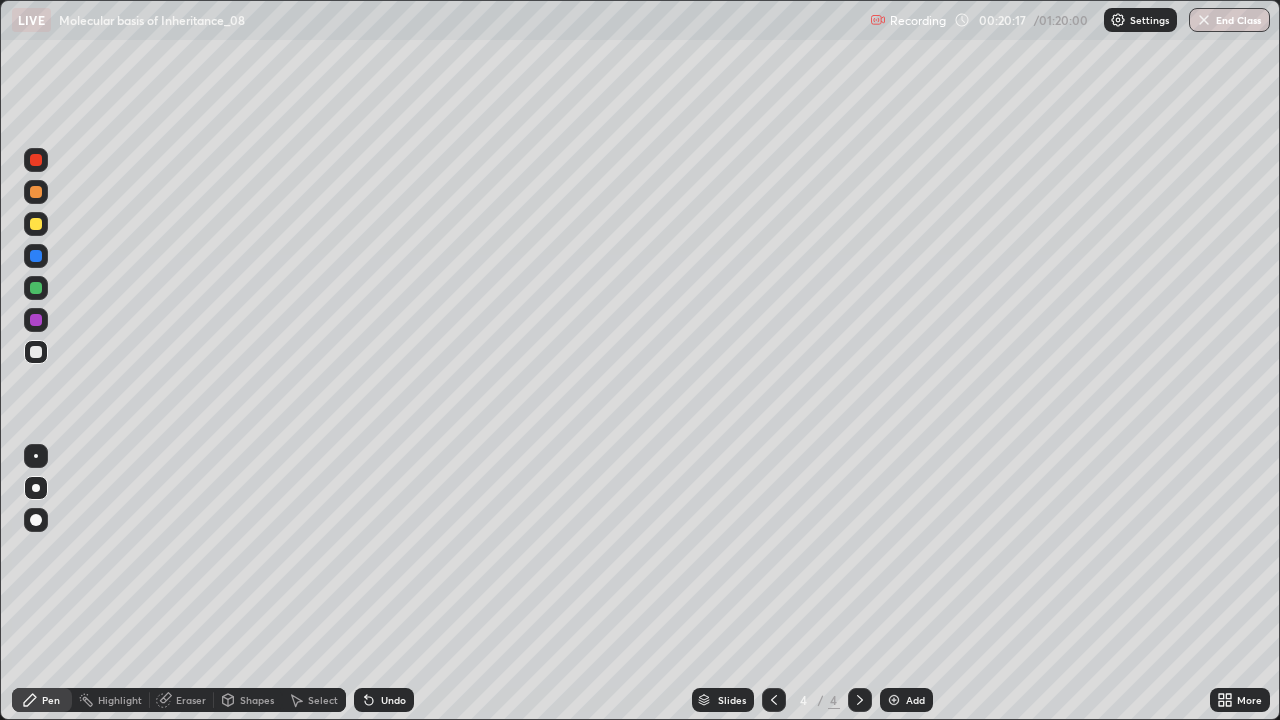 click at bounding box center (36, 192) 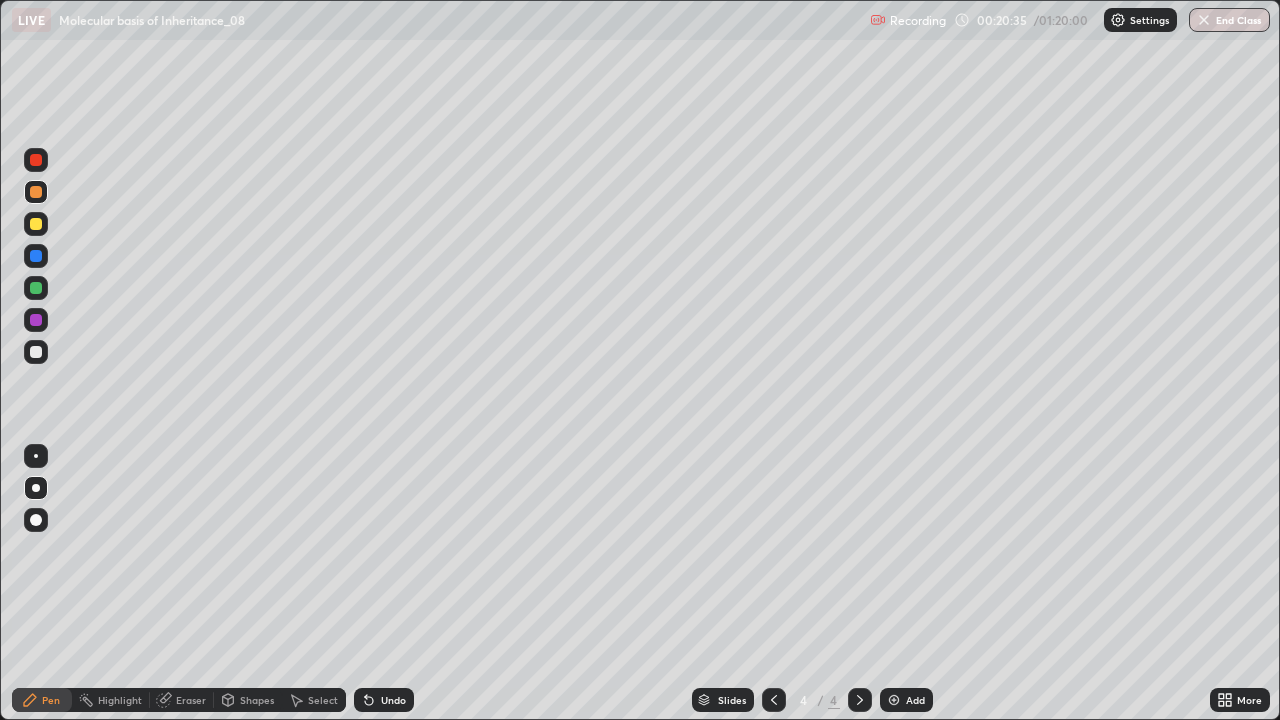 click at bounding box center [36, 160] 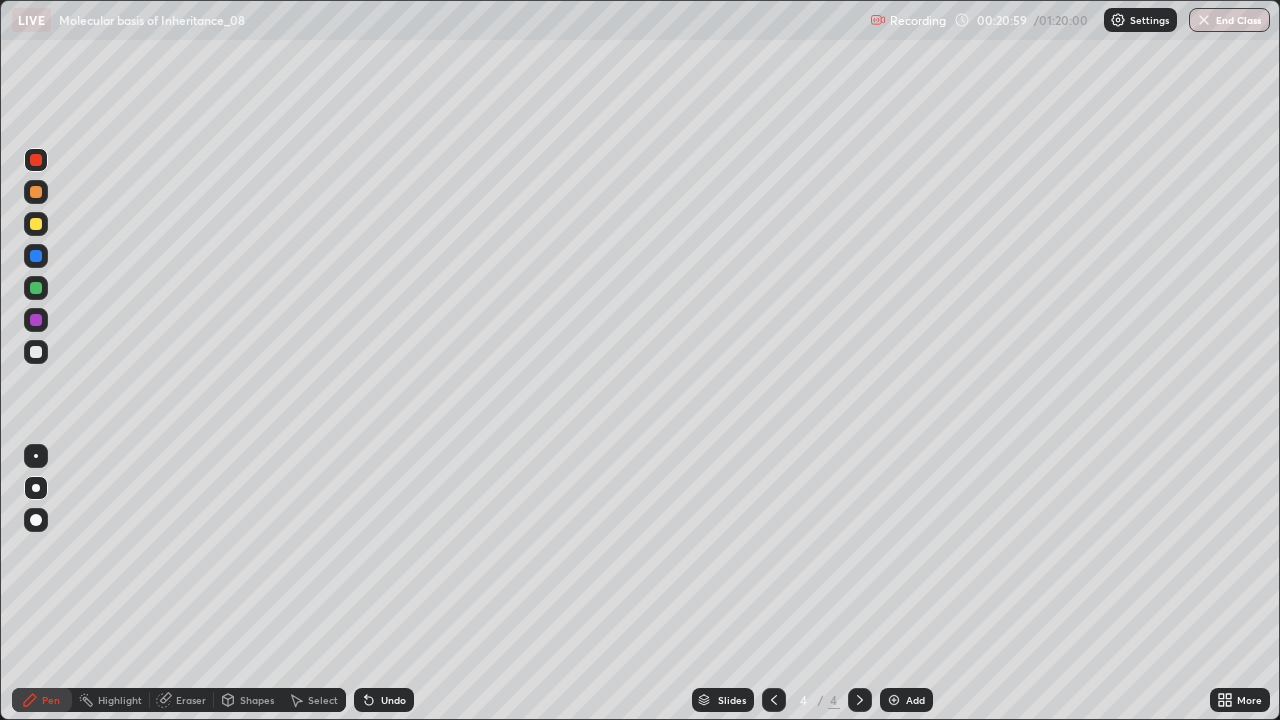 click at bounding box center (36, 192) 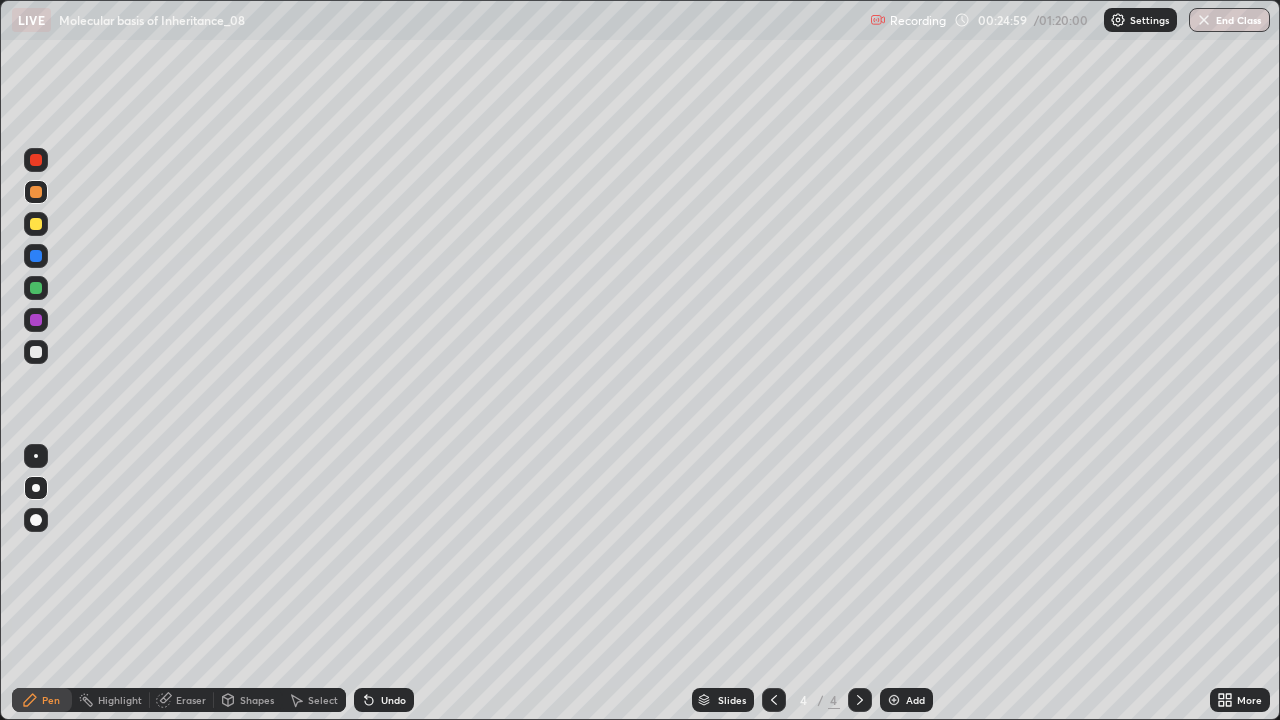 click at bounding box center [36, 160] 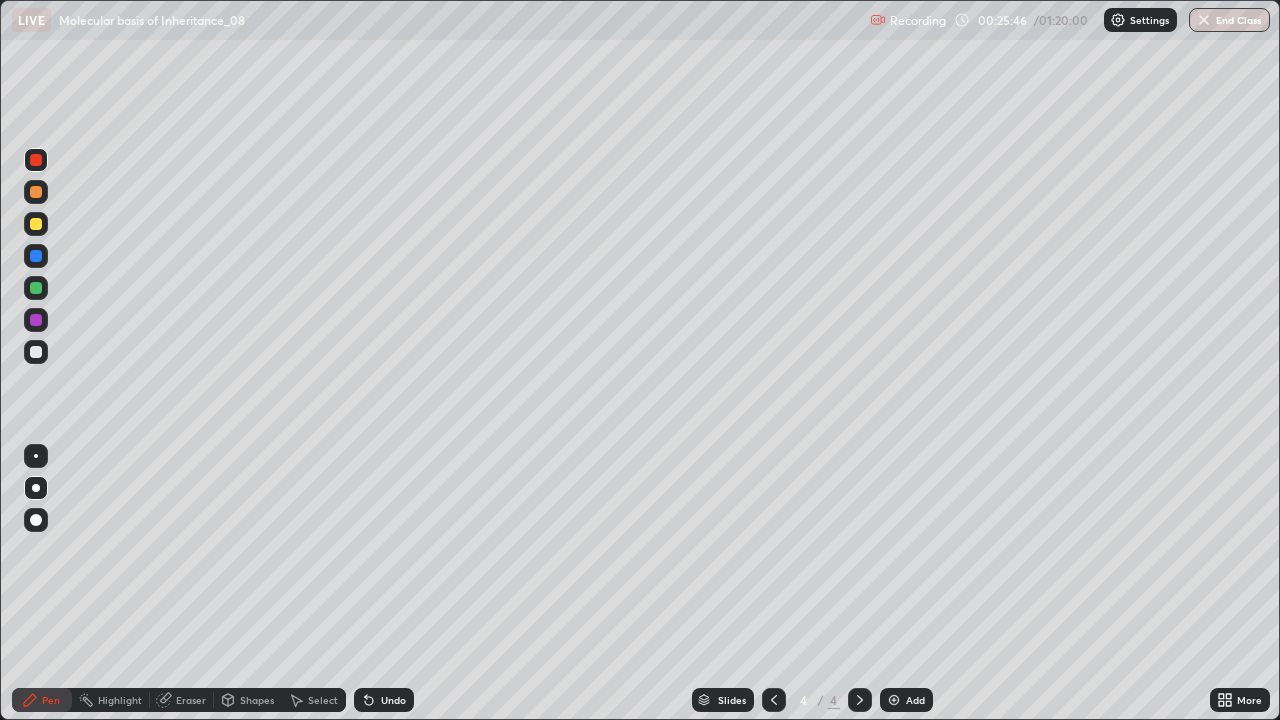 click at bounding box center [36, 320] 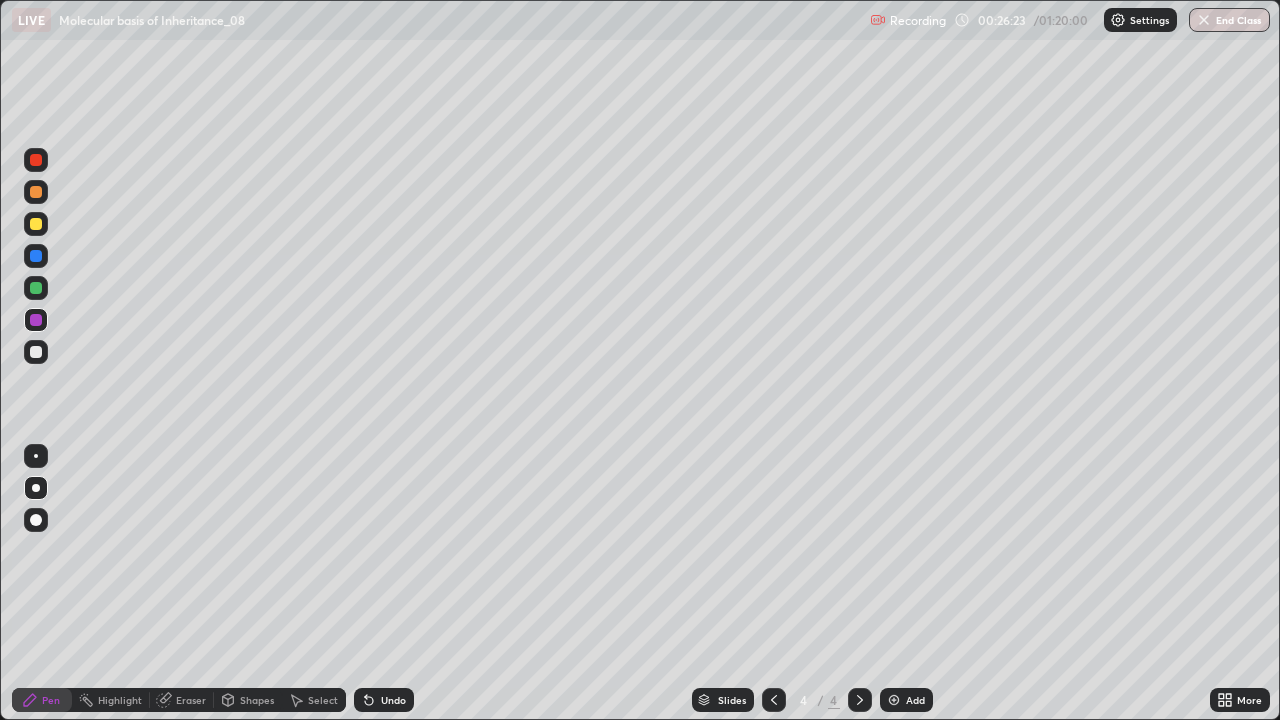 click 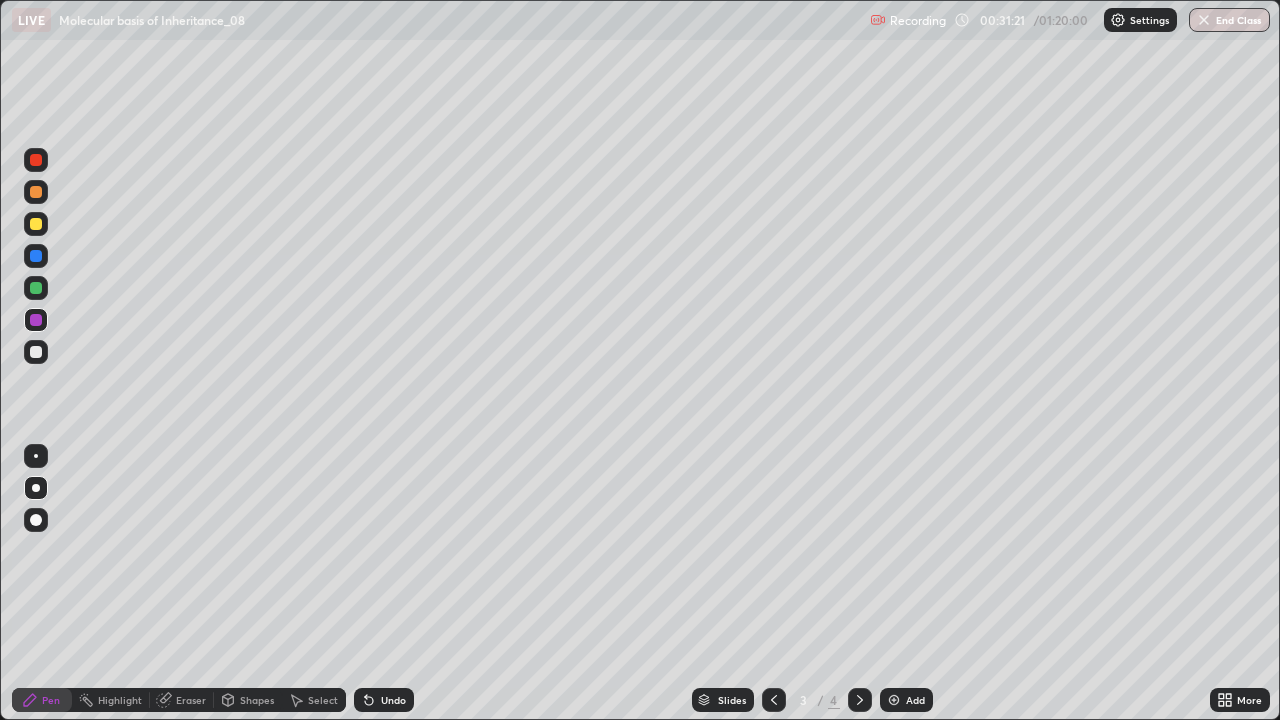 click at bounding box center [860, 700] 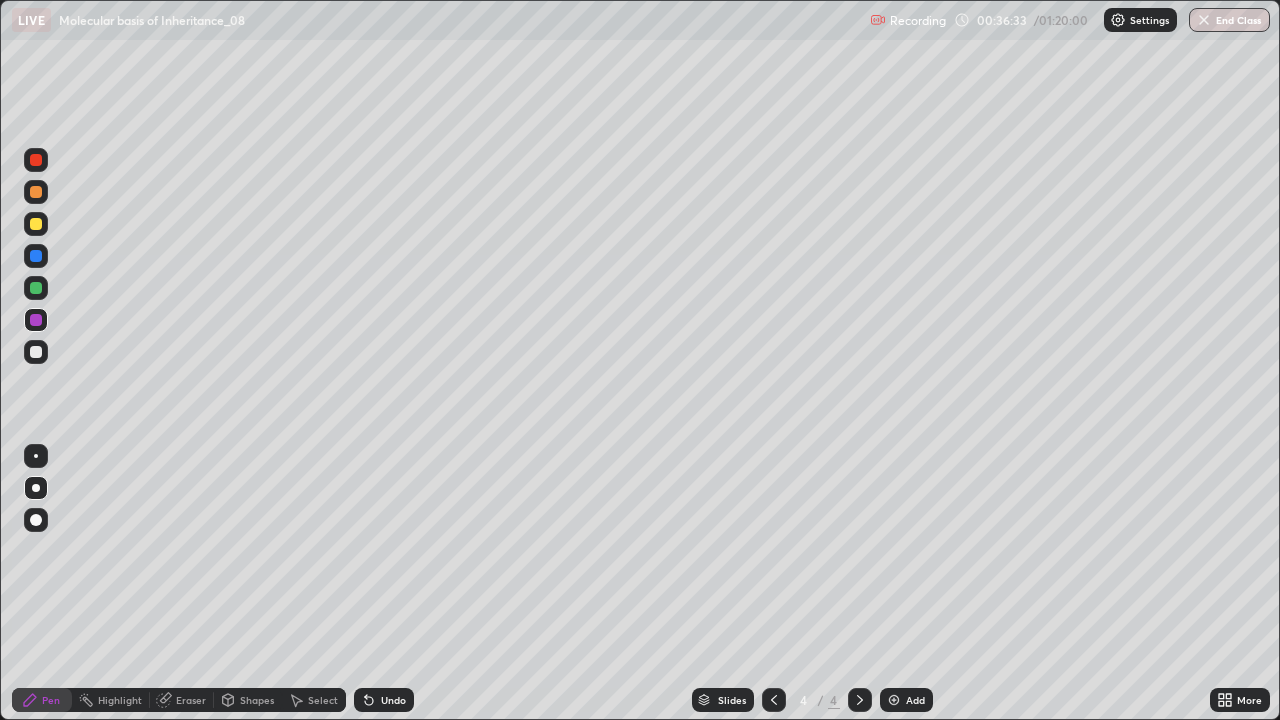 click at bounding box center (894, 700) 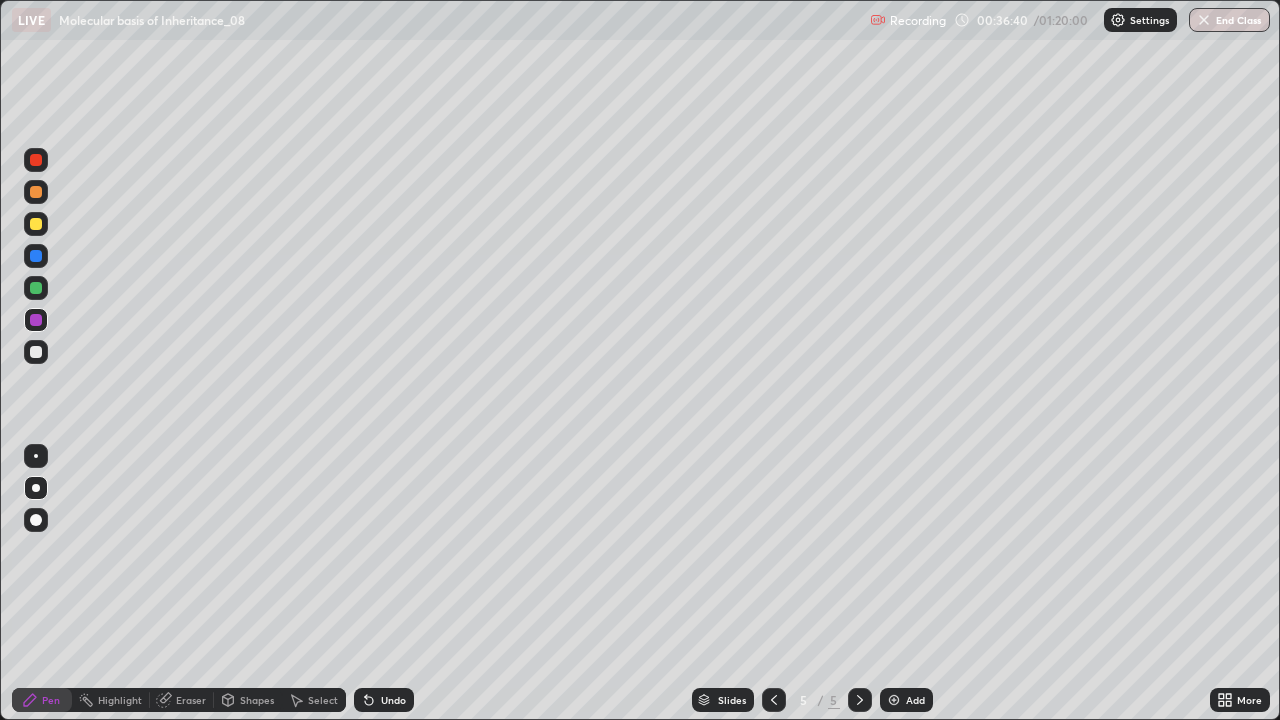 click on "Undo" at bounding box center (384, 700) 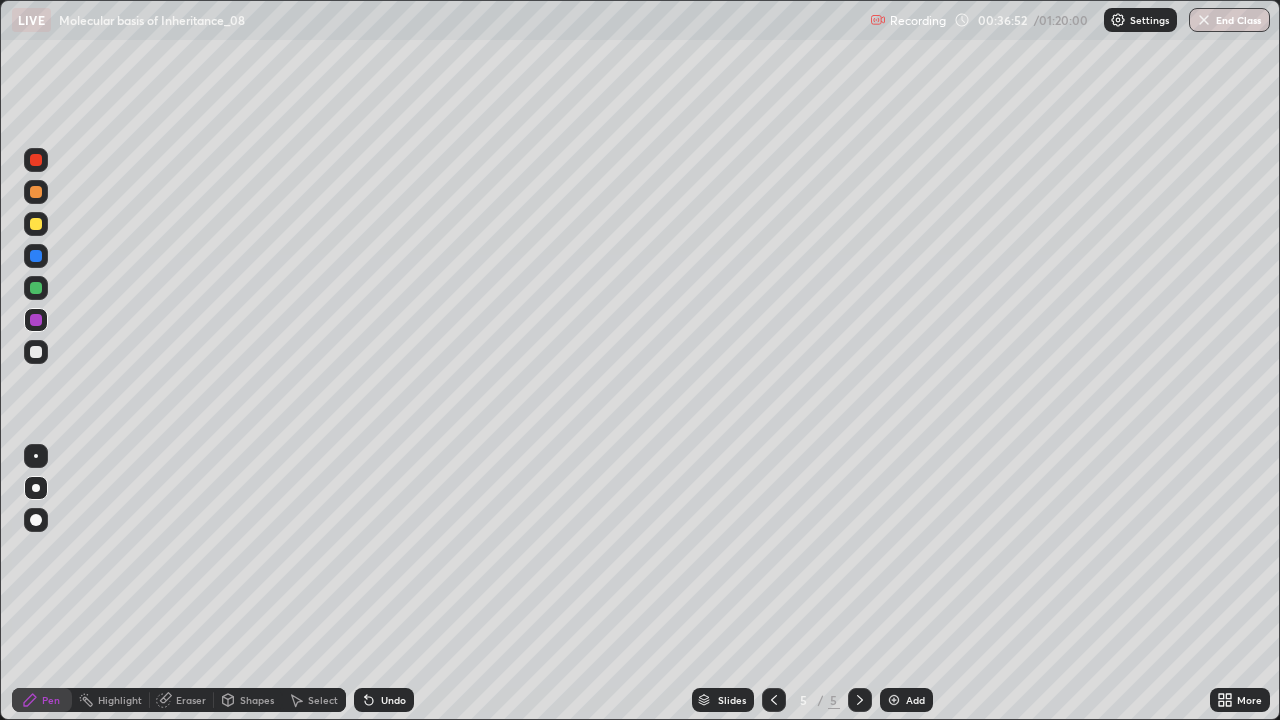 click at bounding box center [36, 160] 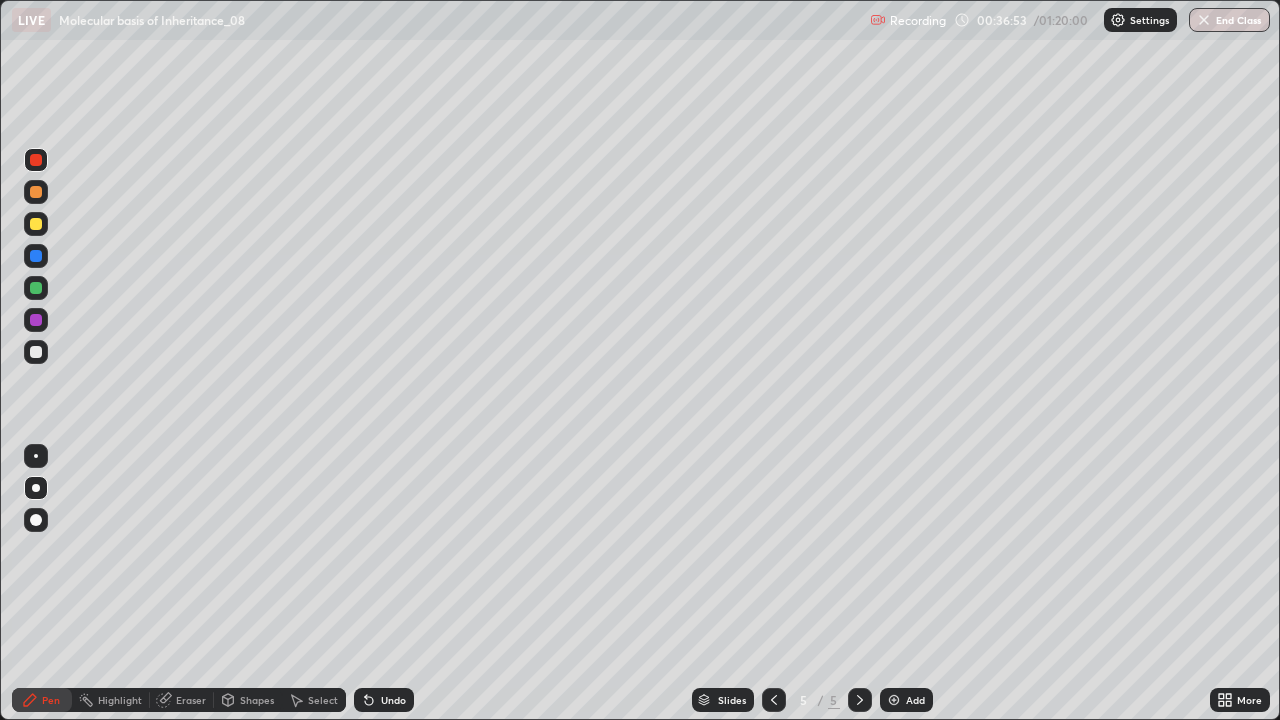 click at bounding box center [36, 192] 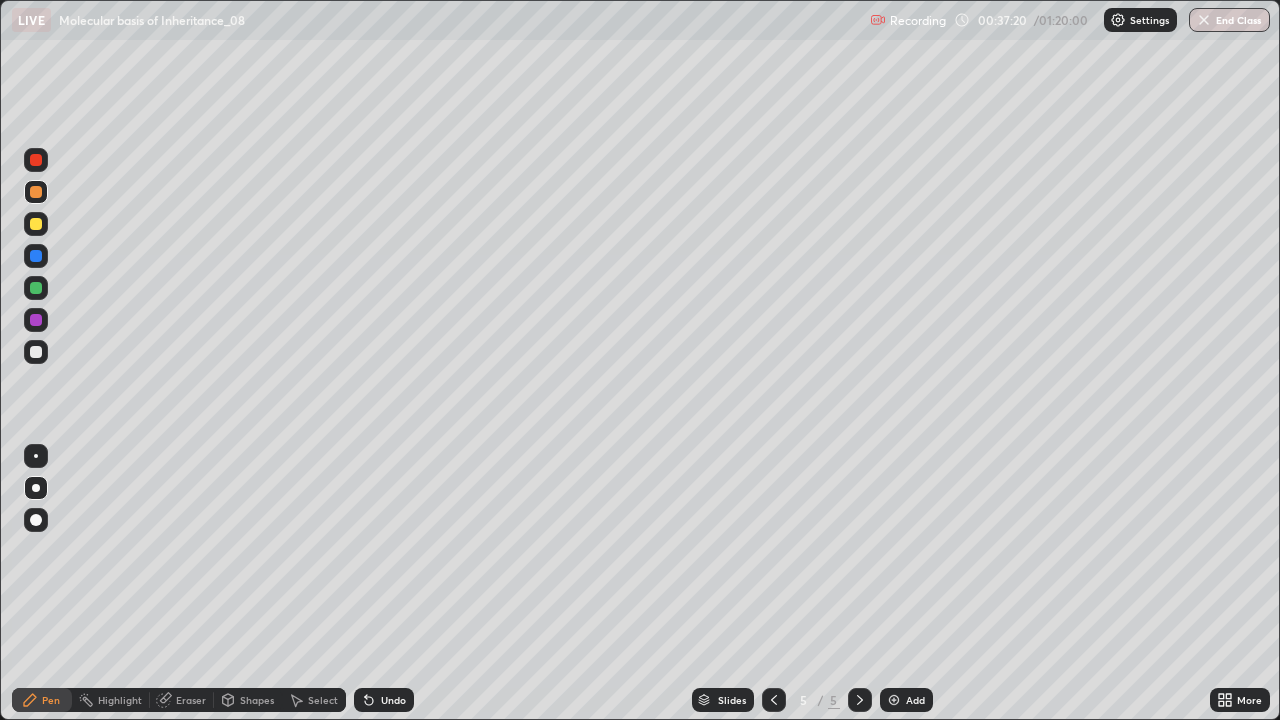click at bounding box center (36, 352) 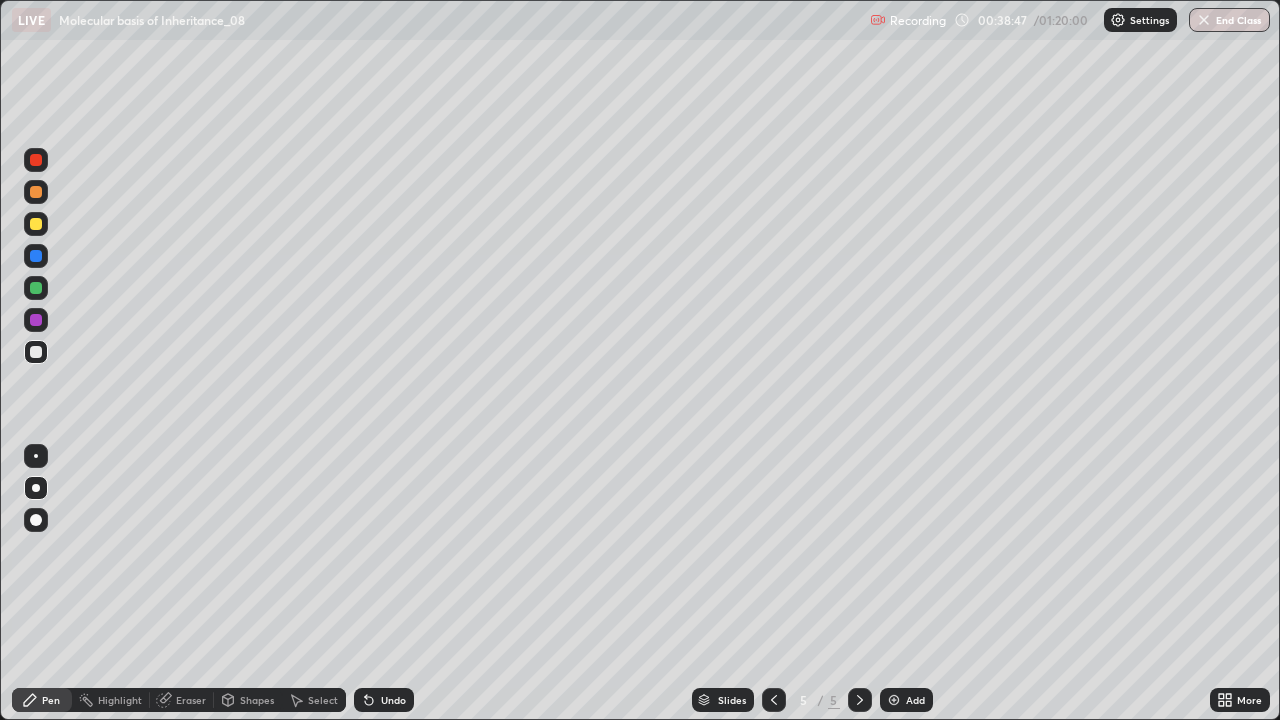 click at bounding box center [36, 224] 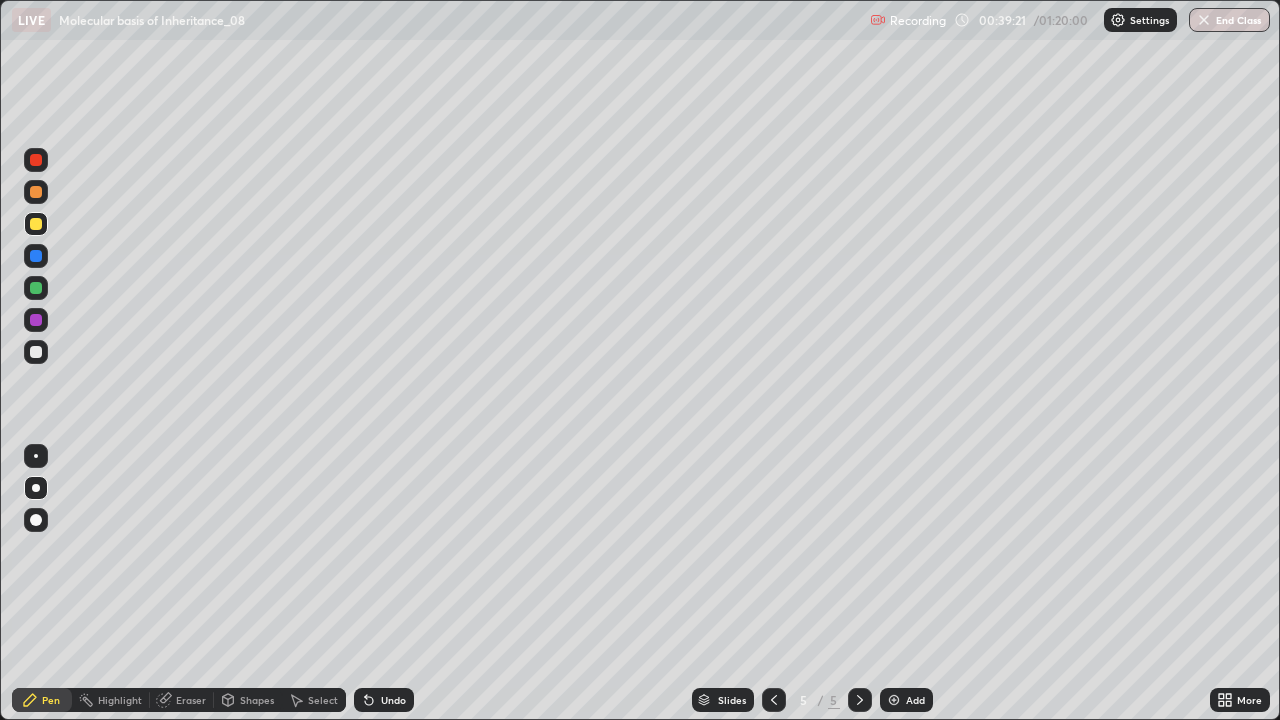 click at bounding box center (36, 352) 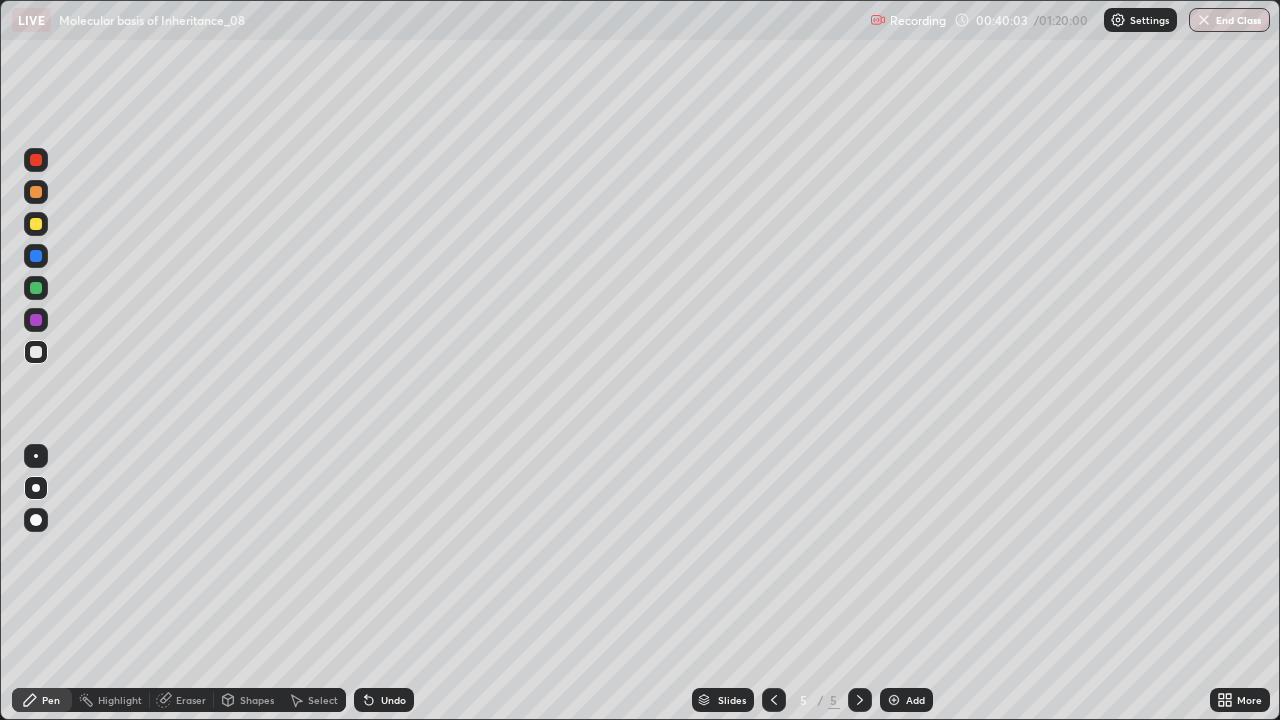 click at bounding box center (36, 320) 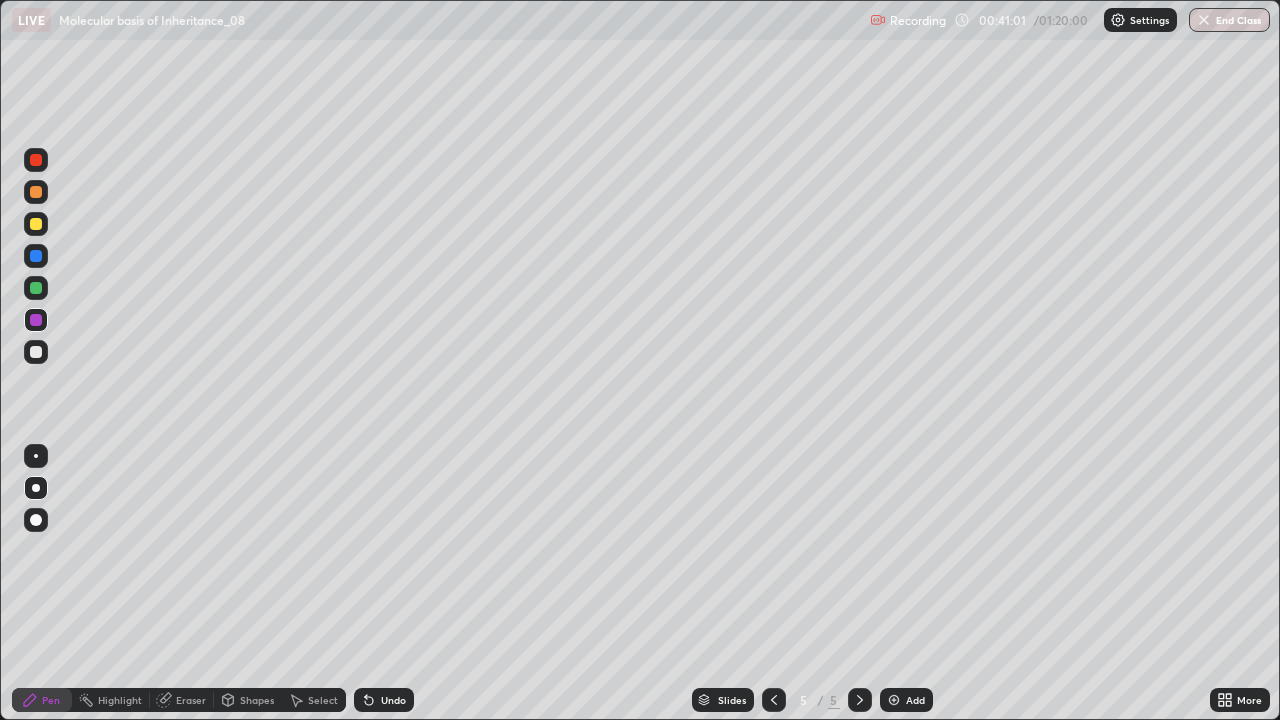 click at bounding box center (36, 192) 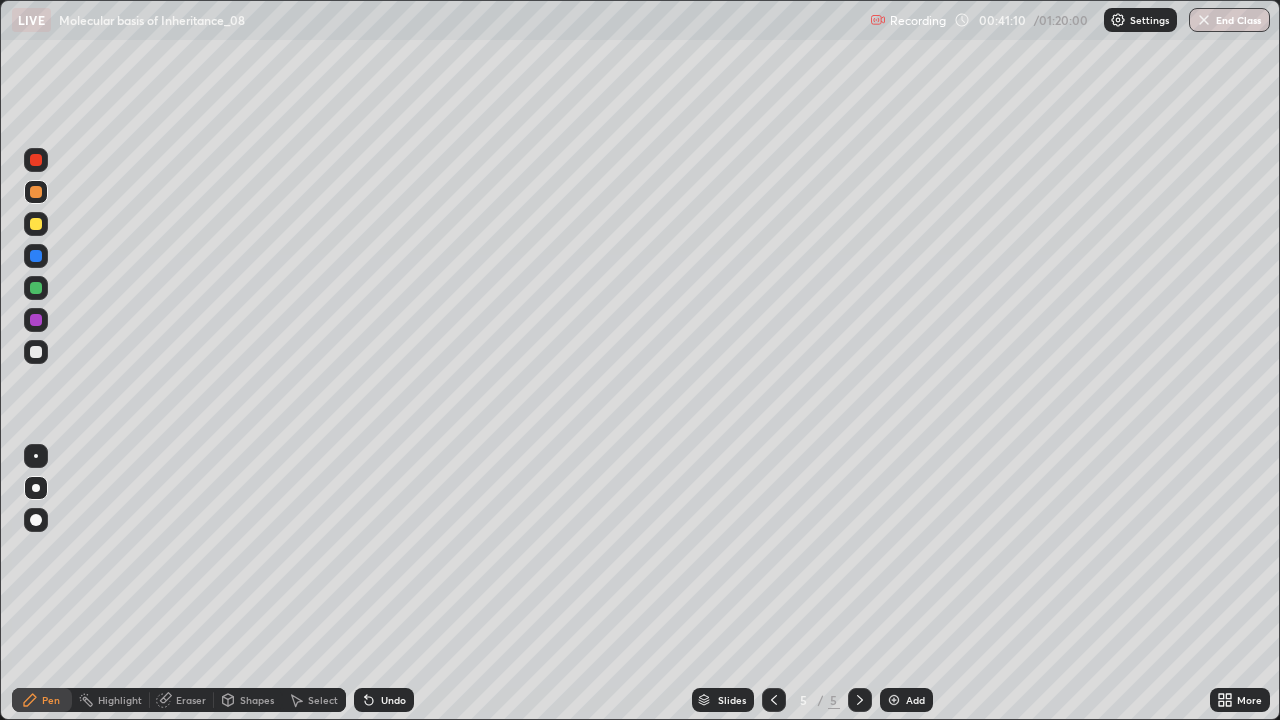 click on "Undo" at bounding box center [393, 700] 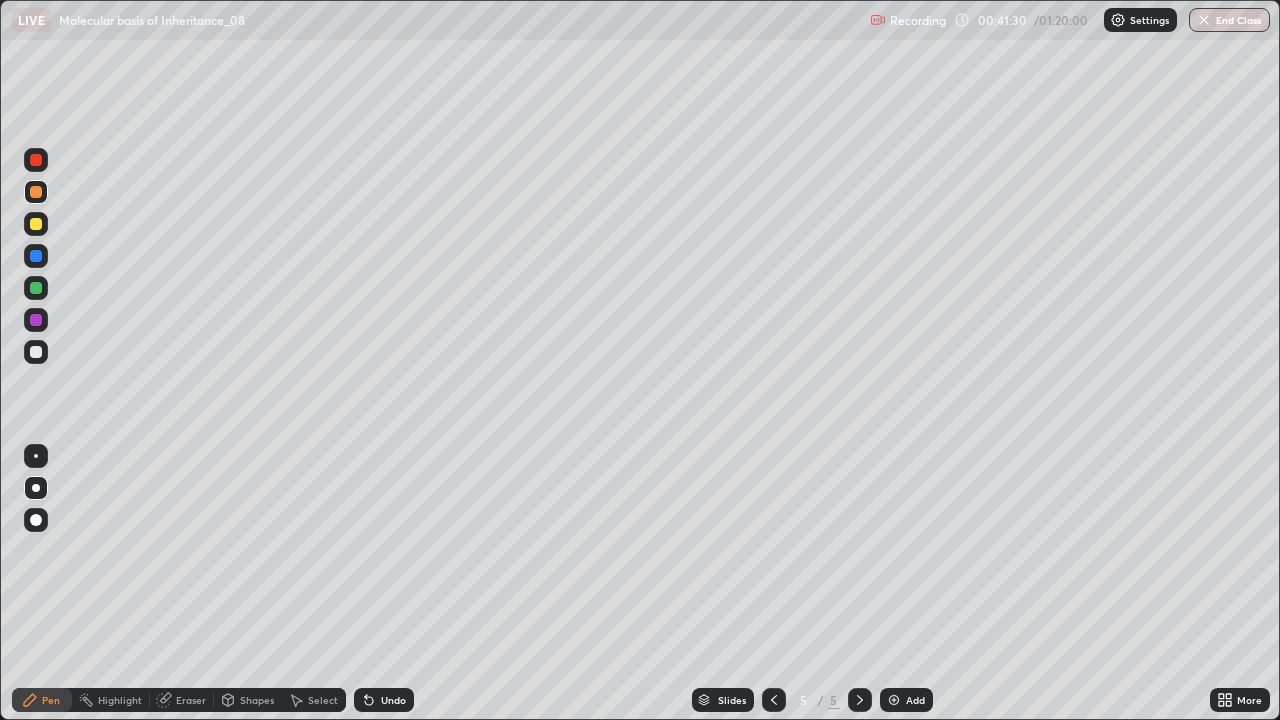 click on "Eraser" at bounding box center (182, 700) 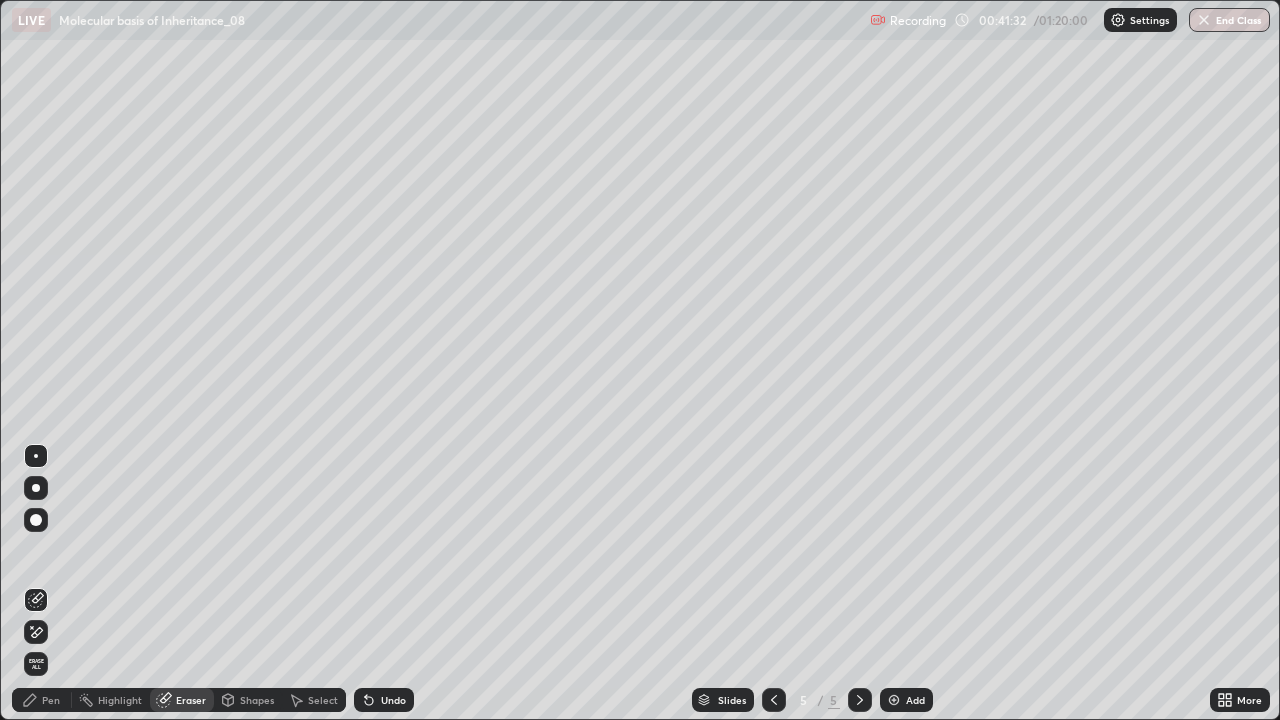 click on "Pen" at bounding box center [51, 700] 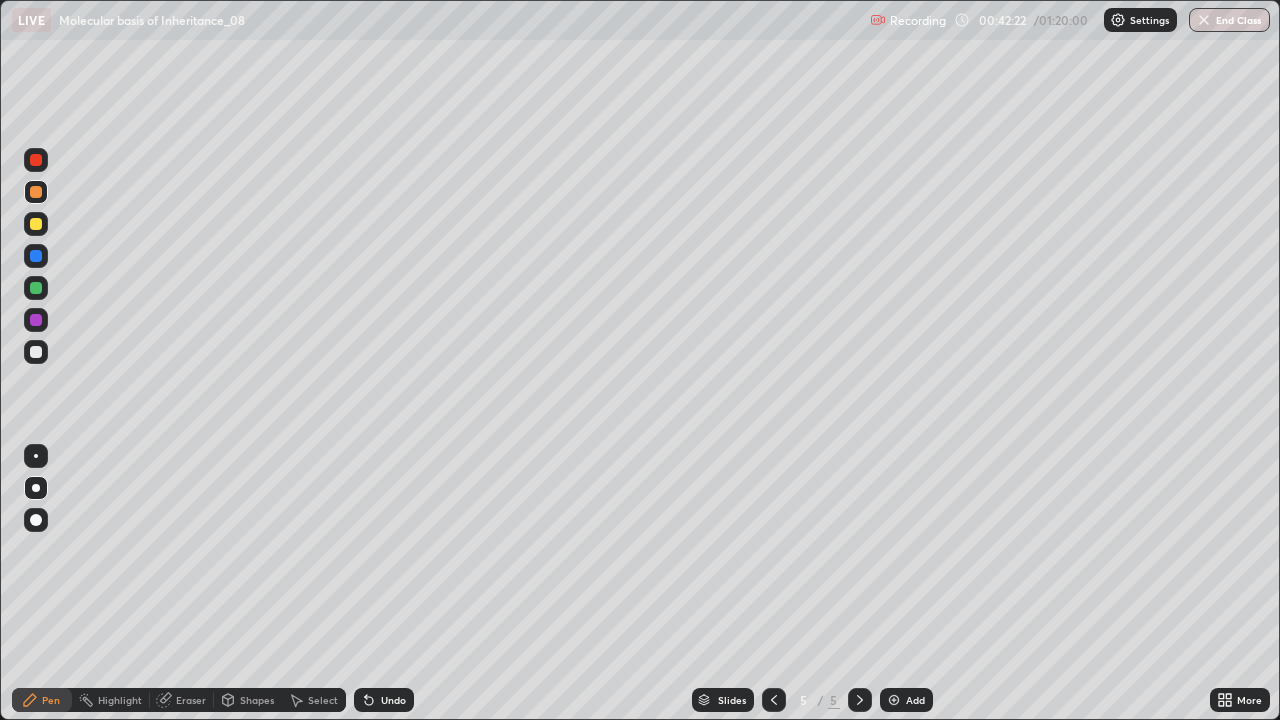 click at bounding box center (894, 700) 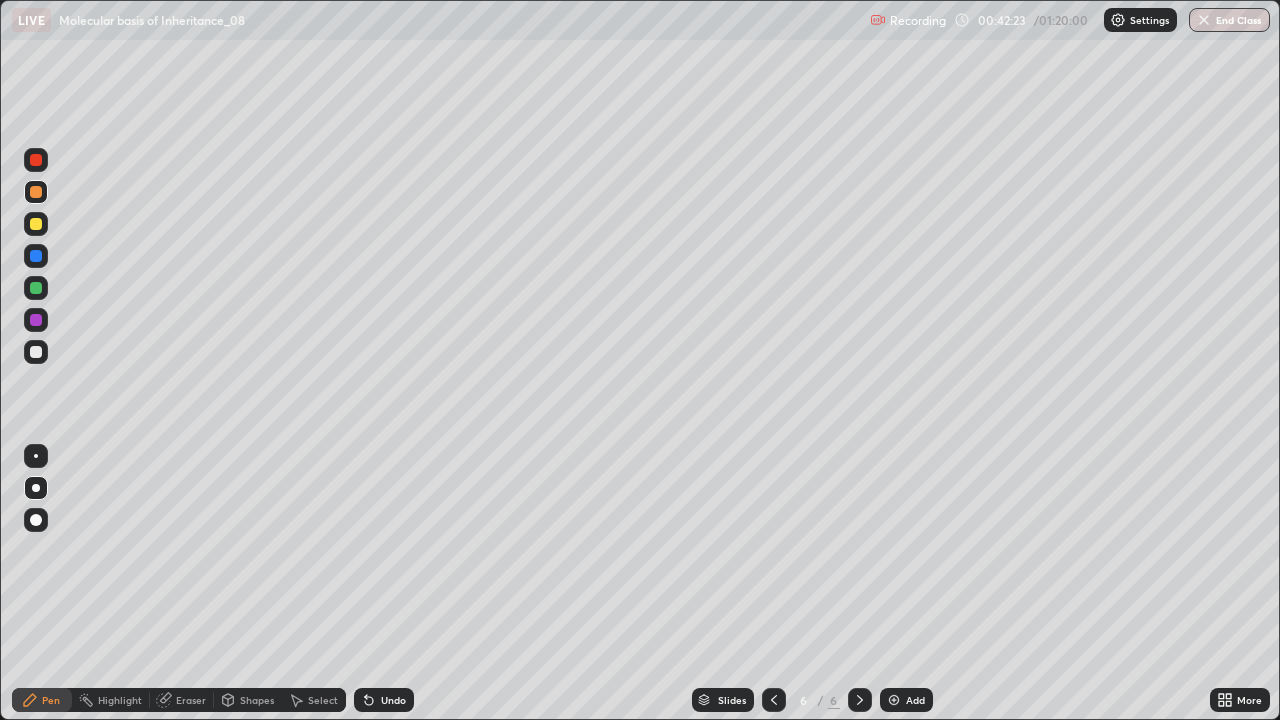 click at bounding box center (36, 352) 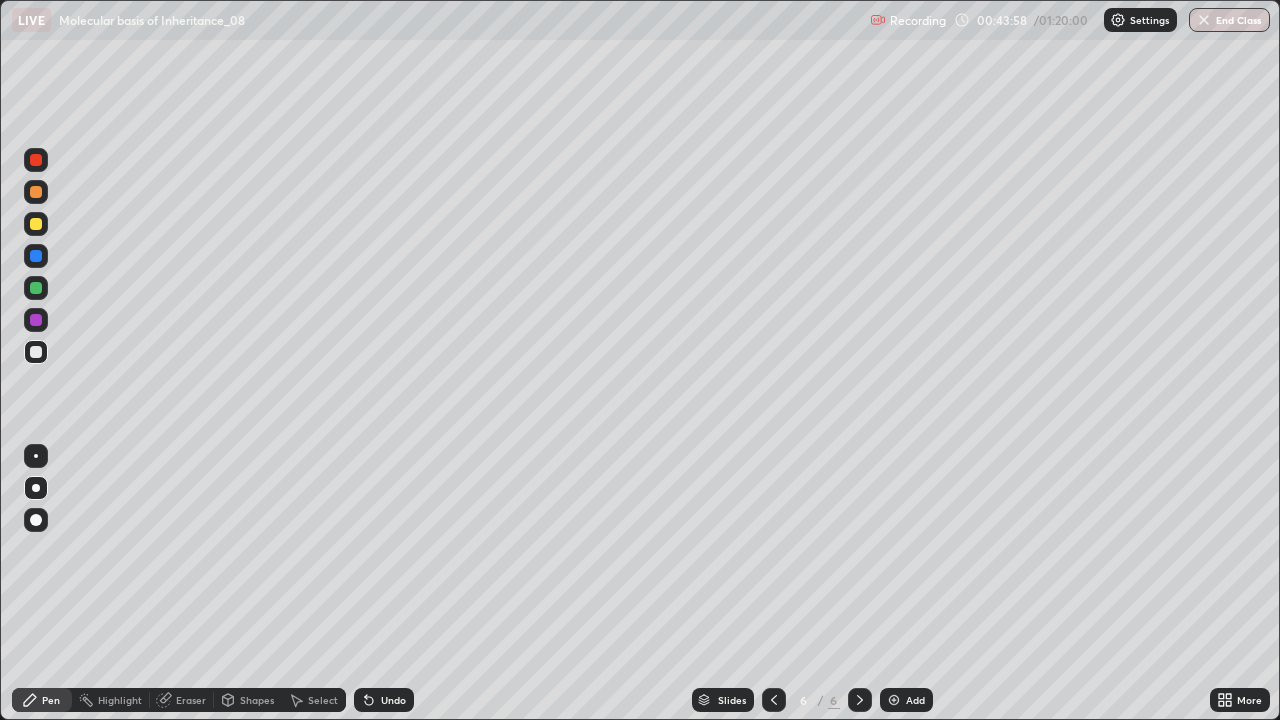 click at bounding box center (36, 160) 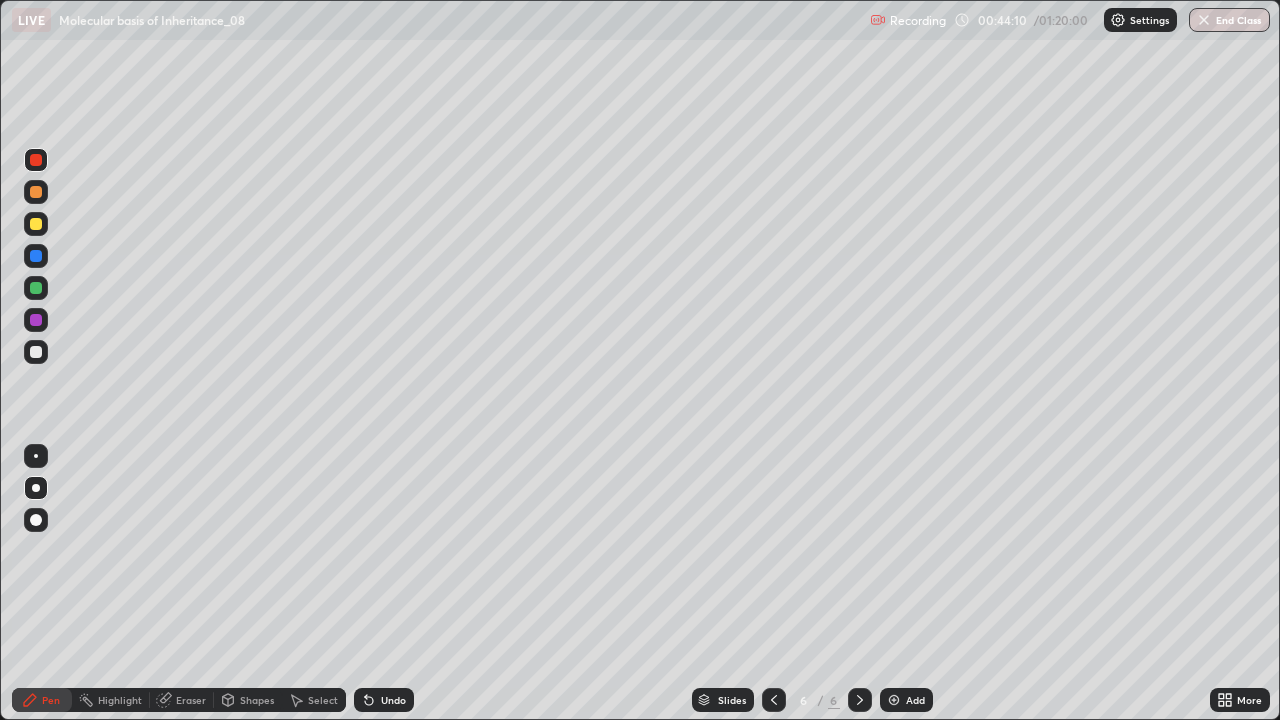 click at bounding box center [36, 224] 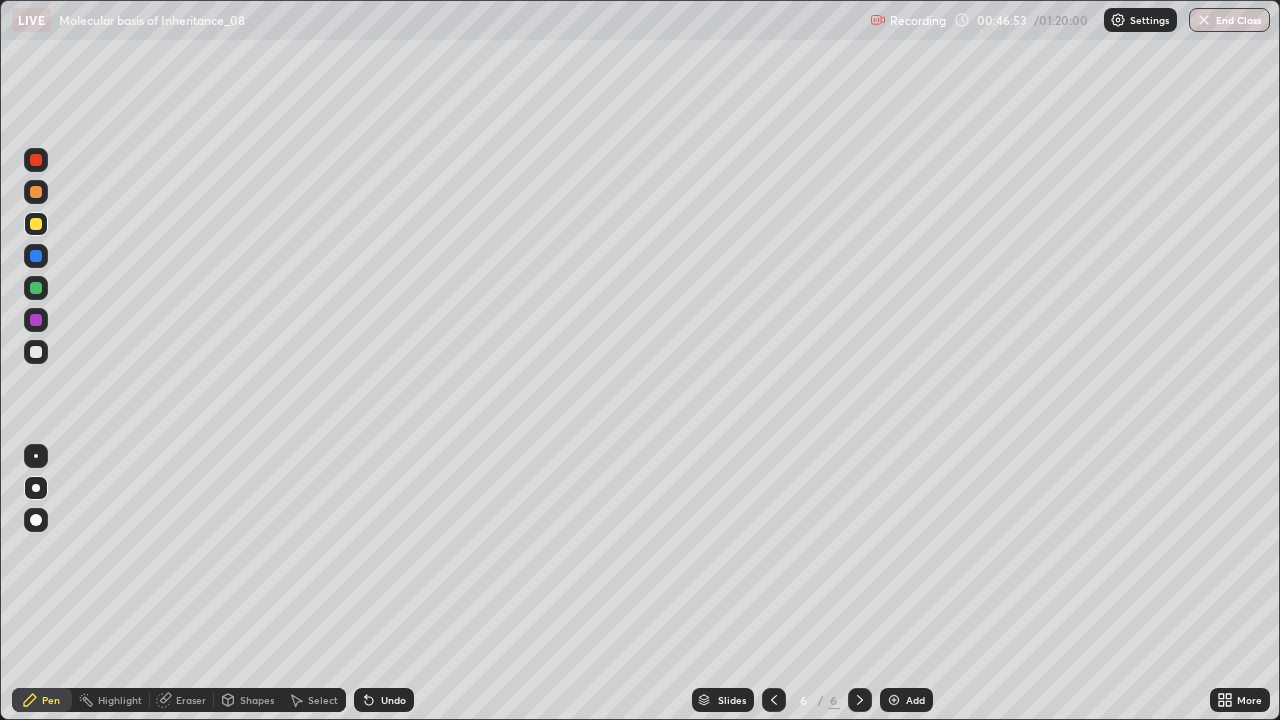 click at bounding box center (36, 352) 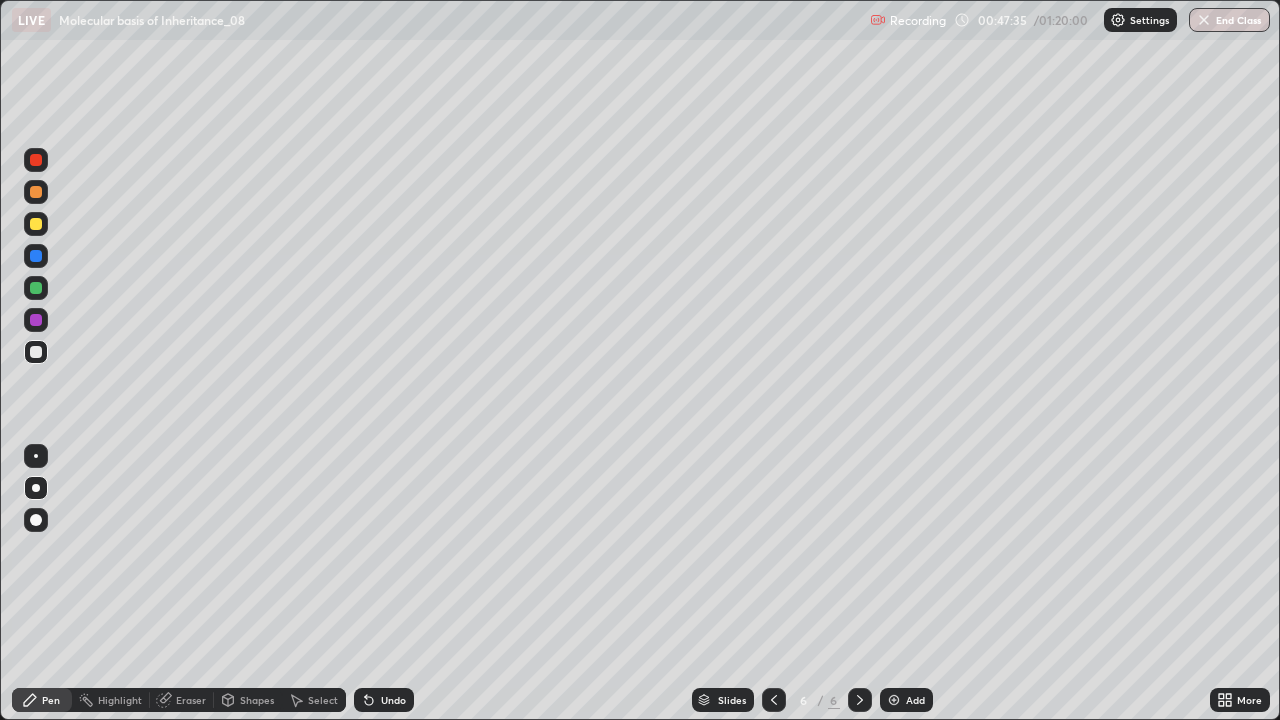 click at bounding box center [36, 256] 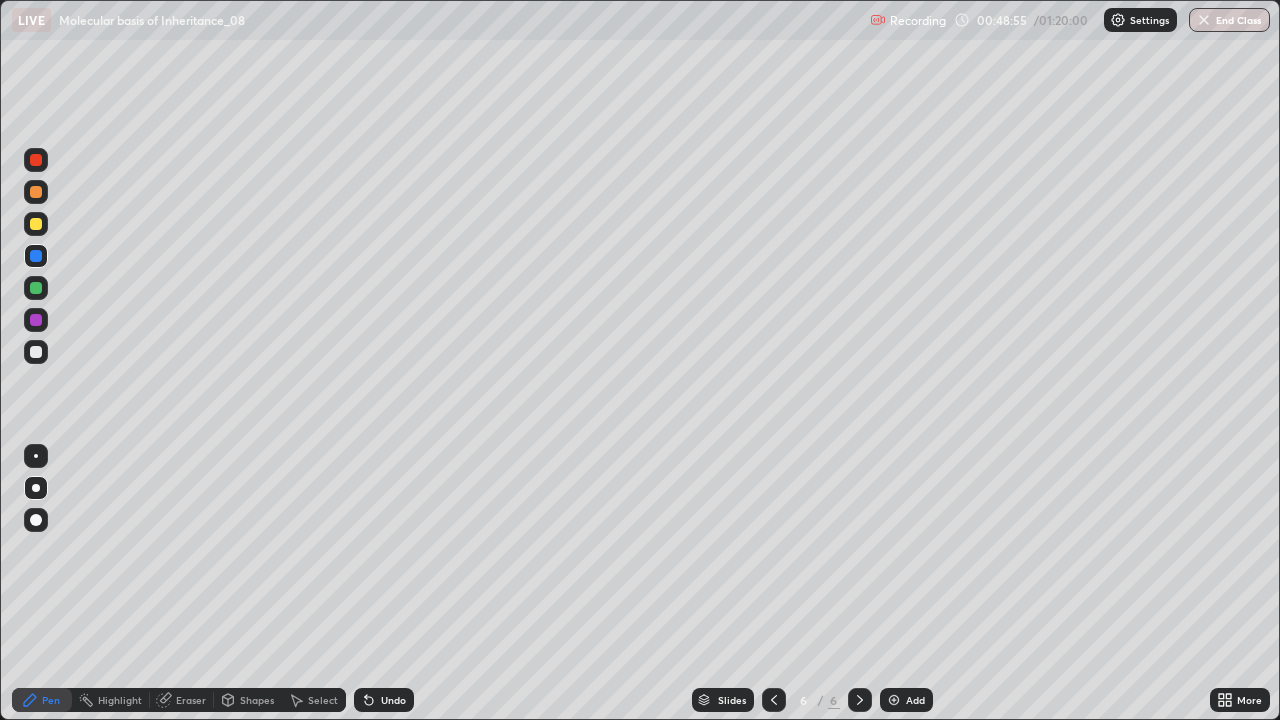 click at bounding box center [36, 224] 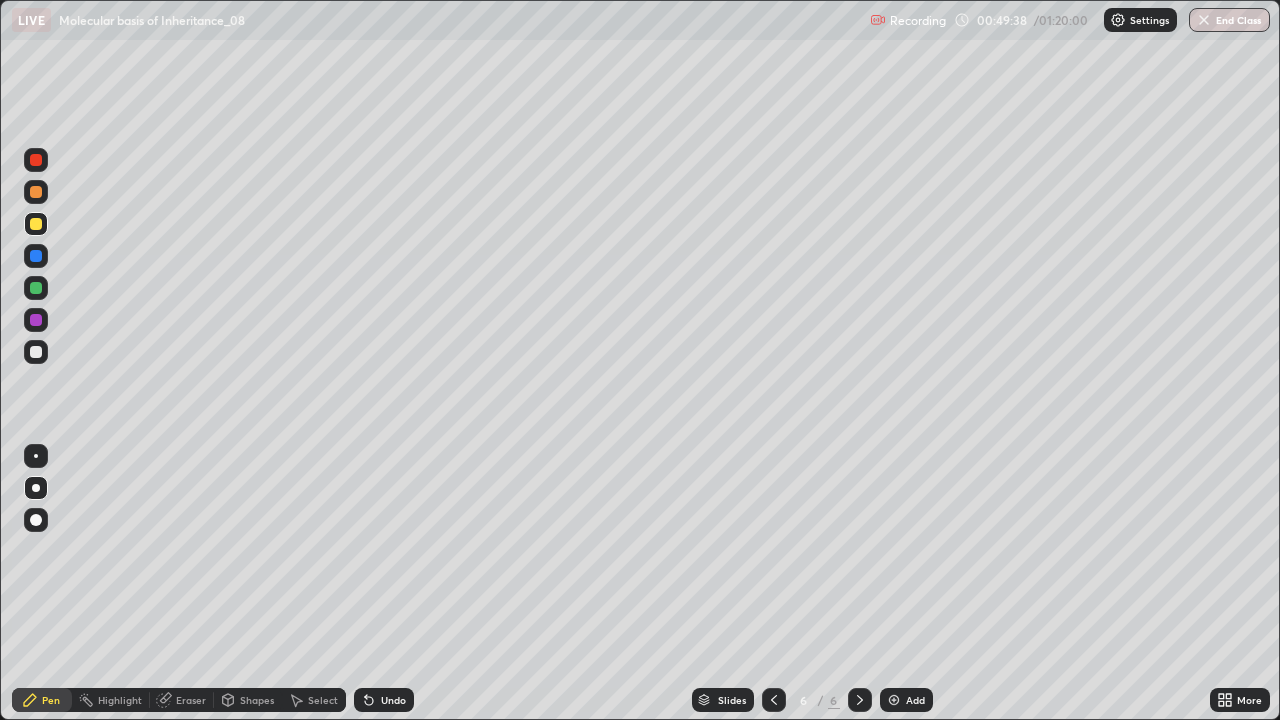 click at bounding box center (36, 192) 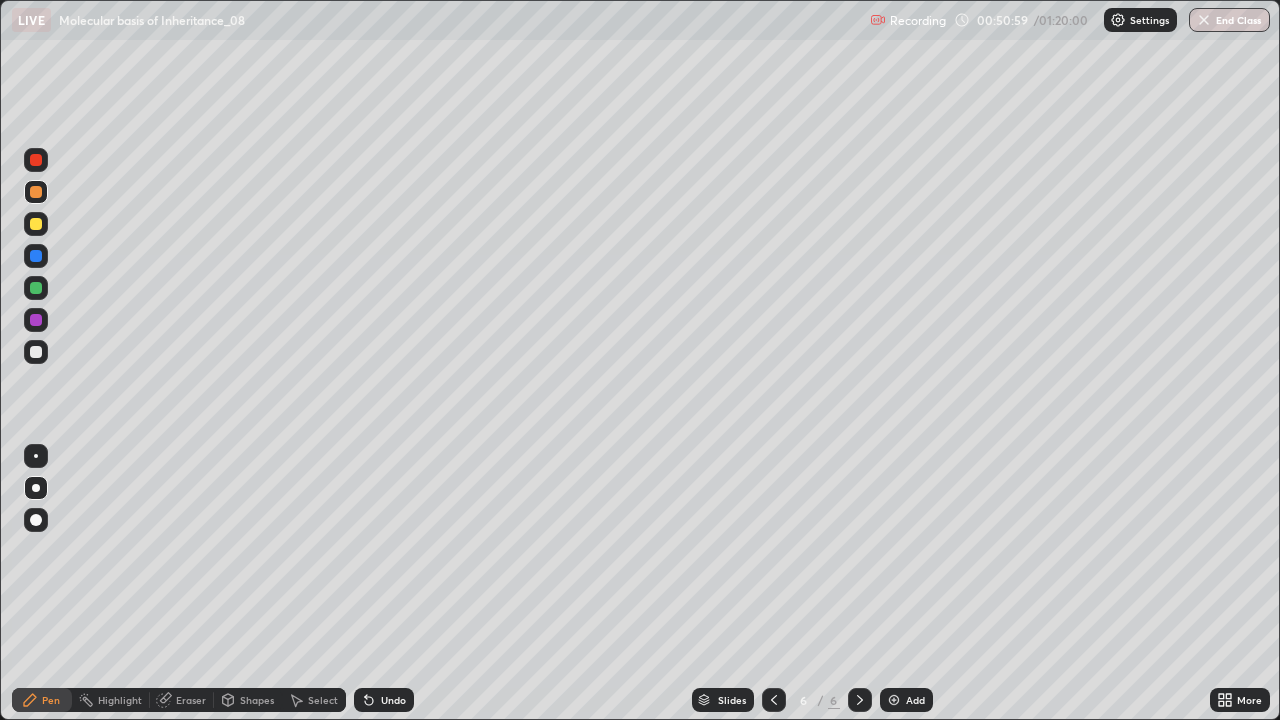 click at bounding box center (36, 320) 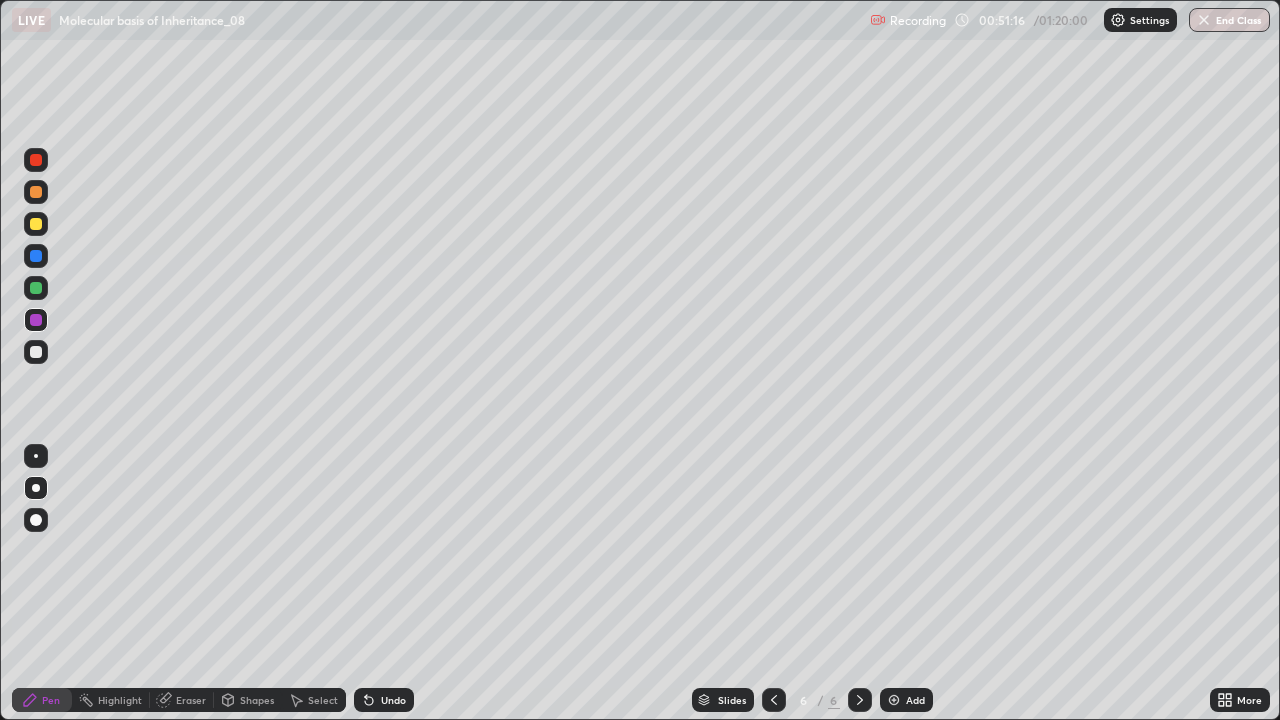 click at bounding box center [774, 700] 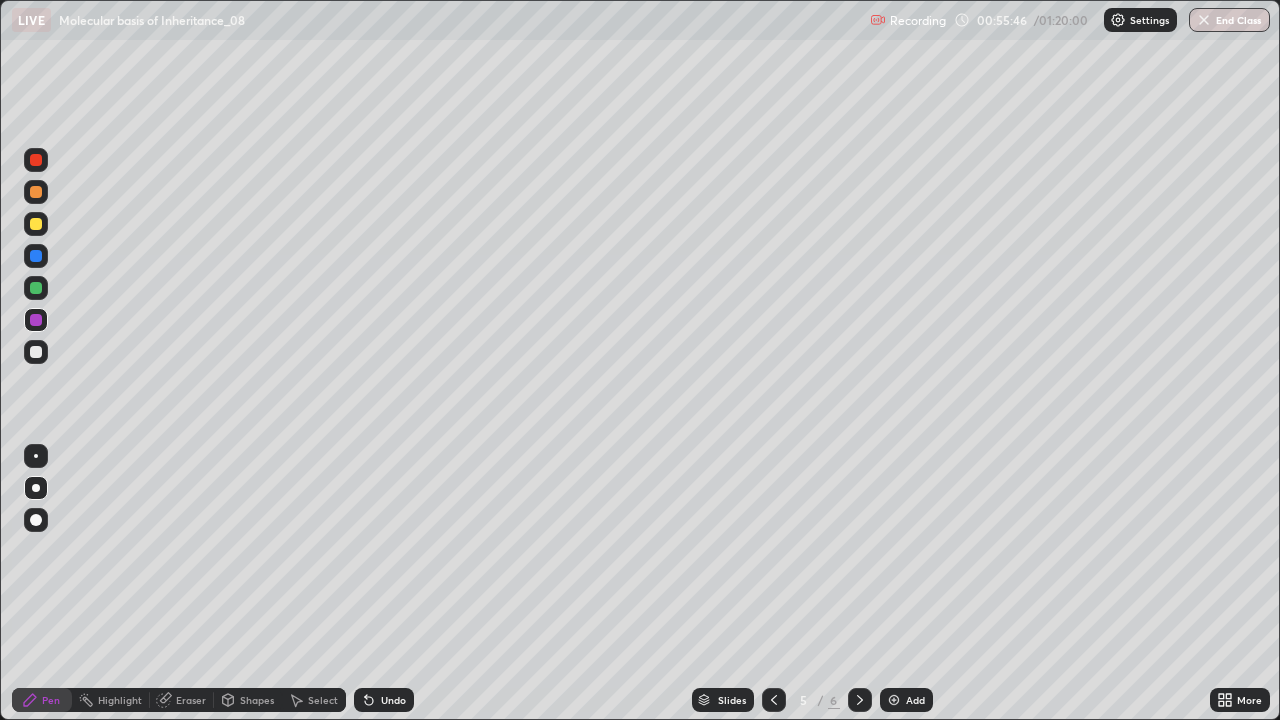 click 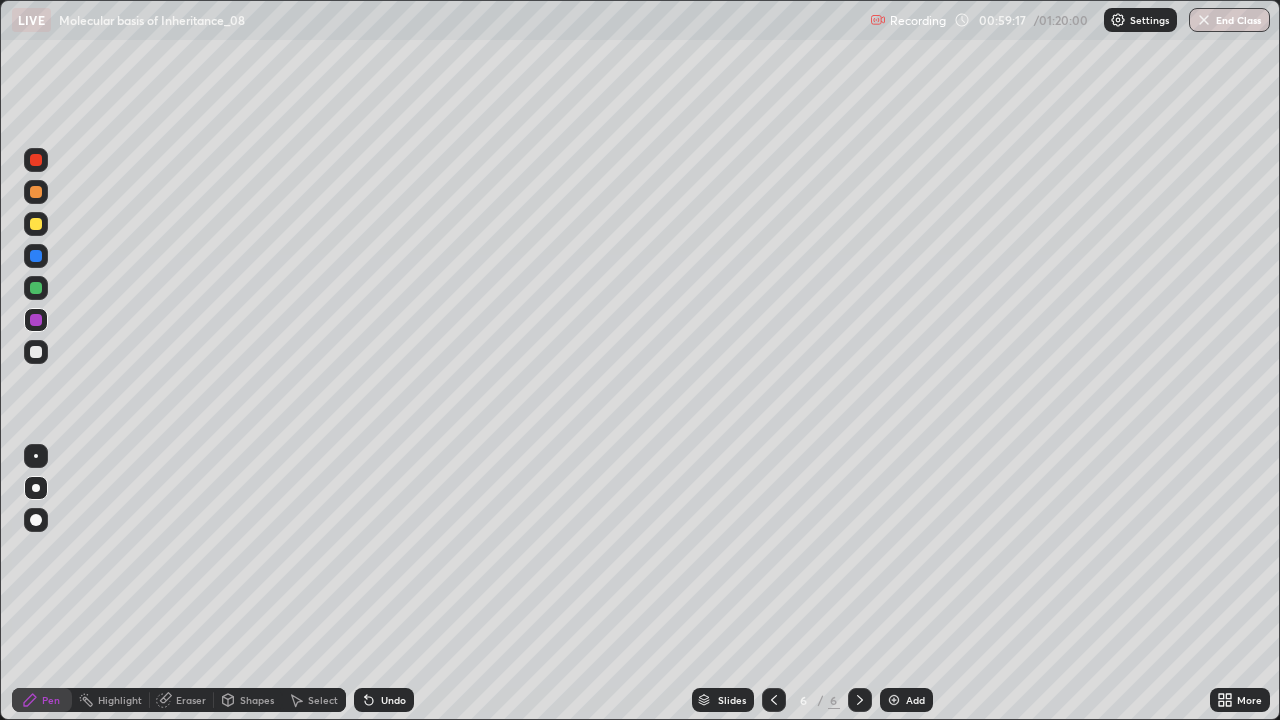 click at bounding box center (894, 700) 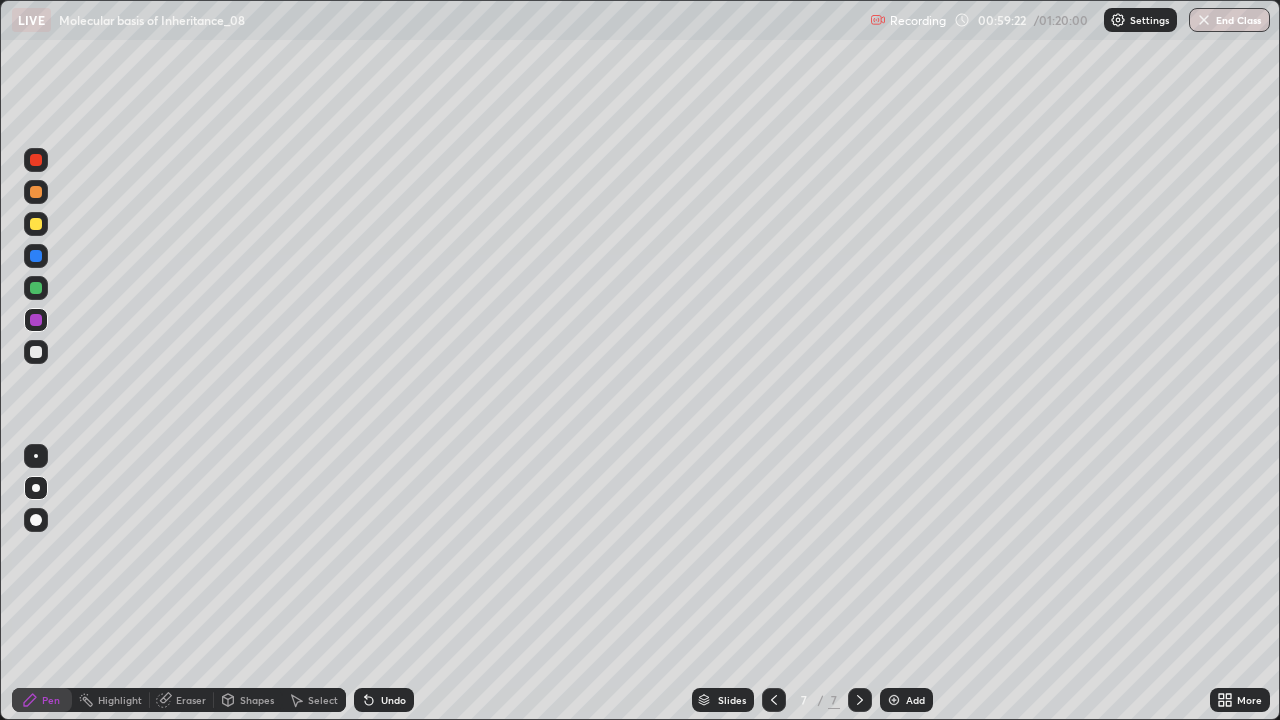 click at bounding box center (36, 352) 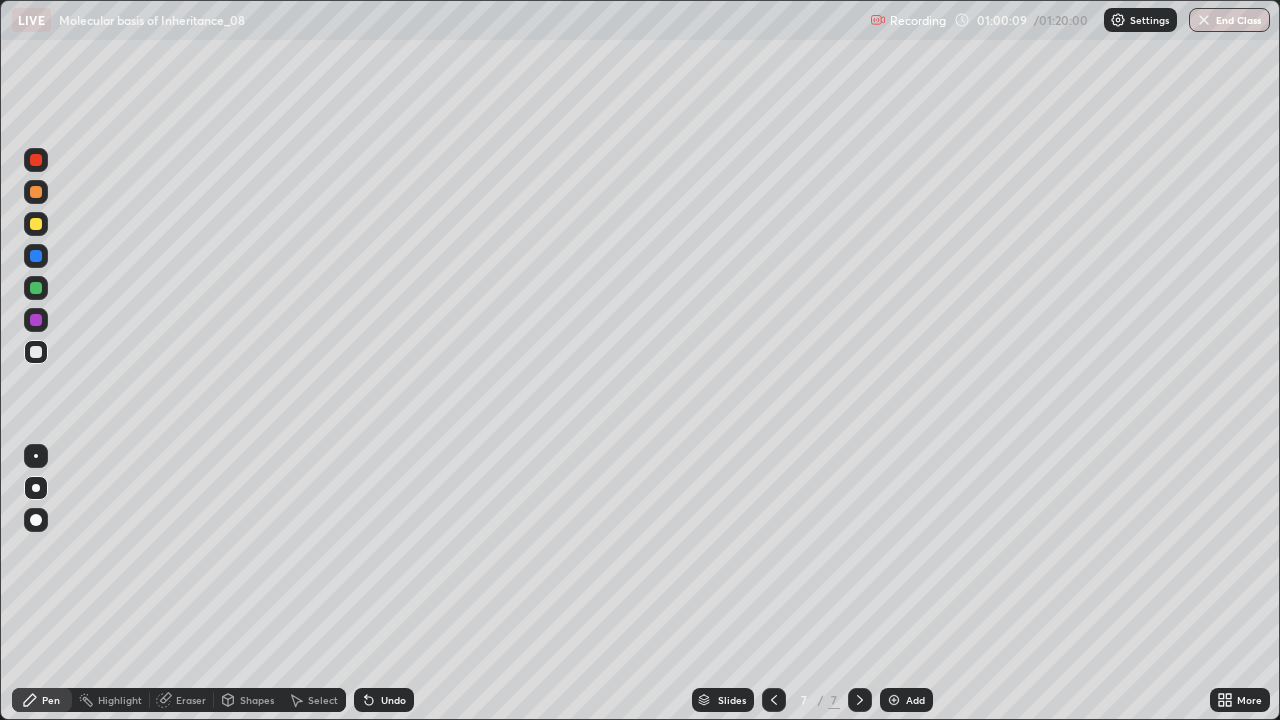 click at bounding box center (36, 192) 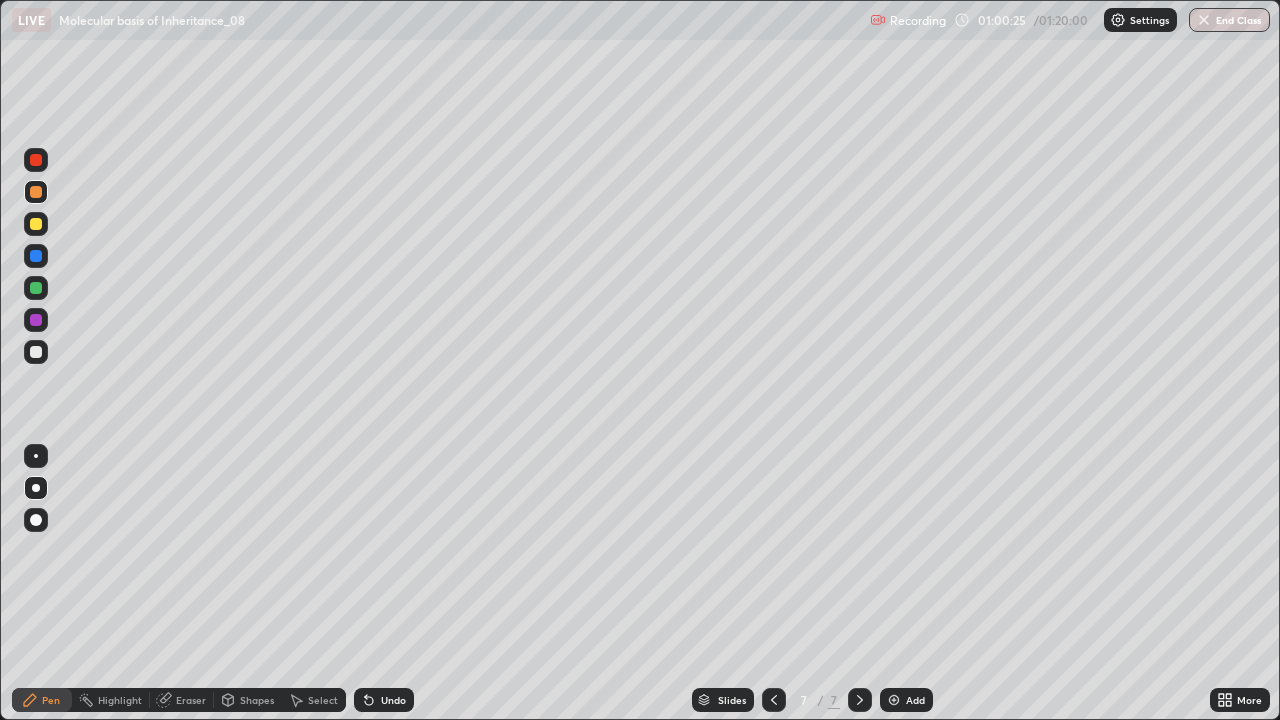 click at bounding box center (36, 224) 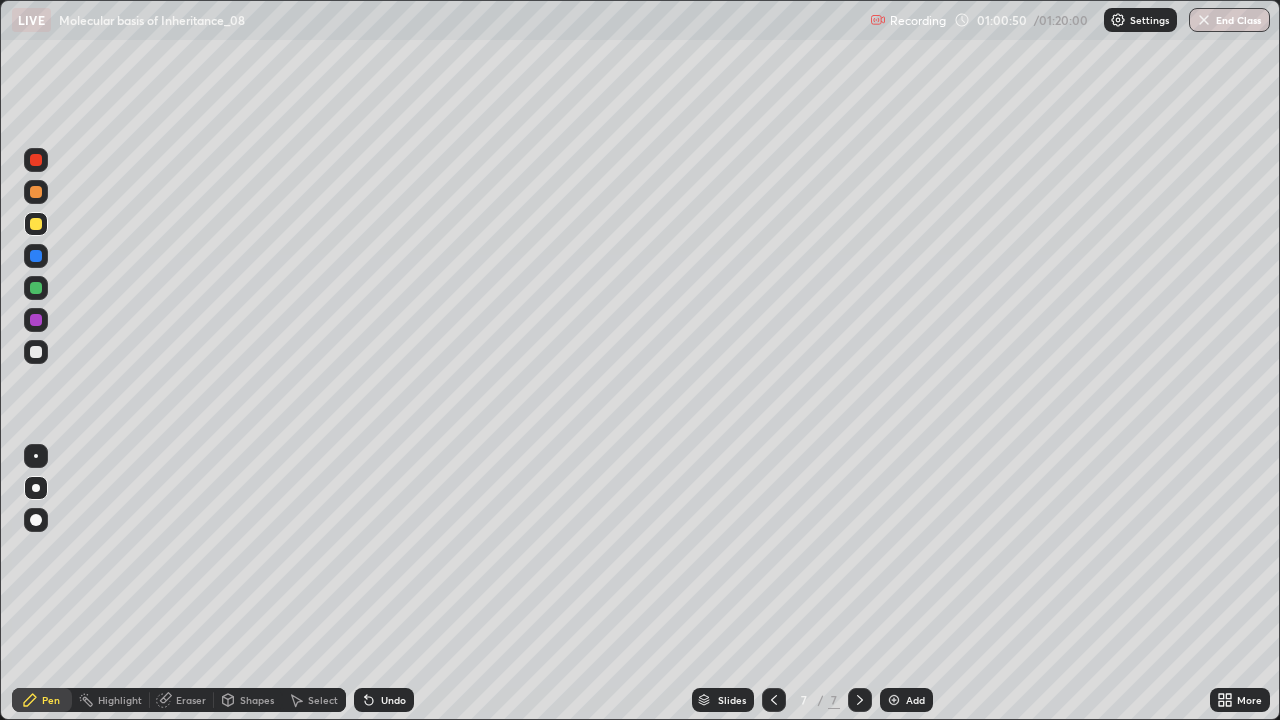 click at bounding box center (36, 256) 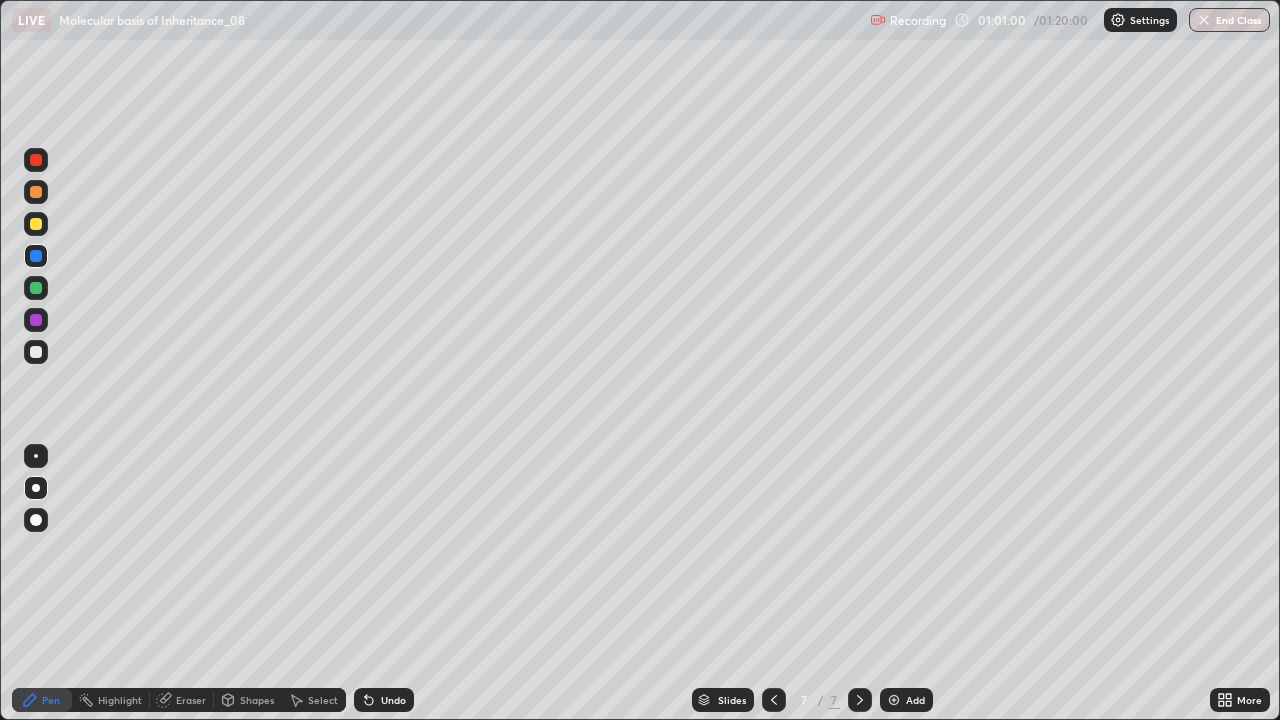 click at bounding box center (36, 352) 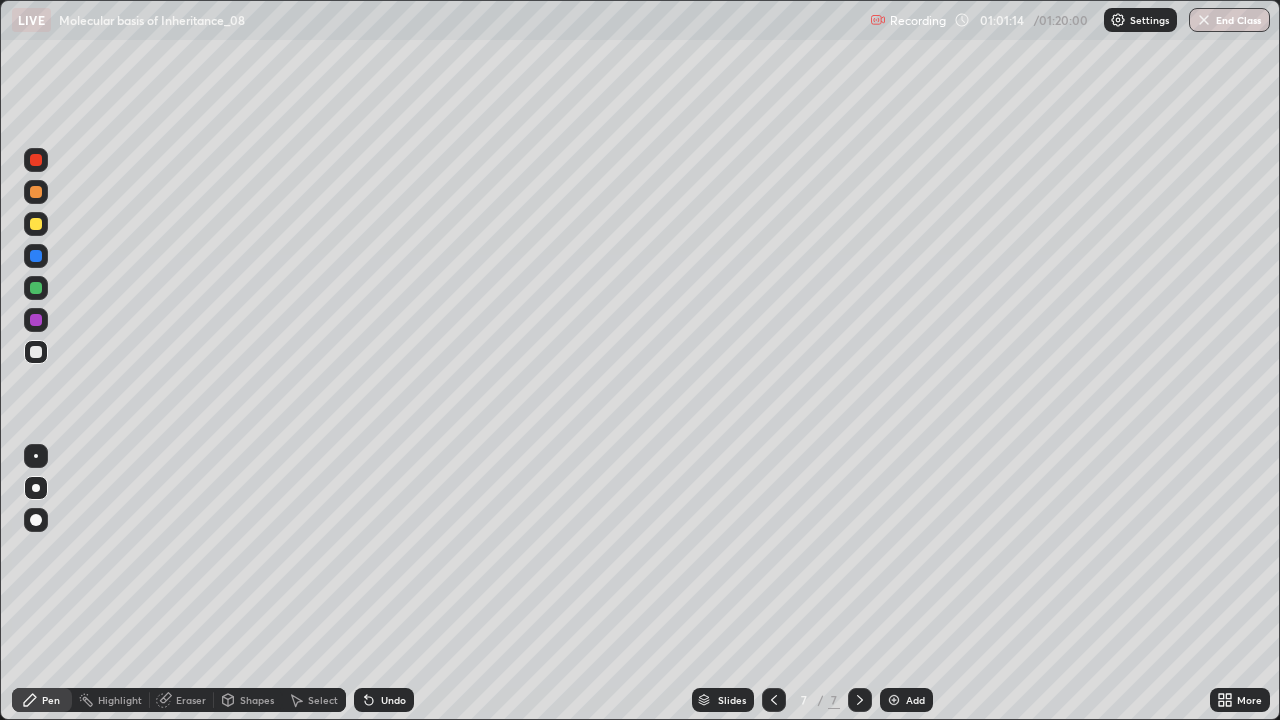 click at bounding box center [36, 456] 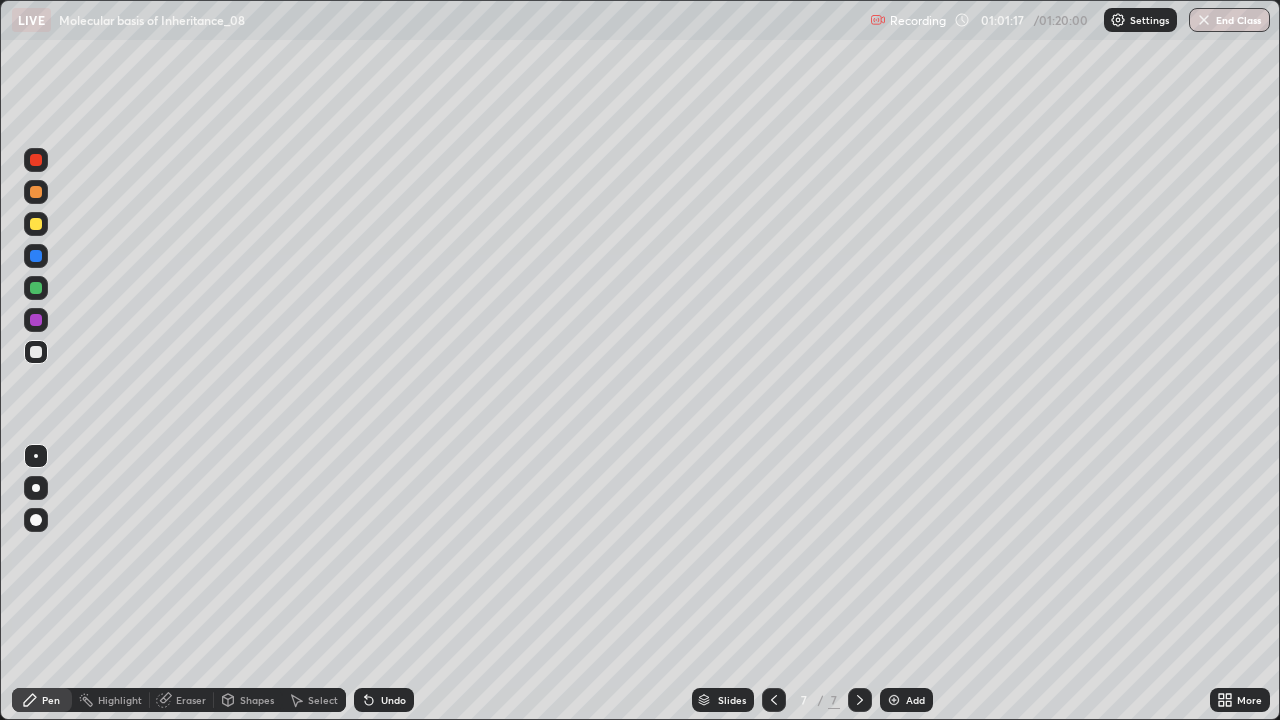 click at bounding box center (36, 320) 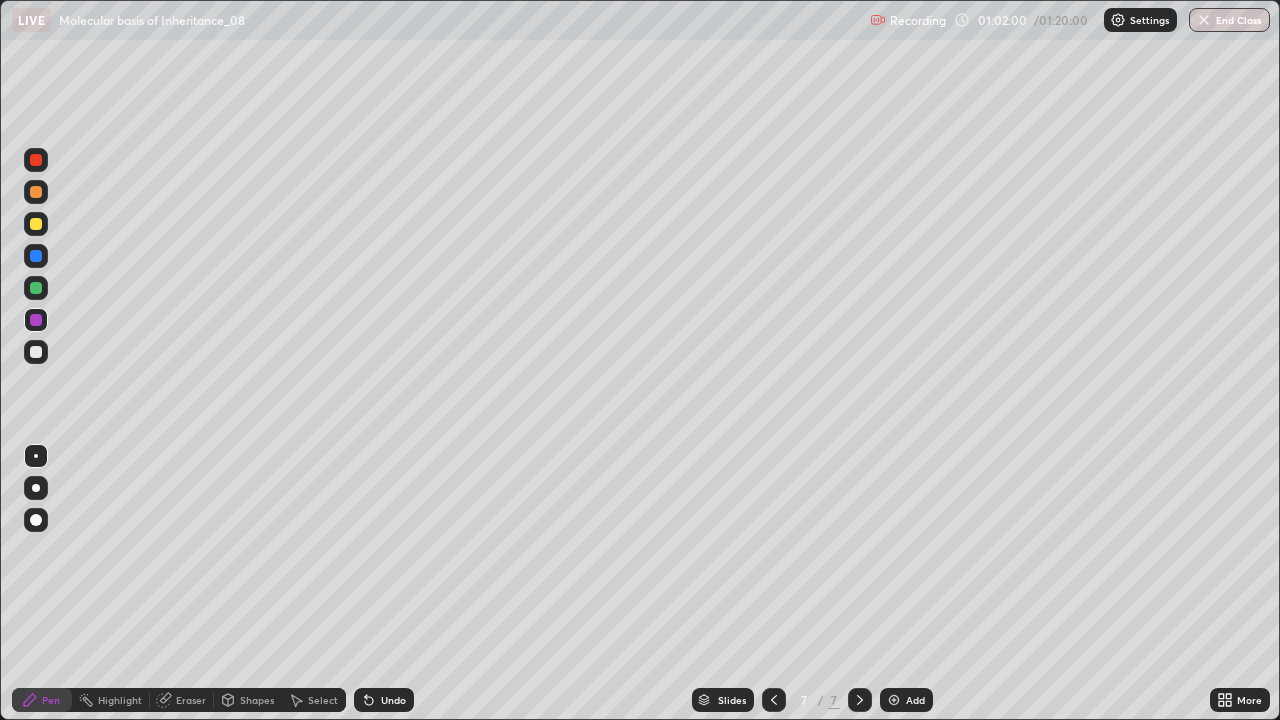 click at bounding box center [36, 488] 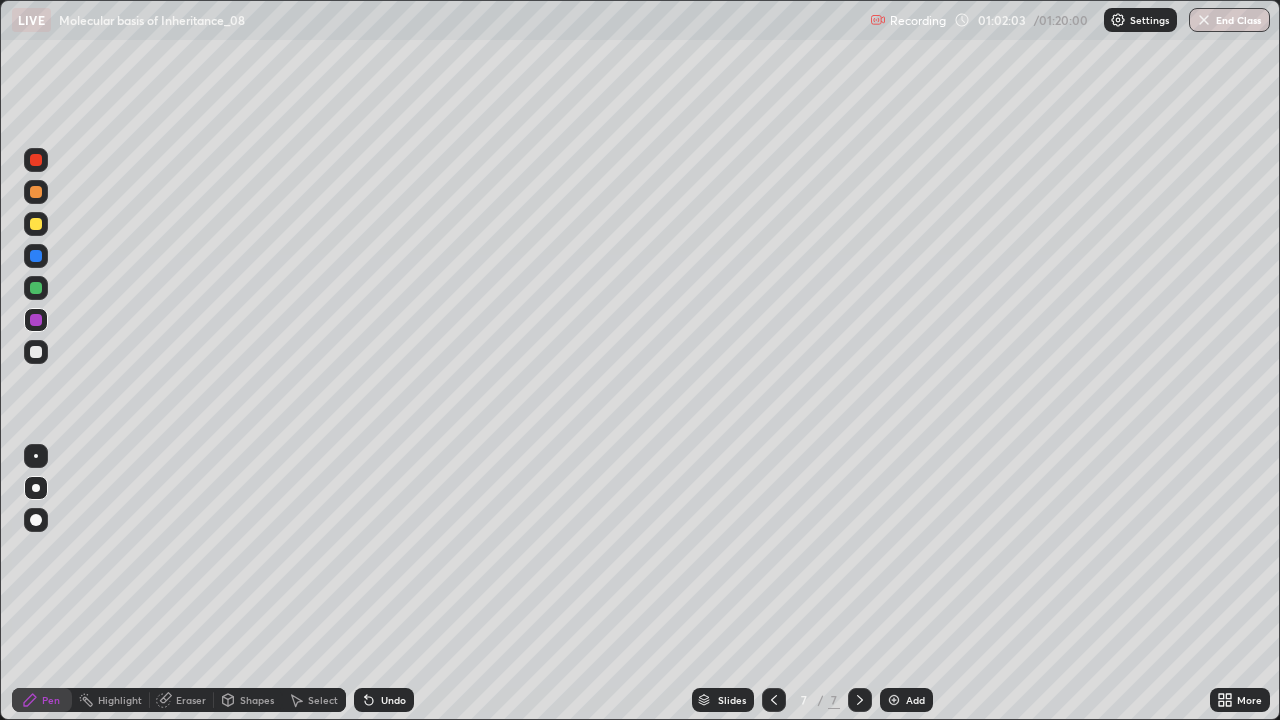click on "Undo" at bounding box center (380, 700) 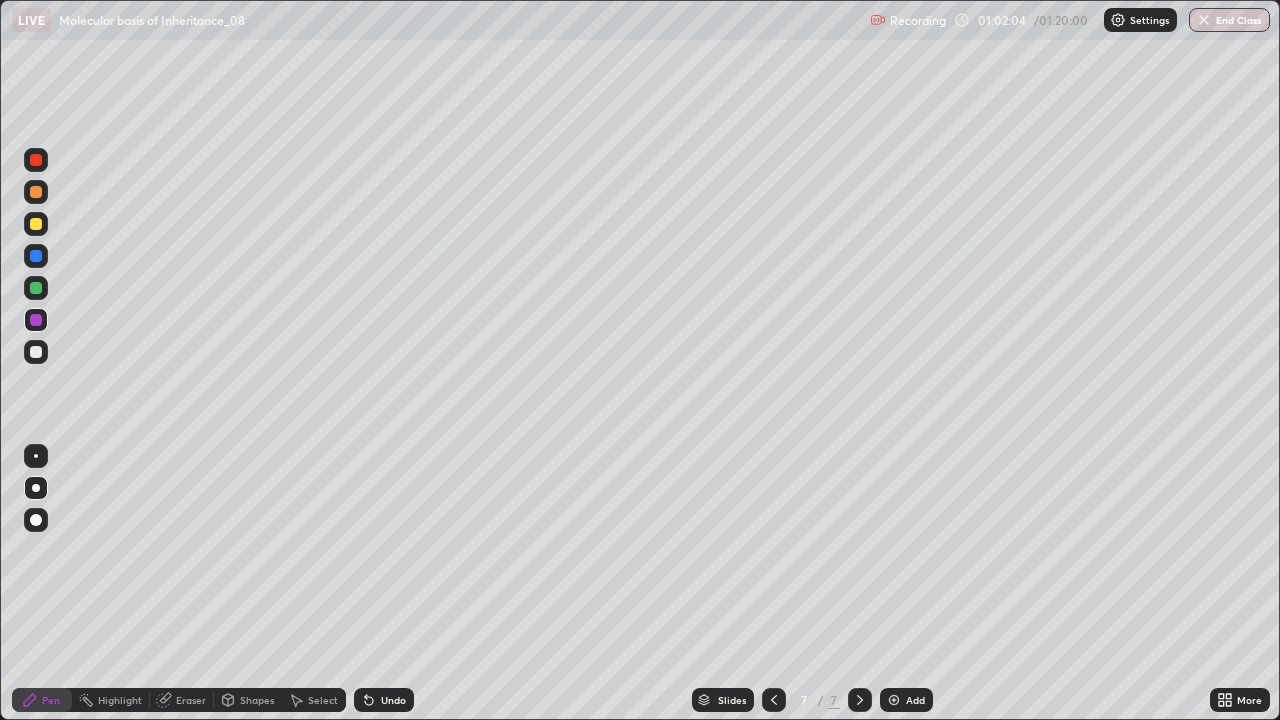 click on "Undo" at bounding box center [393, 700] 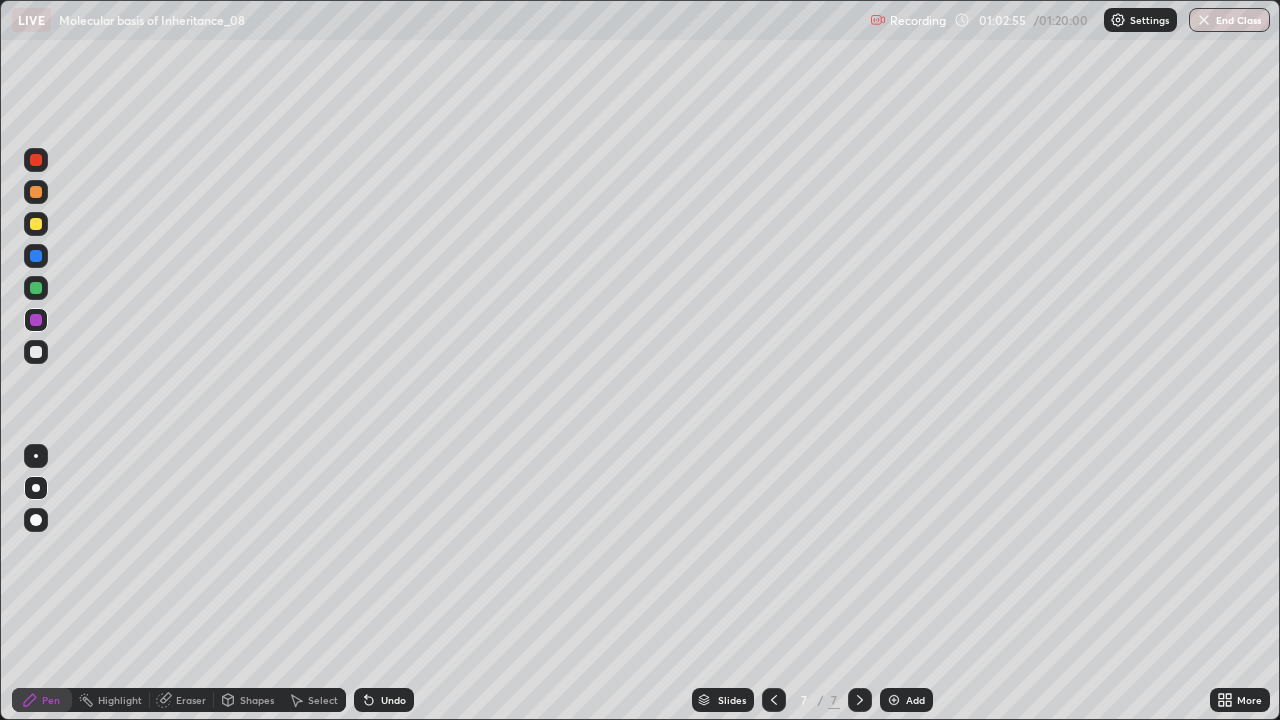 click at bounding box center [36, 224] 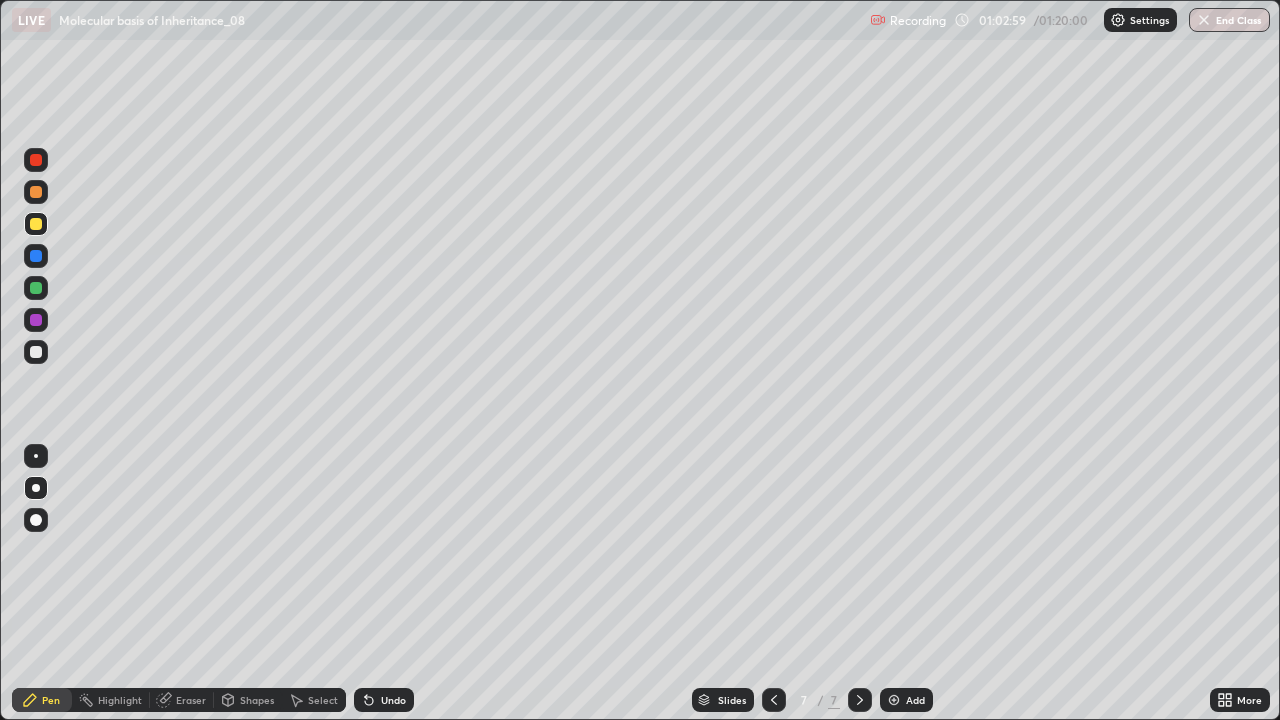 click at bounding box center (36, 352) 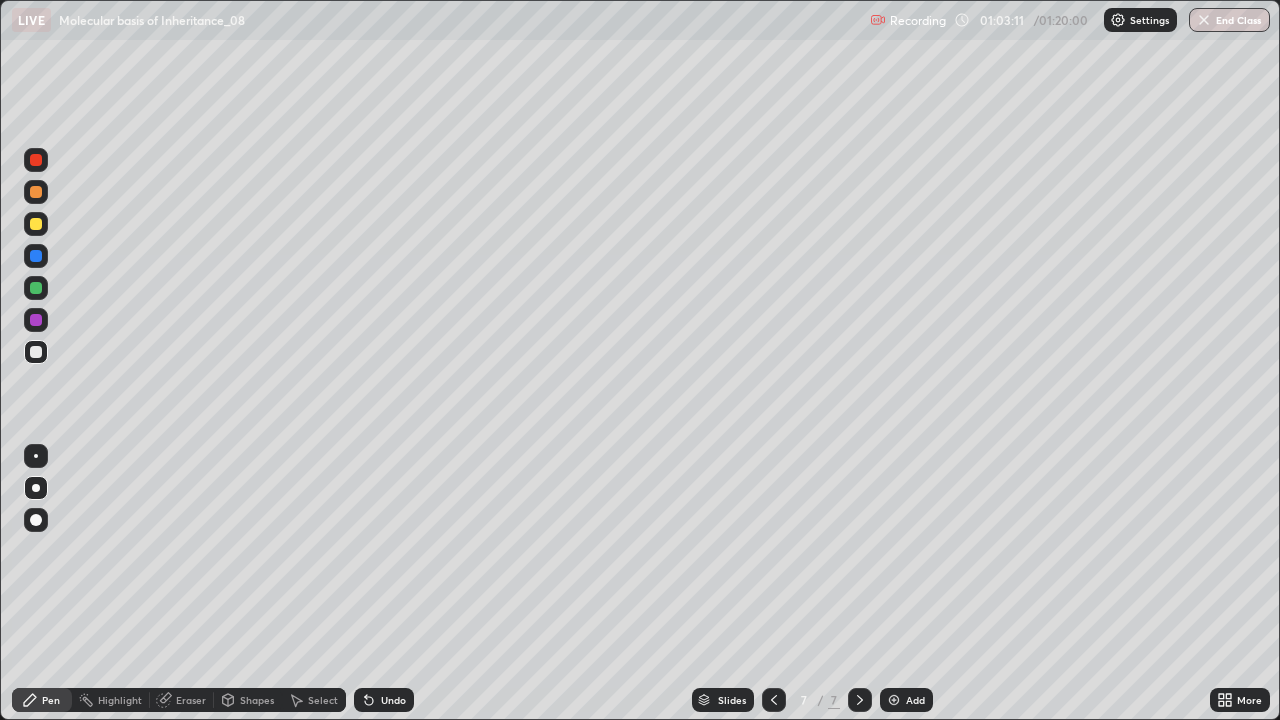click at bounding box center (36, 320) 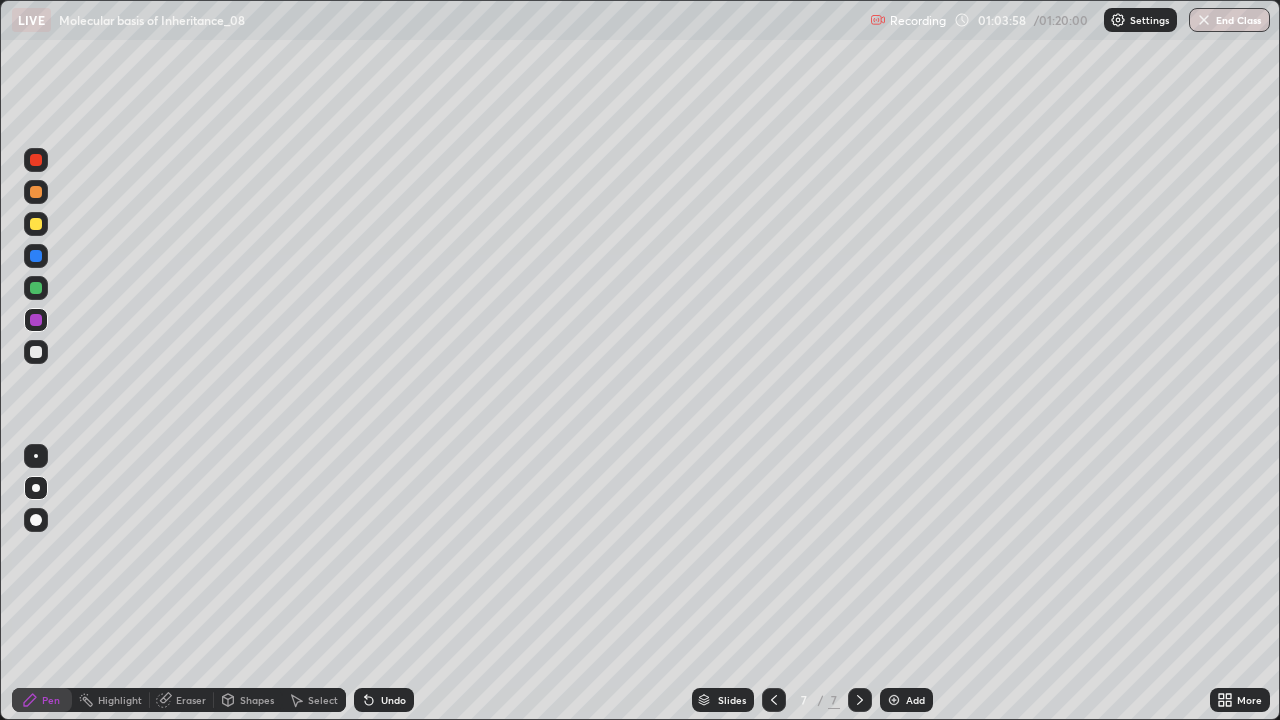 click at bounding box center (36, 288) 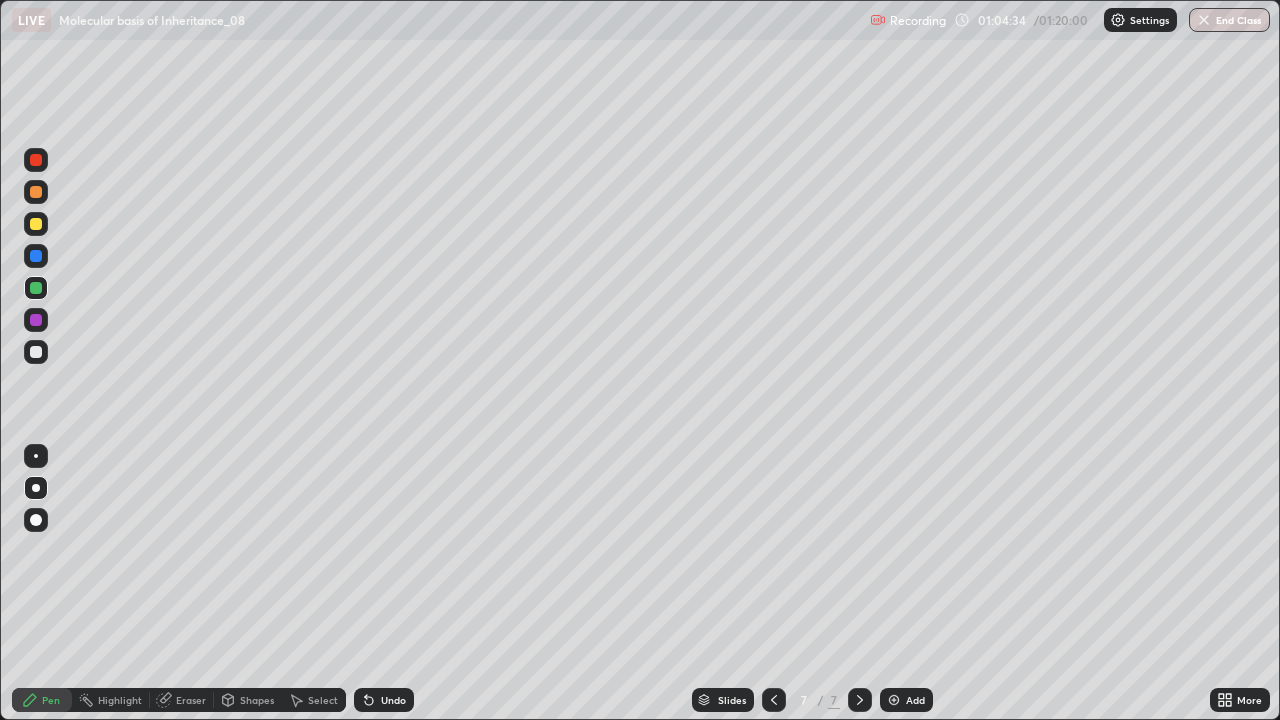 click at bounding box center (36, 224) 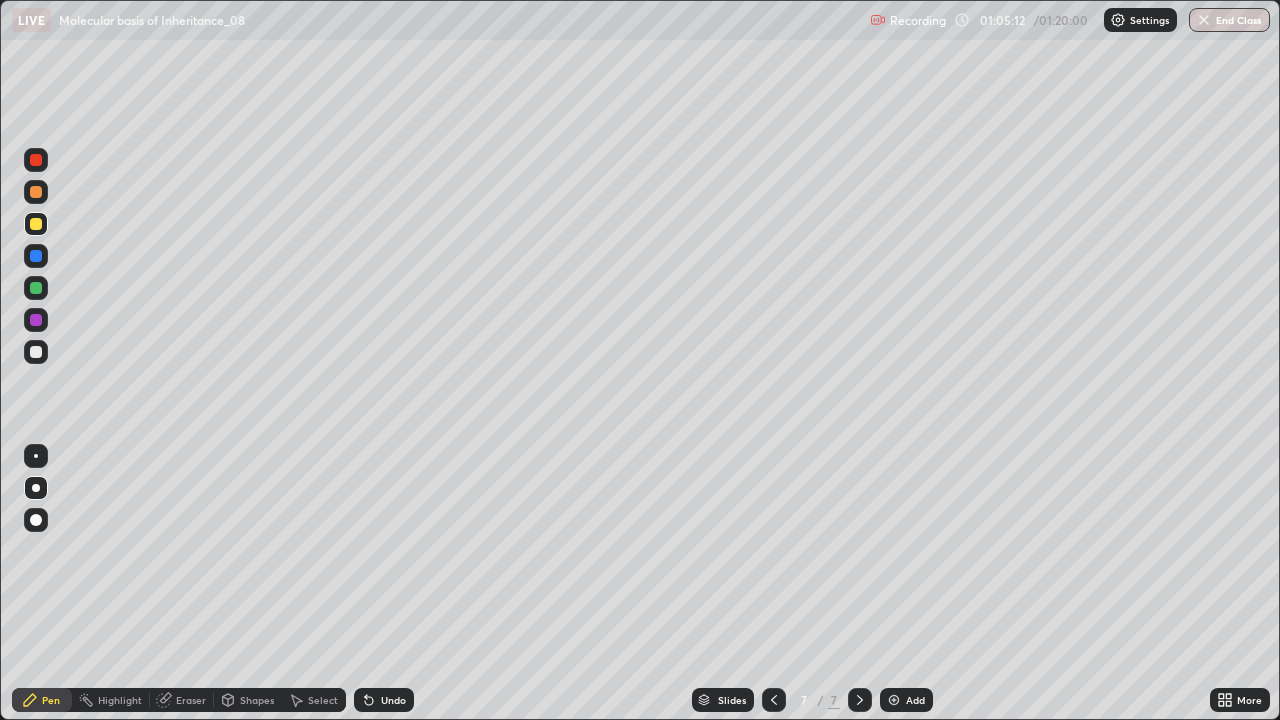 click at bounding box center (36, 352) 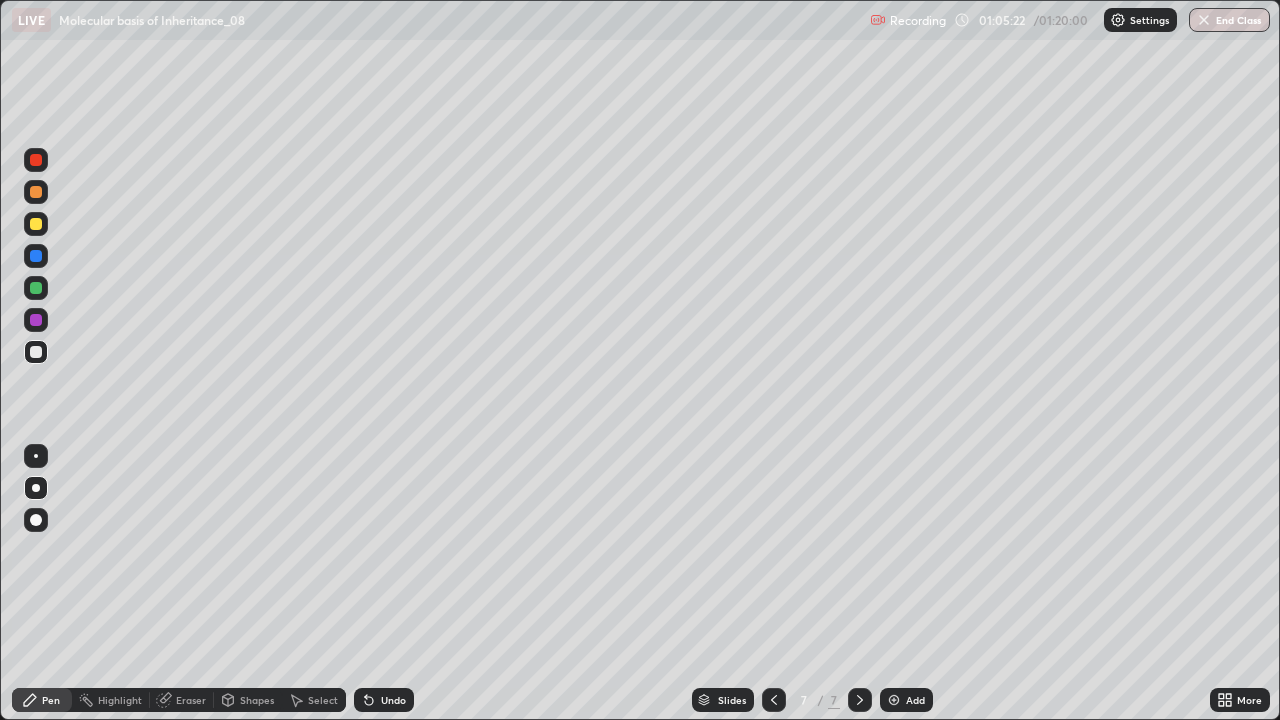 click at bounding box center [36, 256] 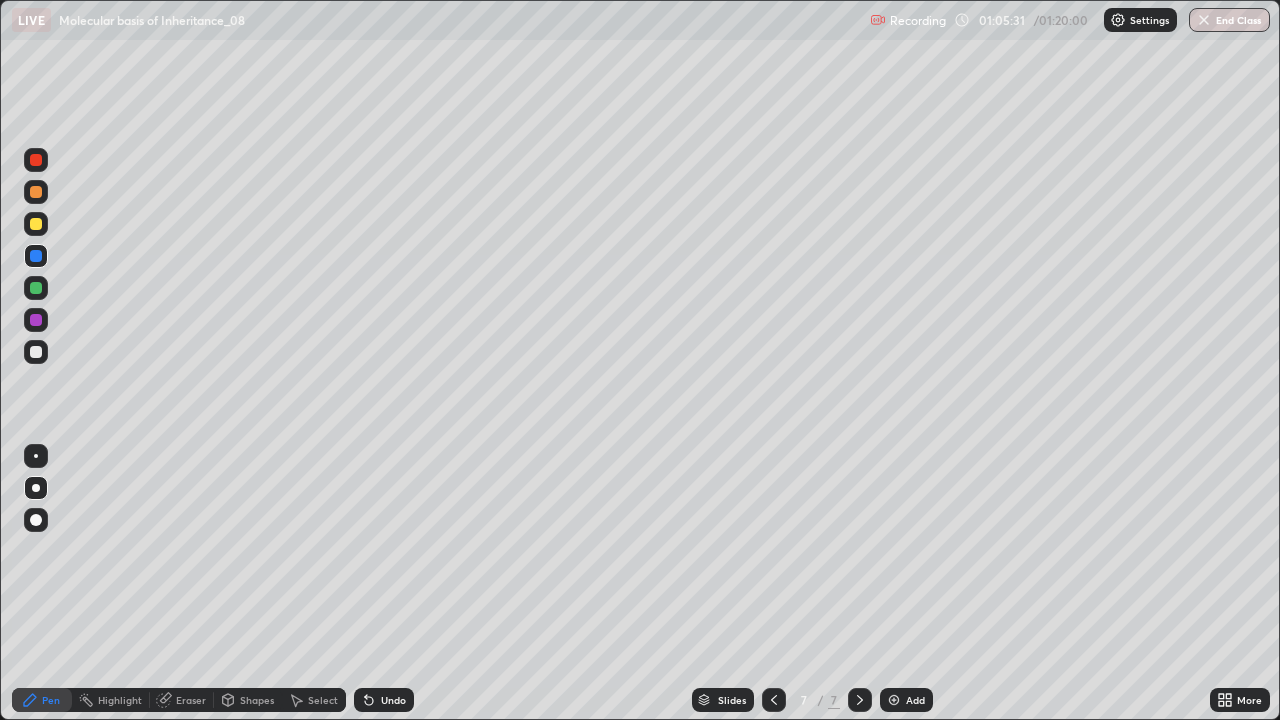 click on "Undo" at bounding box center (384, 700) 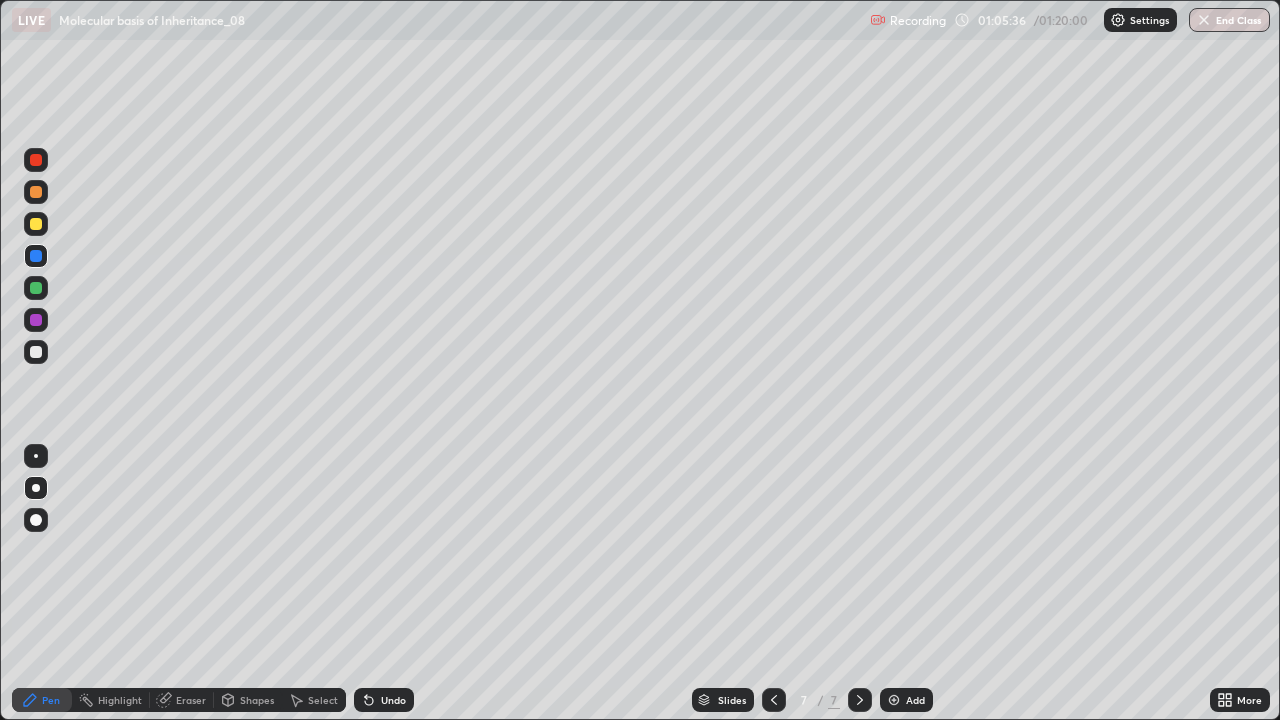 click at bounding box center [36, 352] 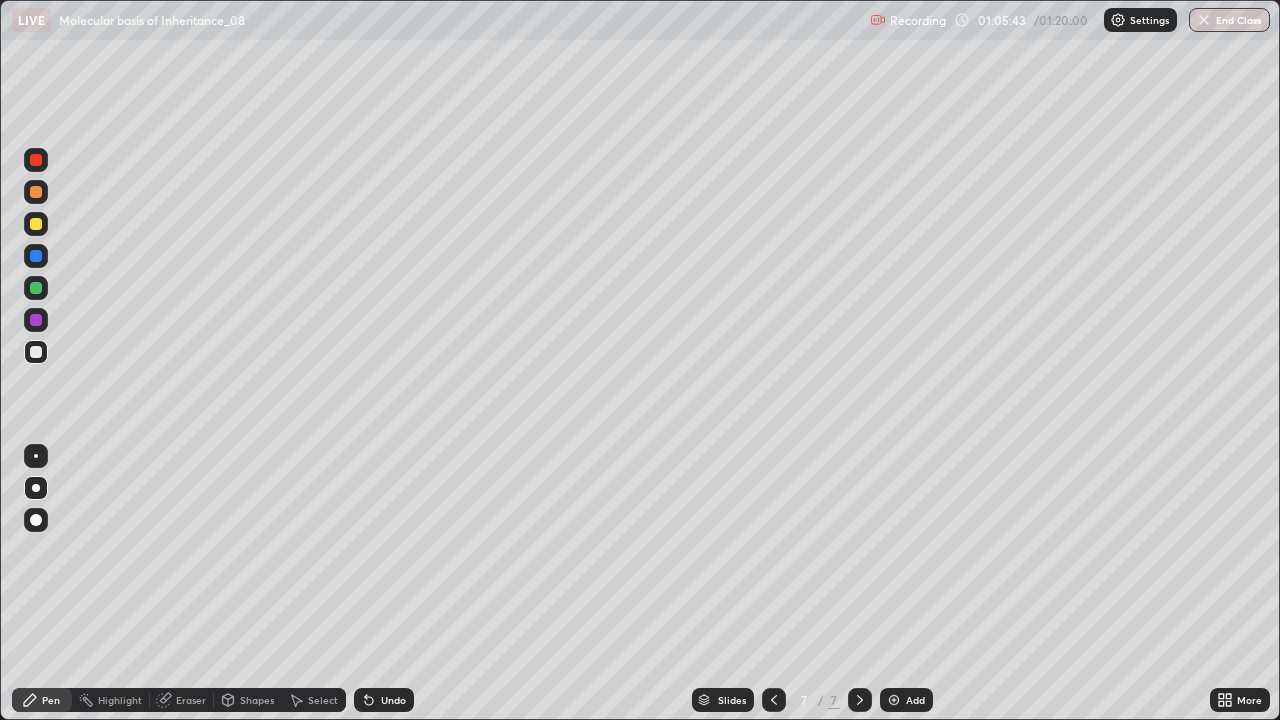 click at bounding box center (36, 256) 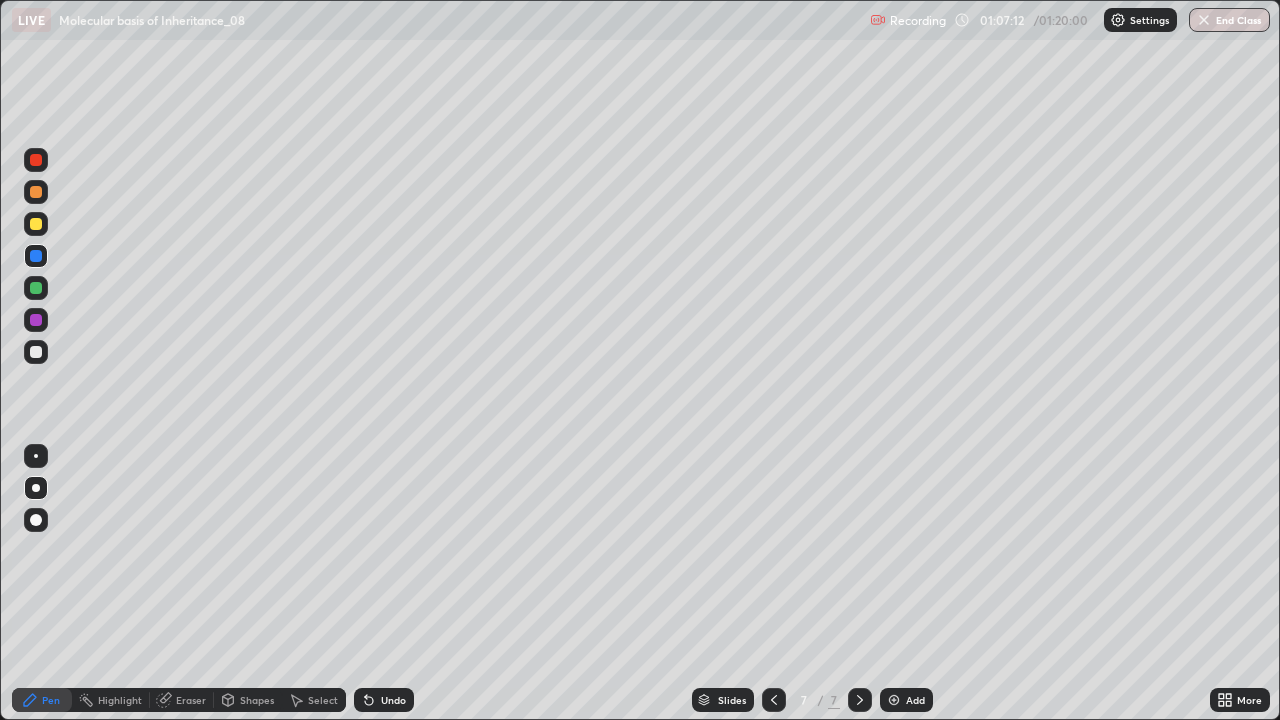 click at bounding box center [36, 160] 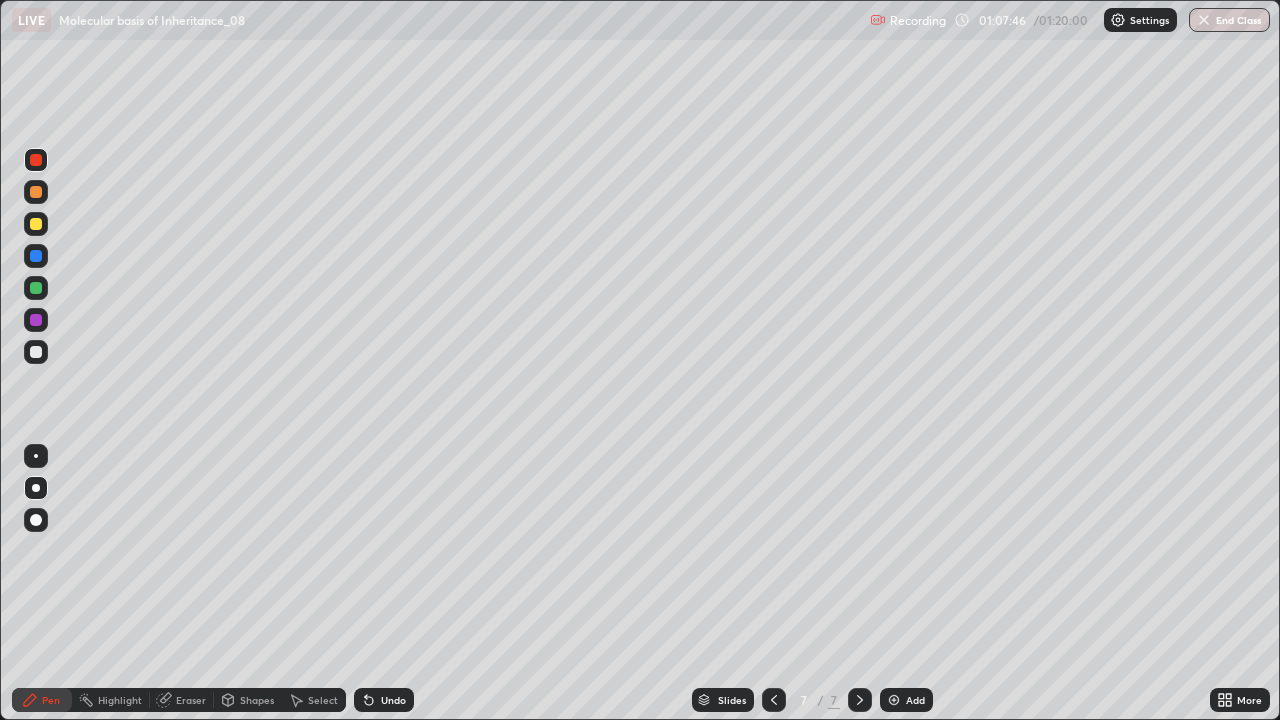 click at bounding box center [36, 192] 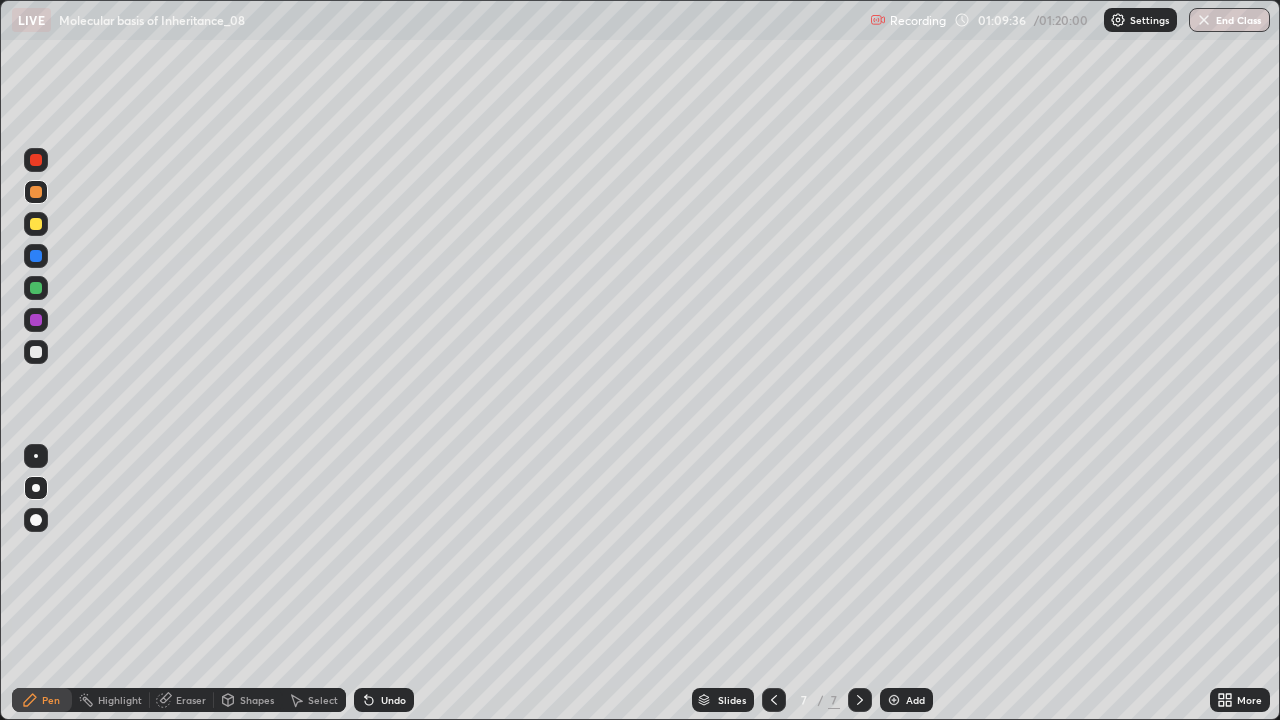 click at bounding box center (36, 320) 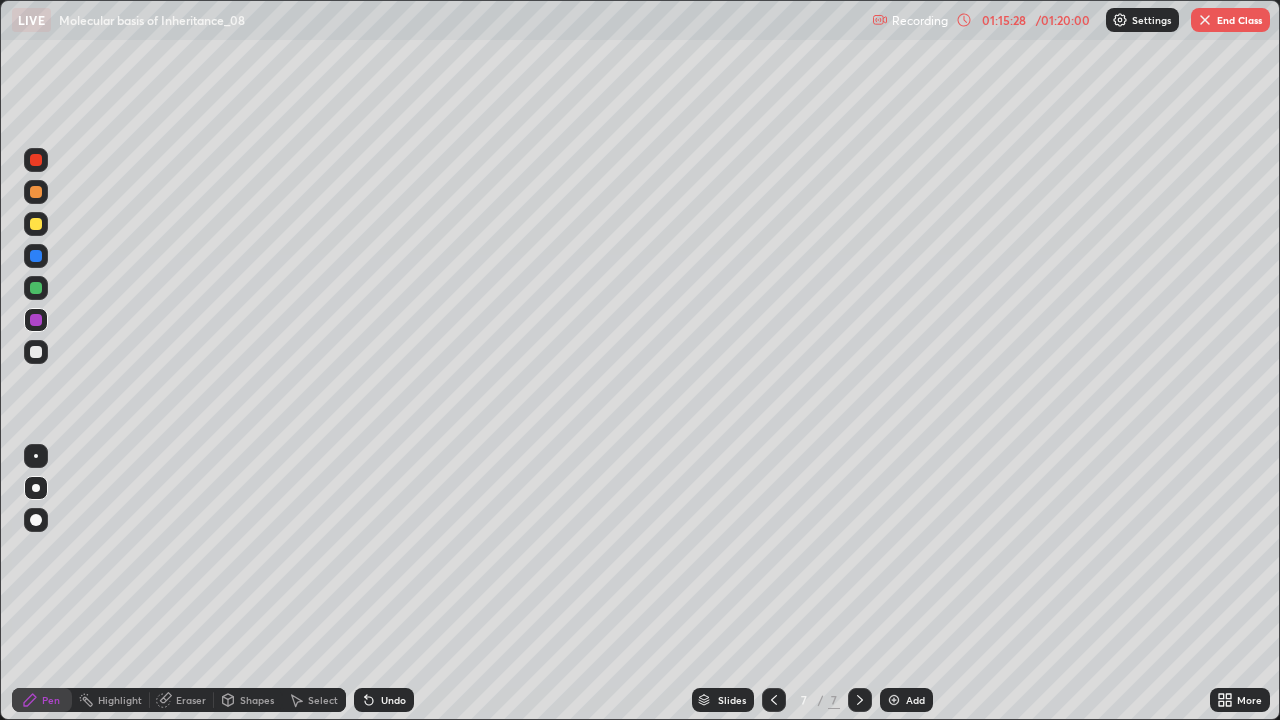 click on "01:15:28" at bounding box center [1004, 20] 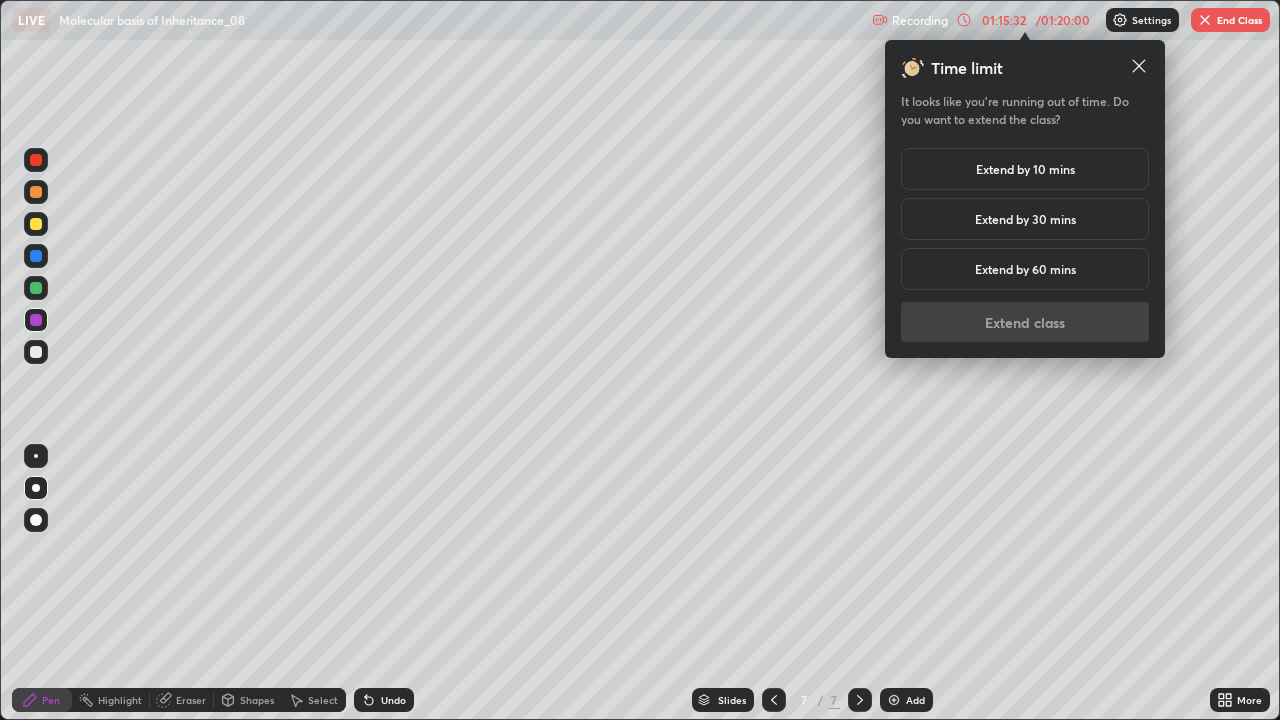 click on "Extend by 30 mins" at bounding box center (1025, 219) 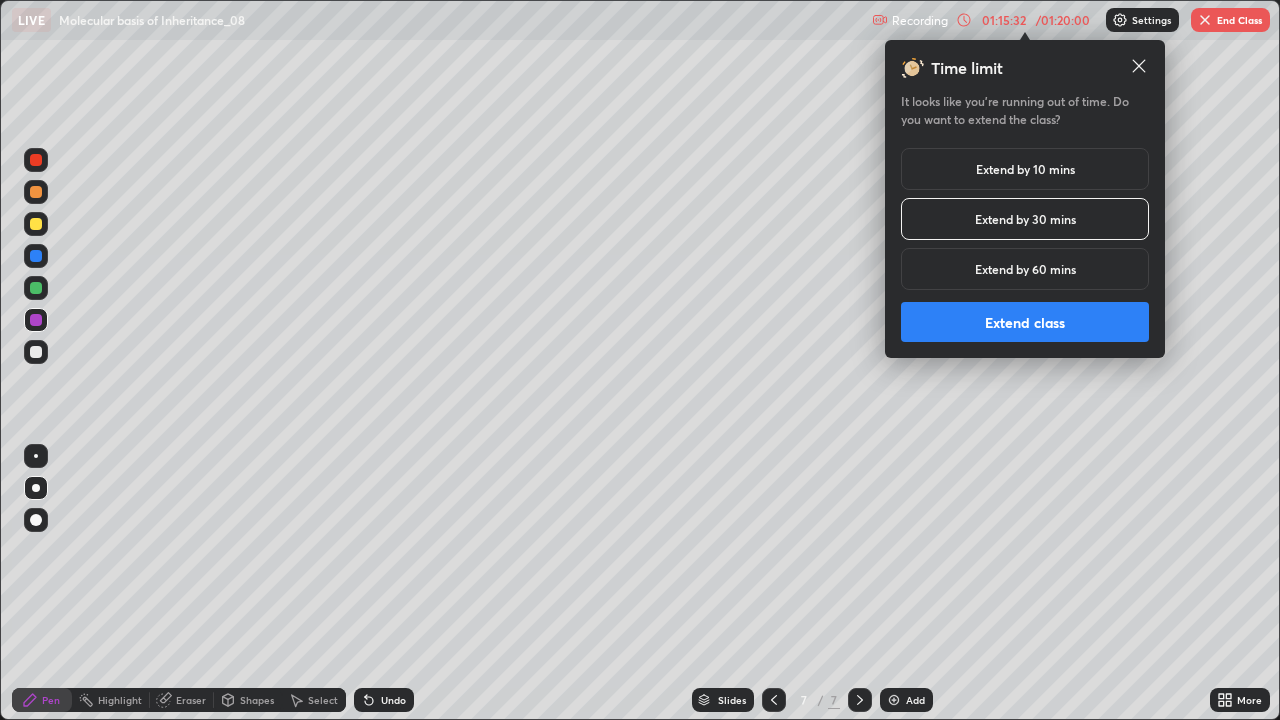 click on "Extend class" at bounding box center (1025, 322) 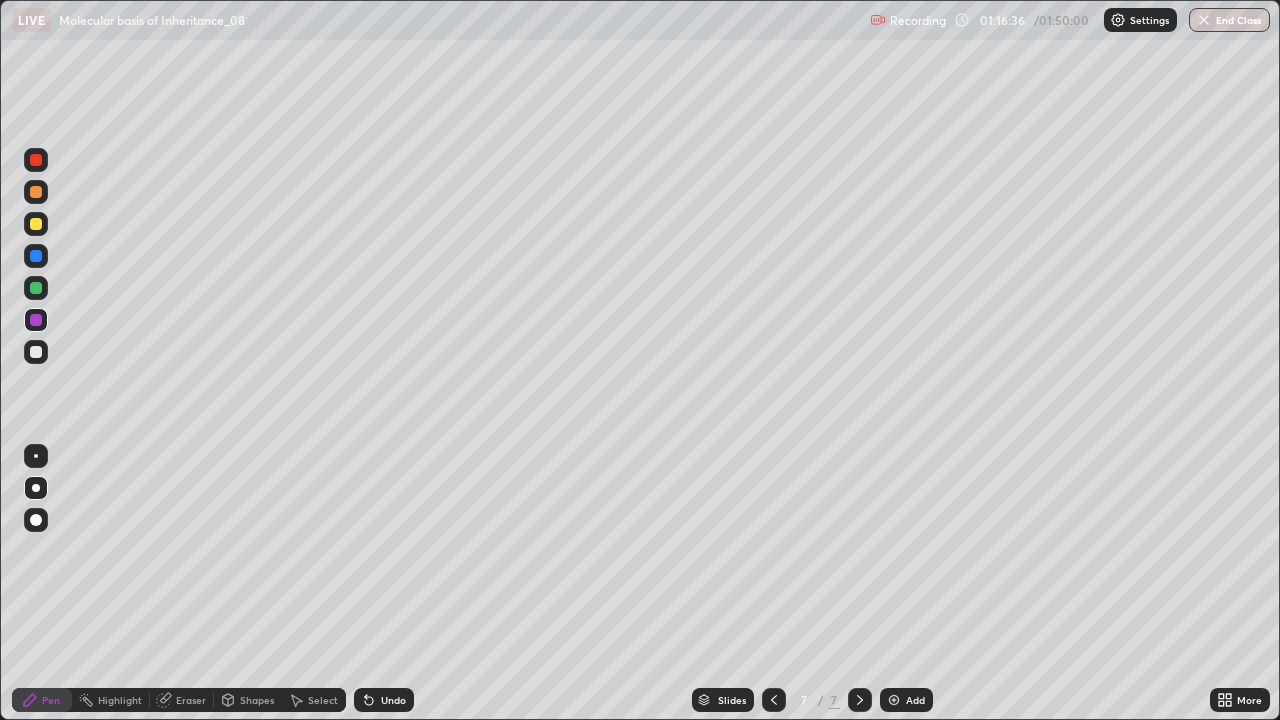 click at bounding box center (36, 160) 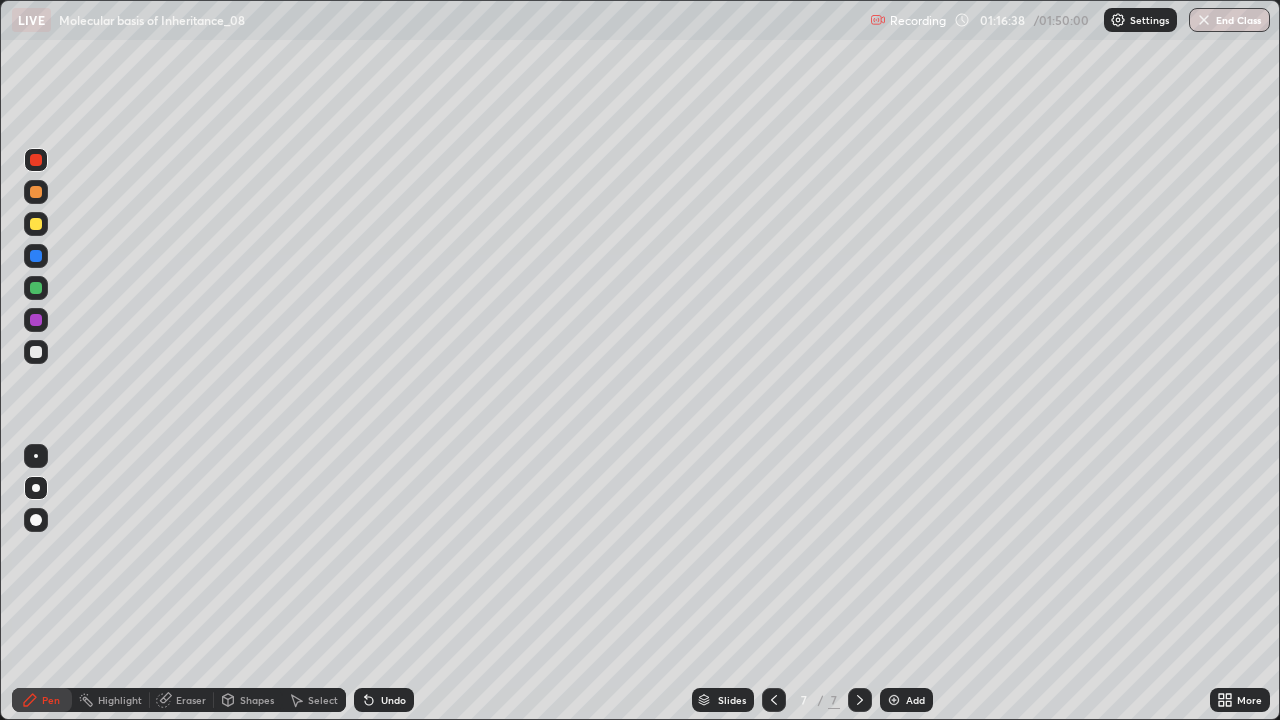 click at bounding box center (36, 224) 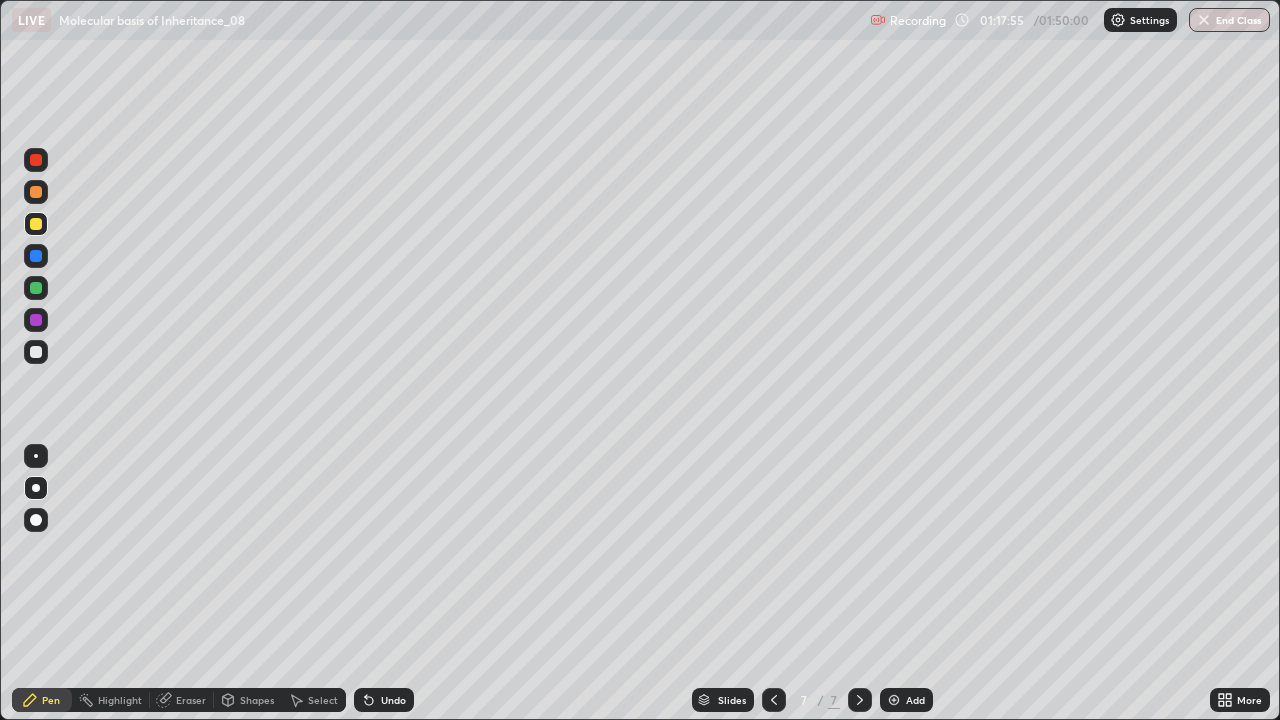 click at bounding box center [894, 700] 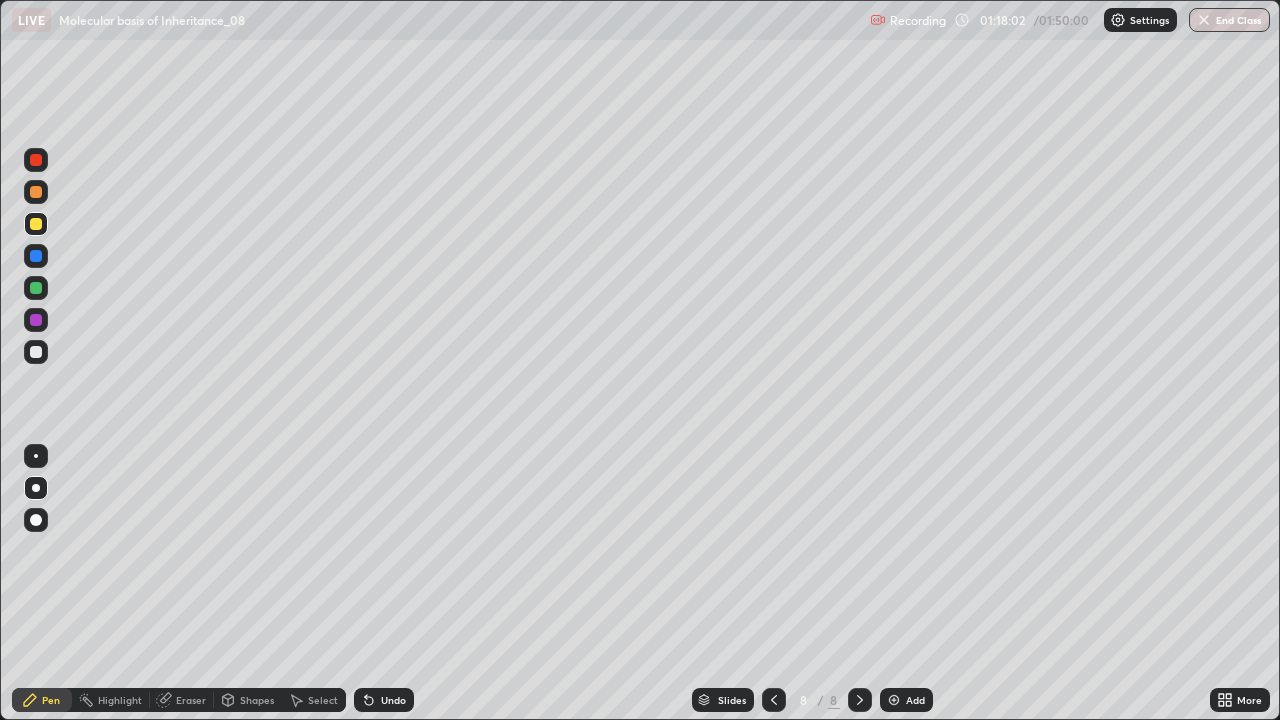 click at bounding box center (36, 352) 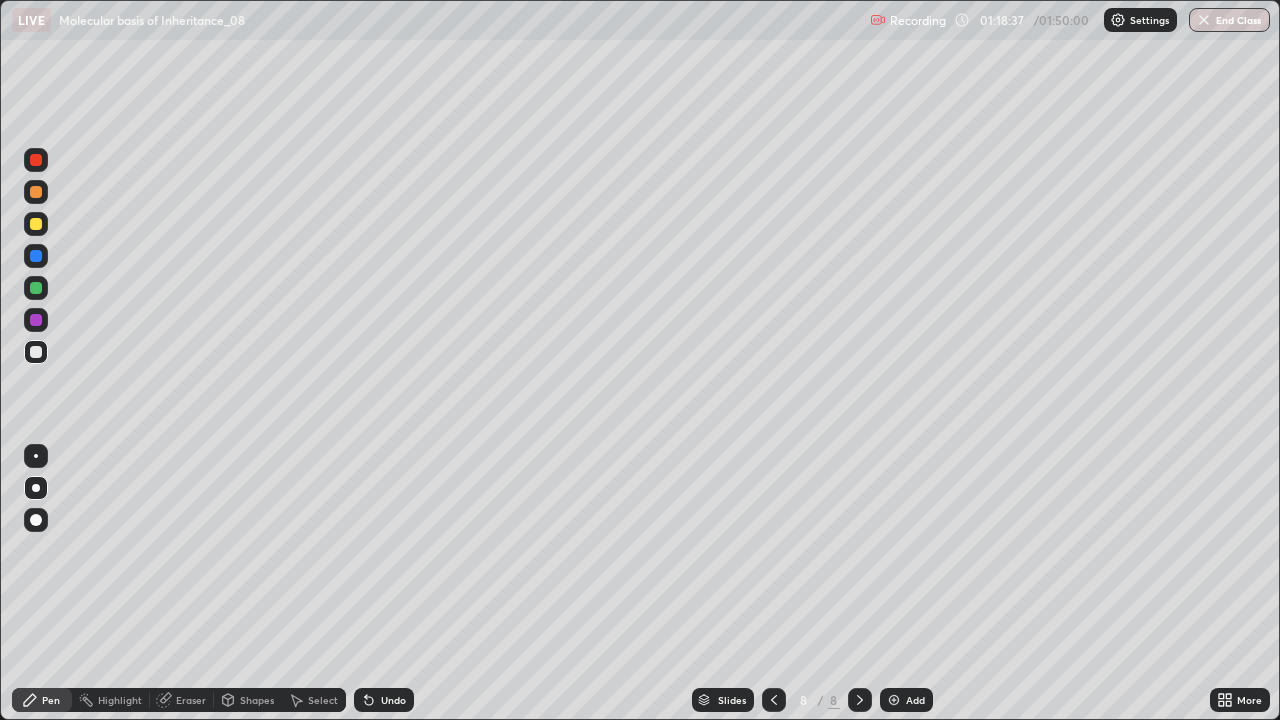 click at bounding box center [36, 160] 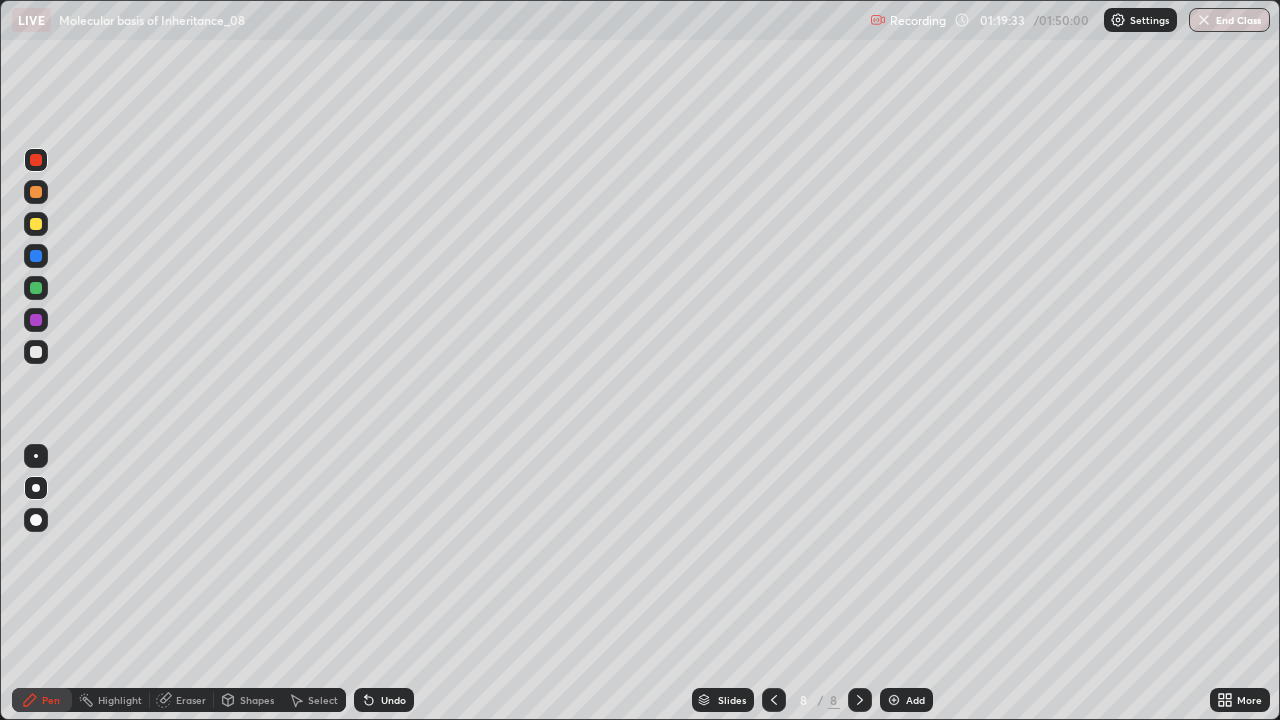 click 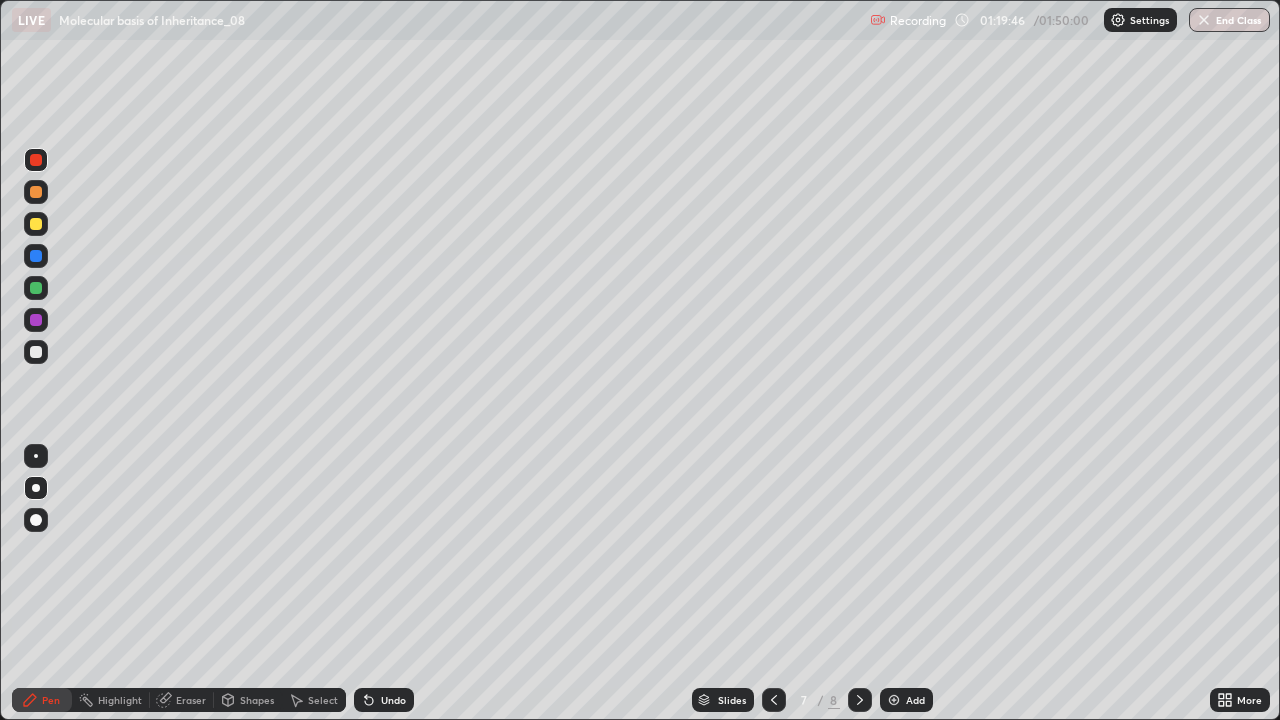 click 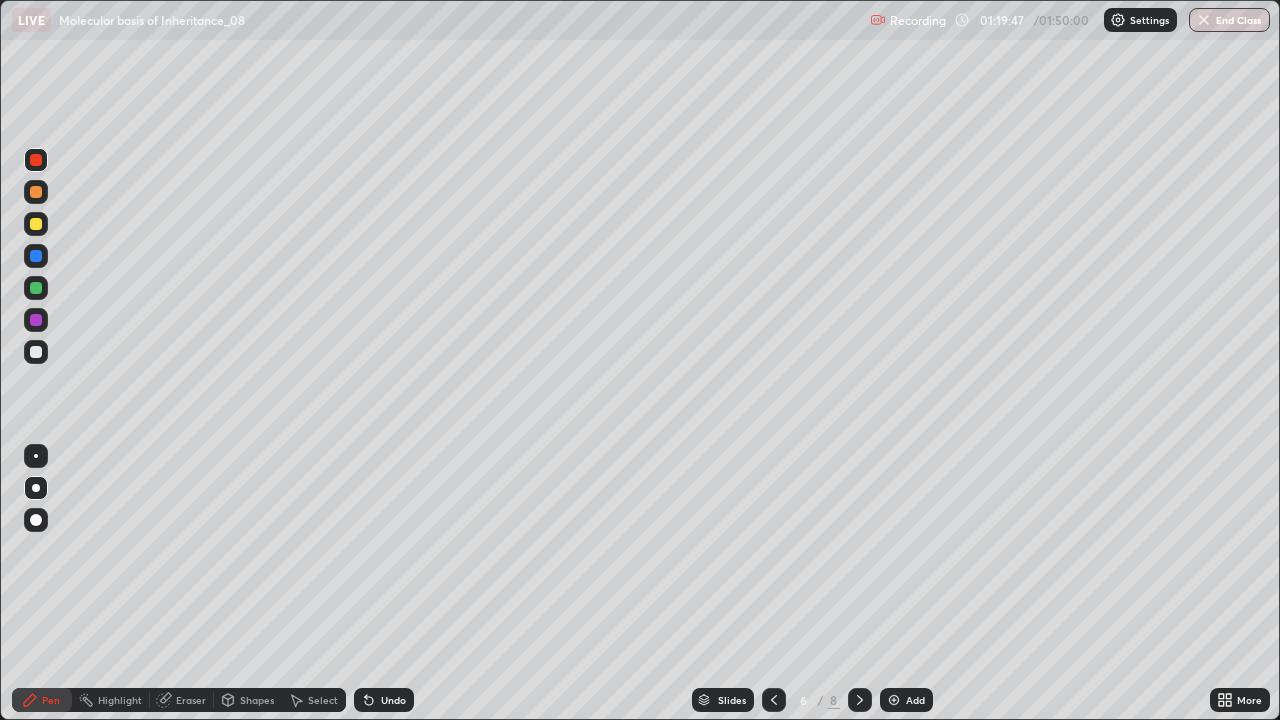 click at bounding box center (860, 700) 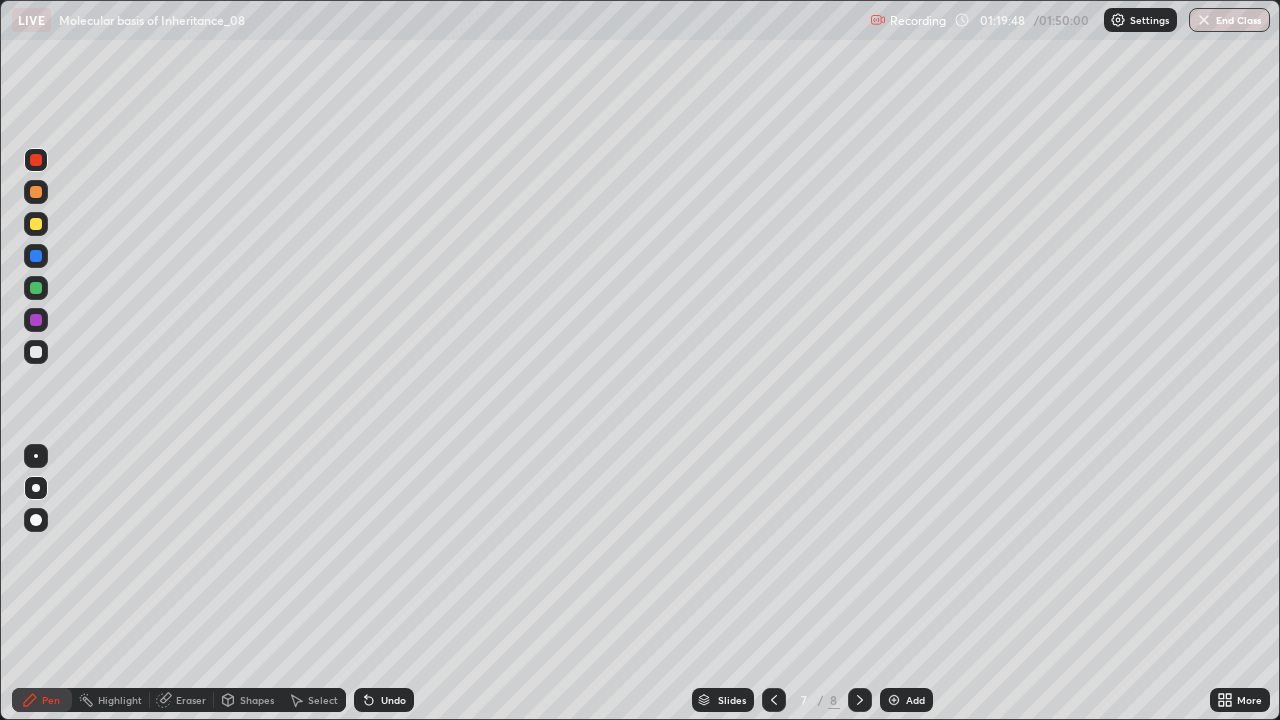 click at bounding box center (860, 700) 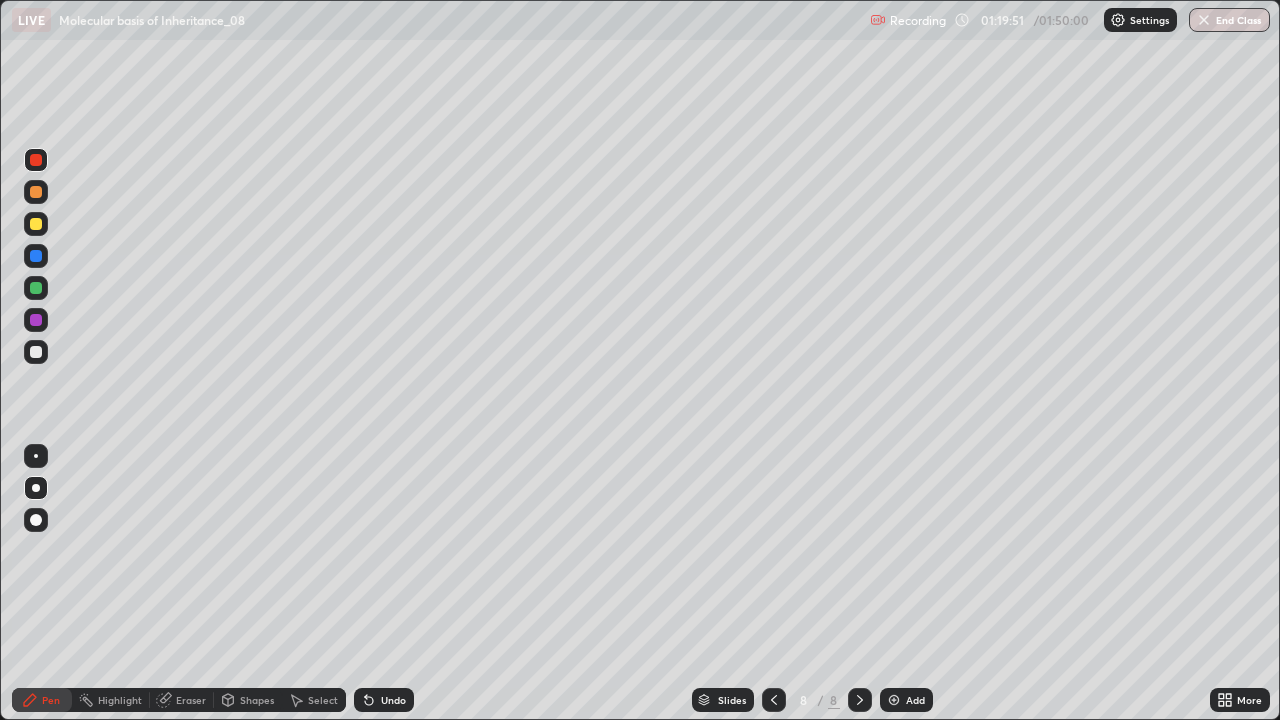 click at bounding box center [774, 700] 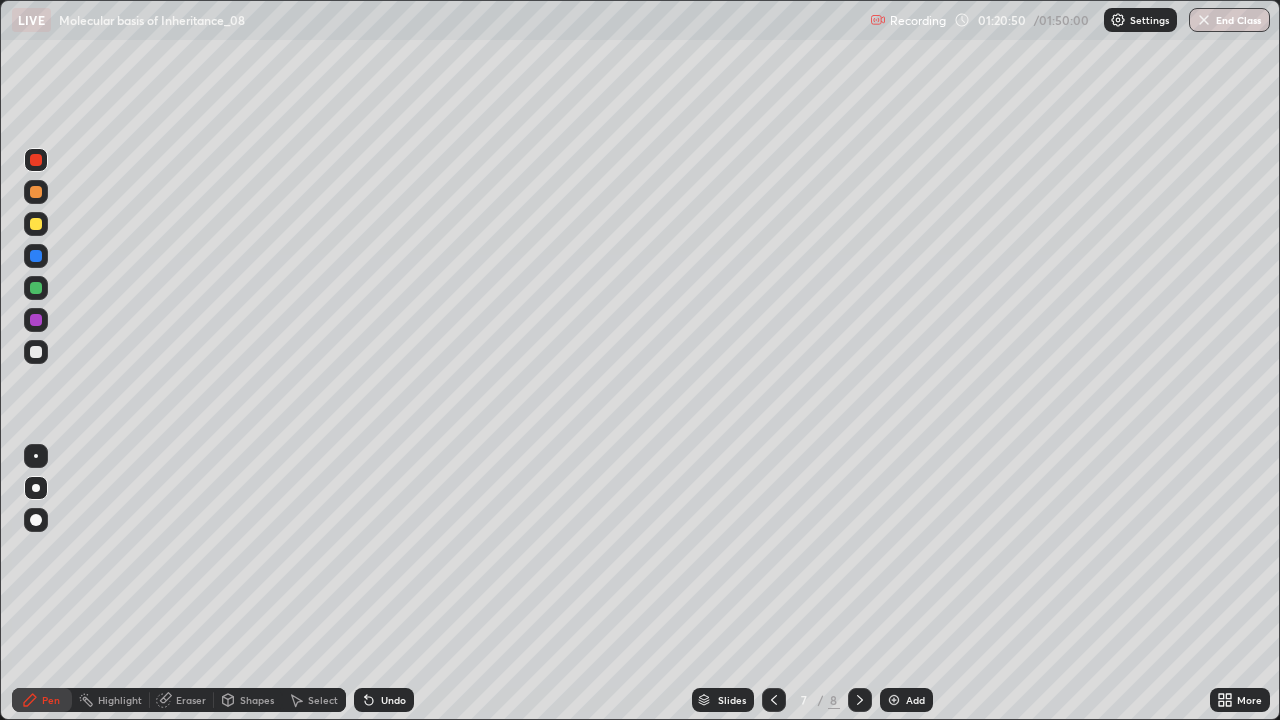 click 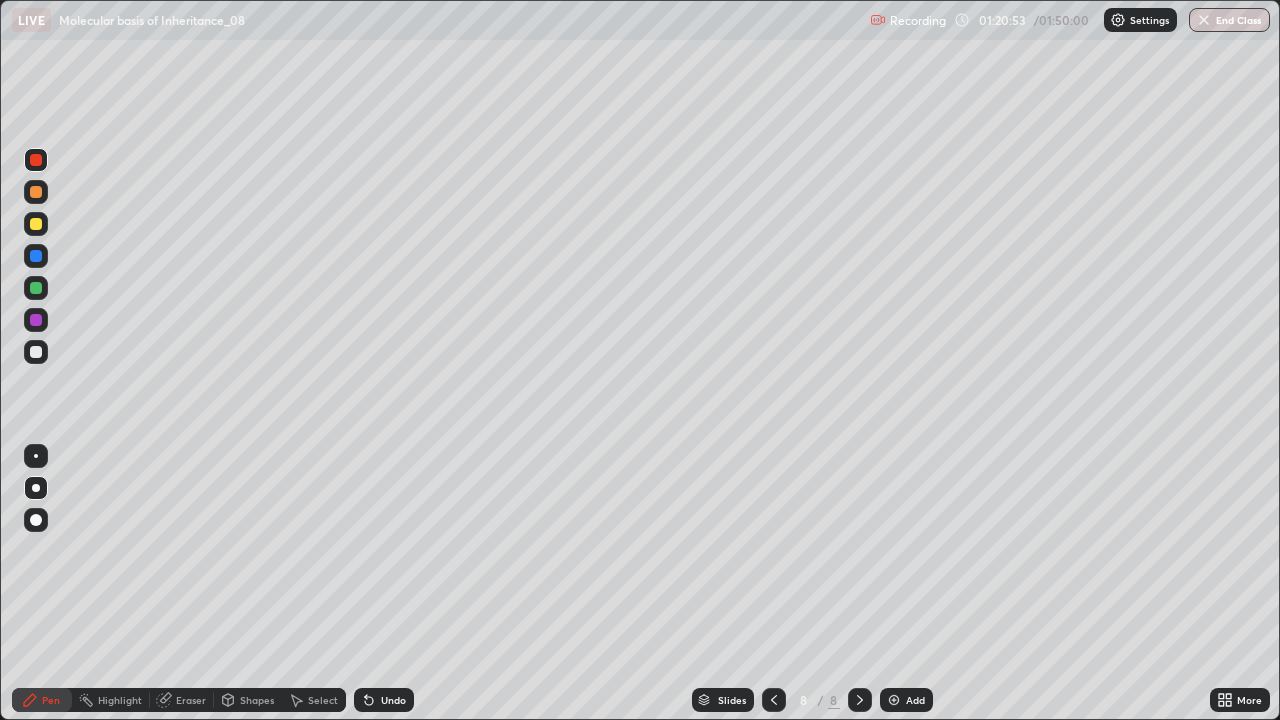 click 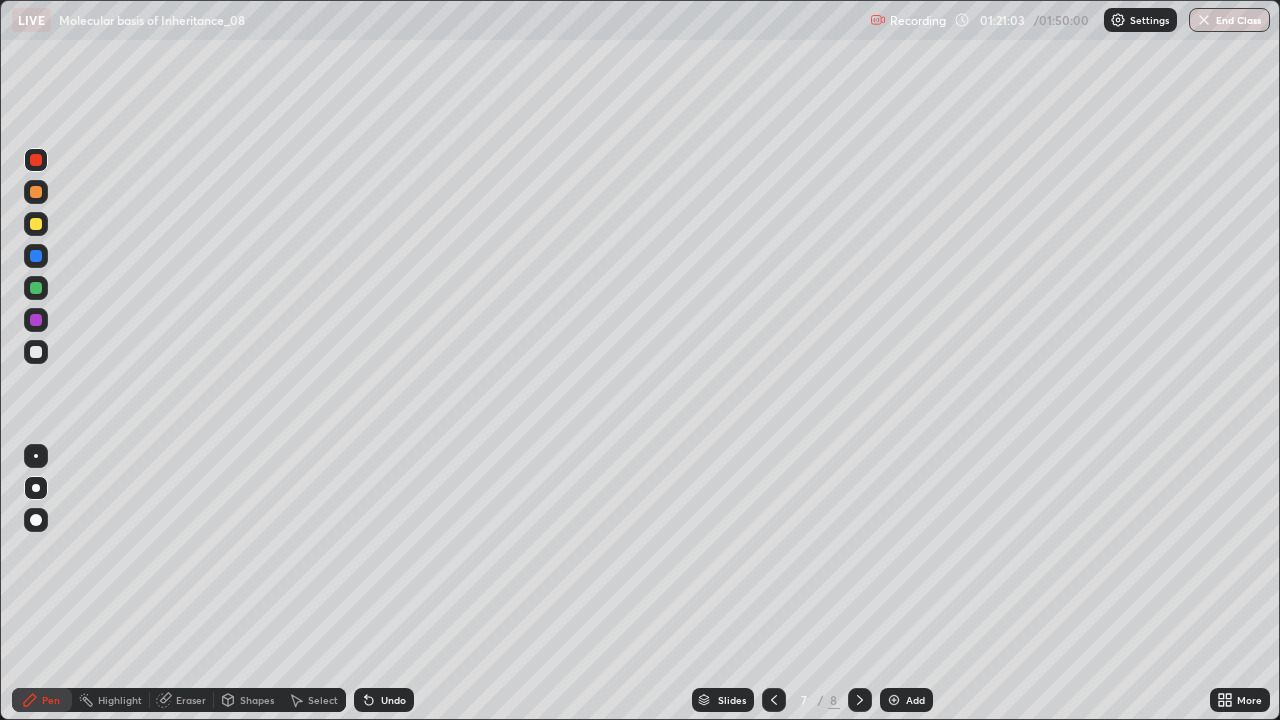 click at bounding box center (36, 320) 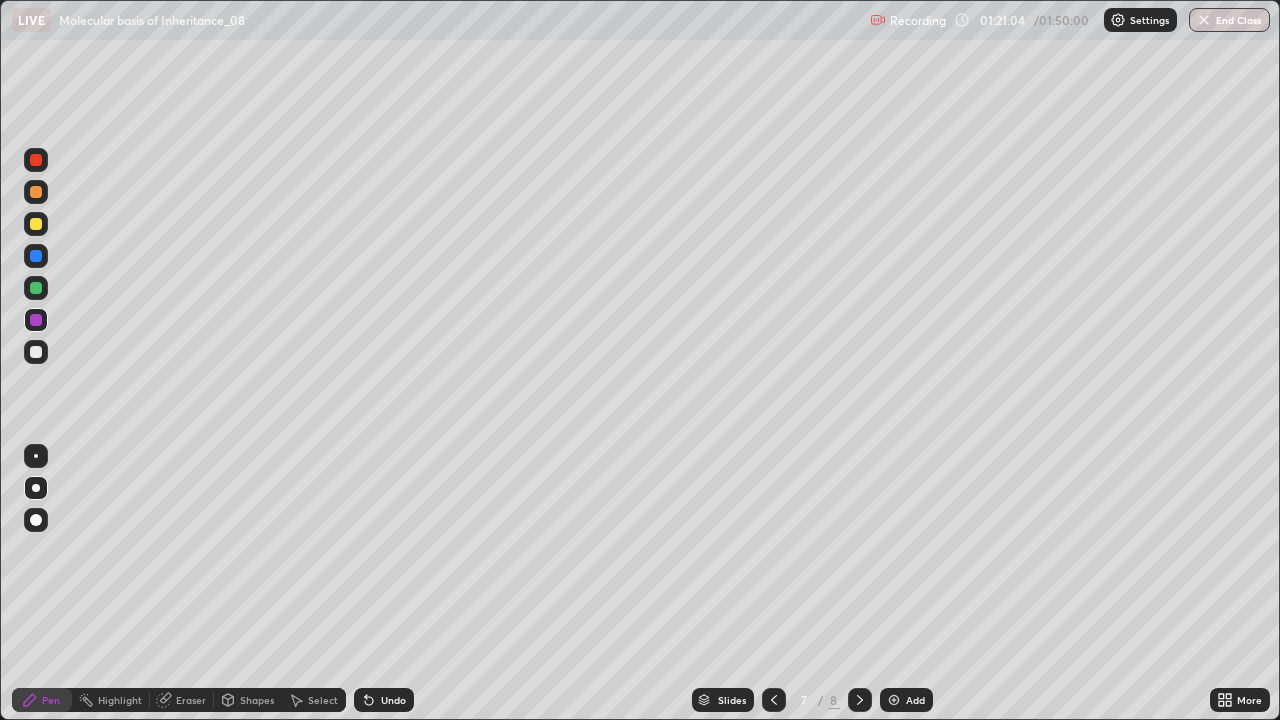 click at bounding box center [36, 456] 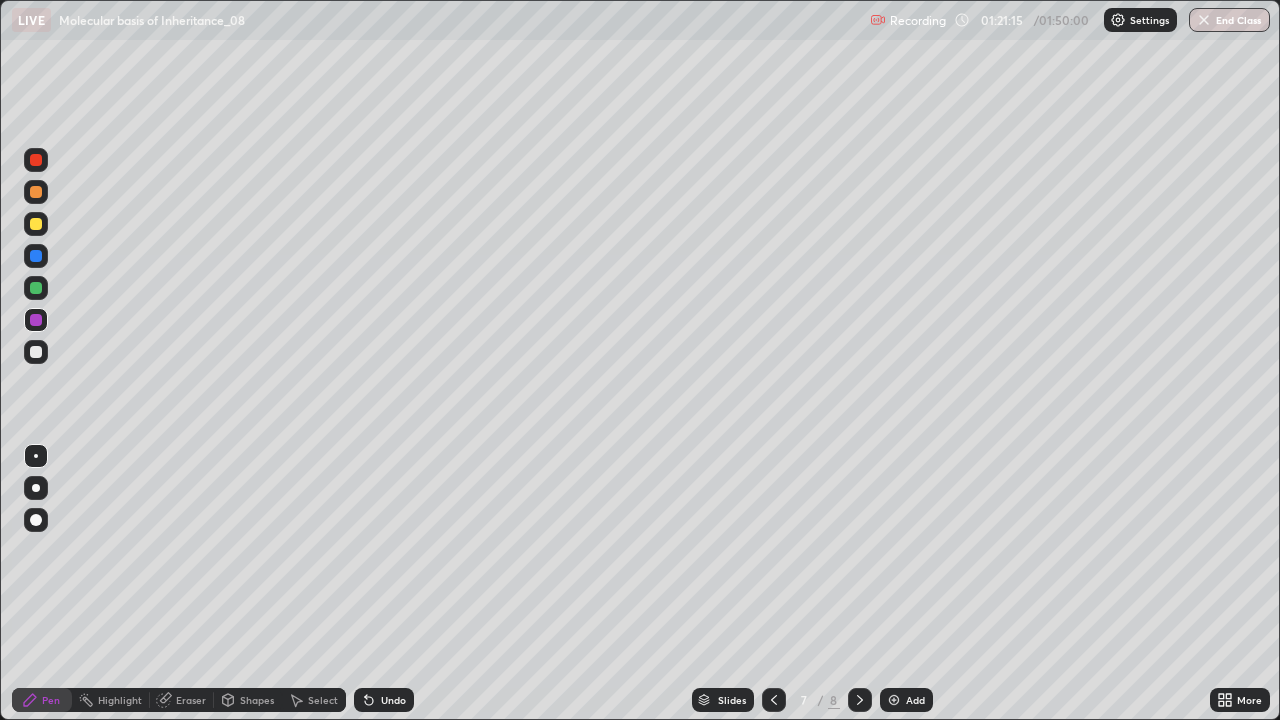 click 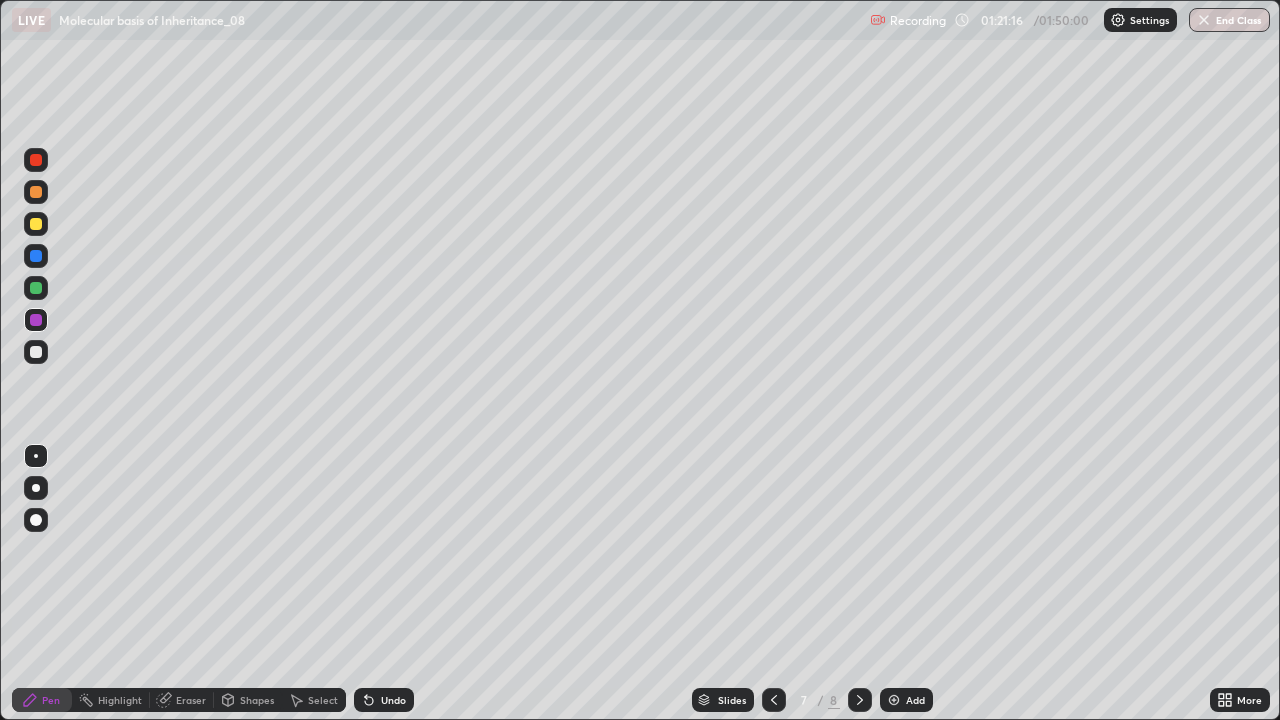 click on "Undo" at bounding box center (384, 700) 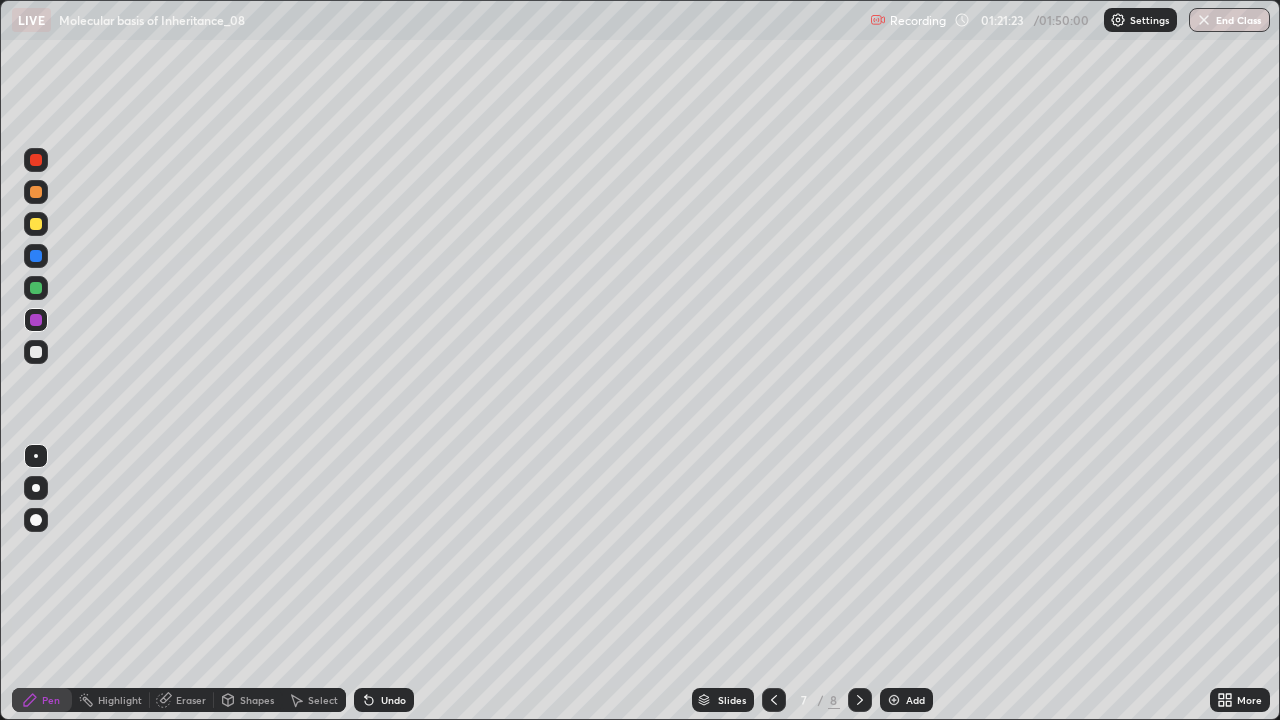 click at bounding box center [36, 288] 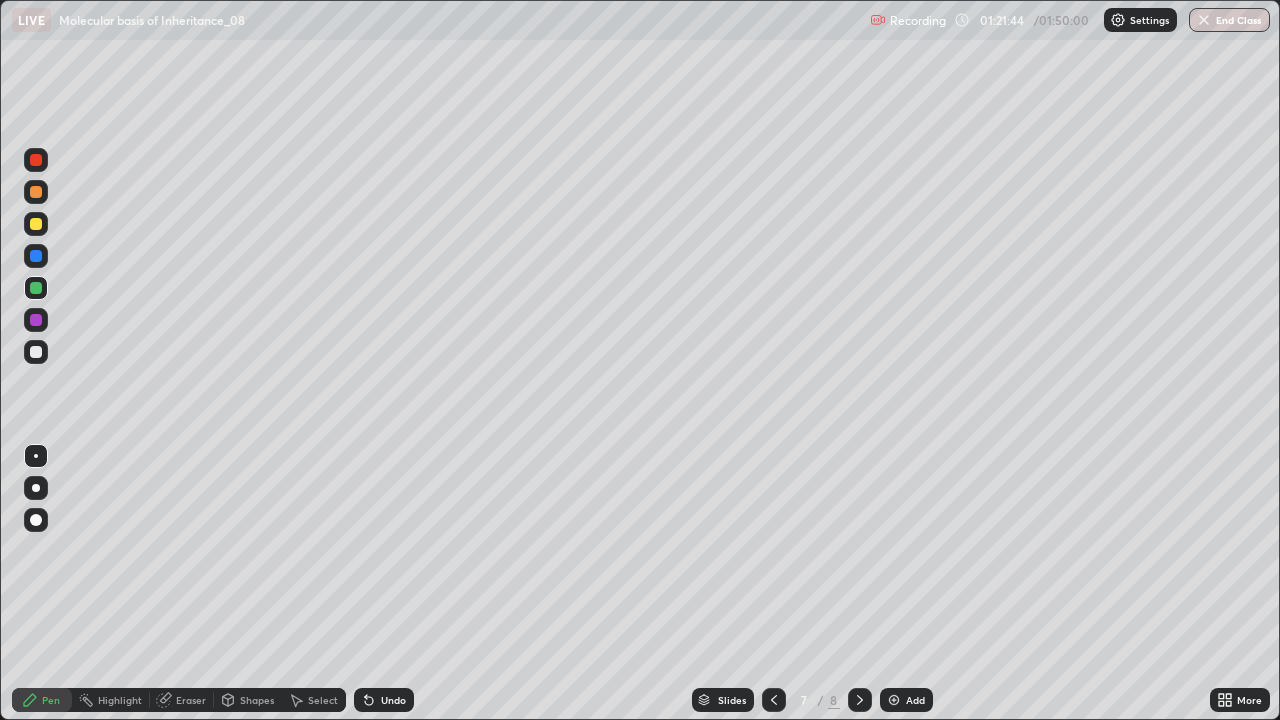 click at bounding box center [36, 320] 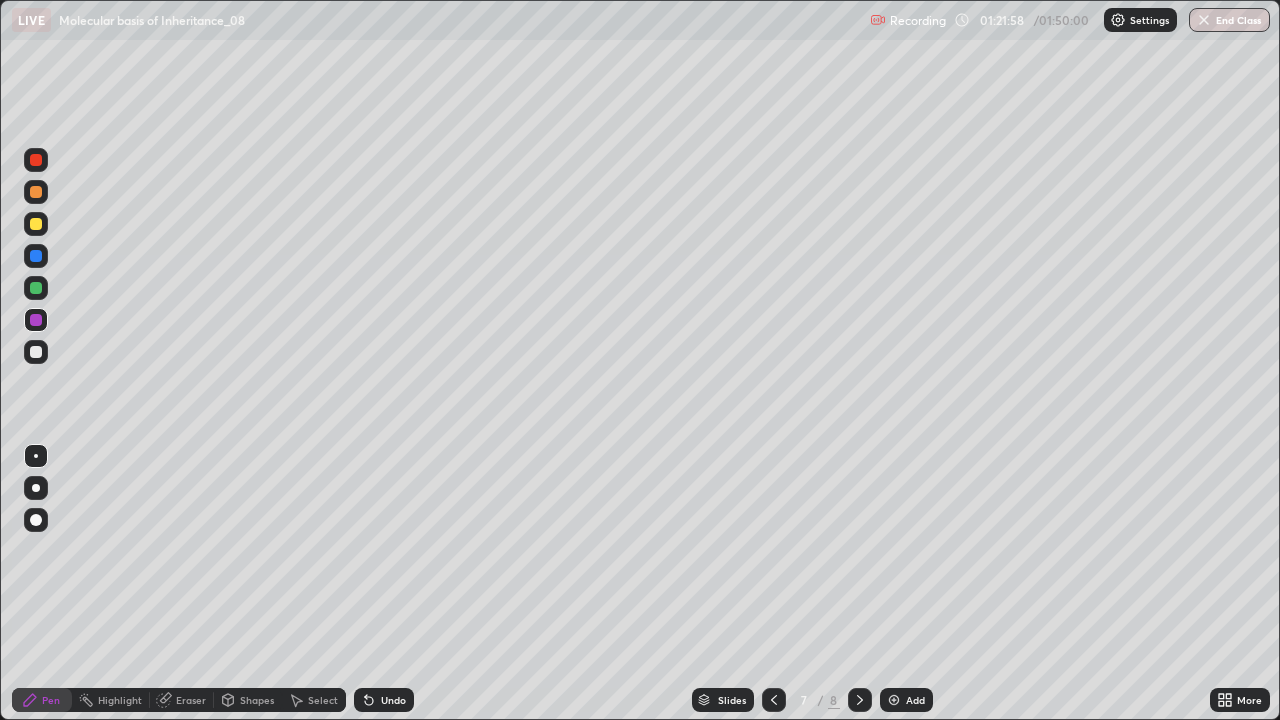 click at bounding box center [36, 288] 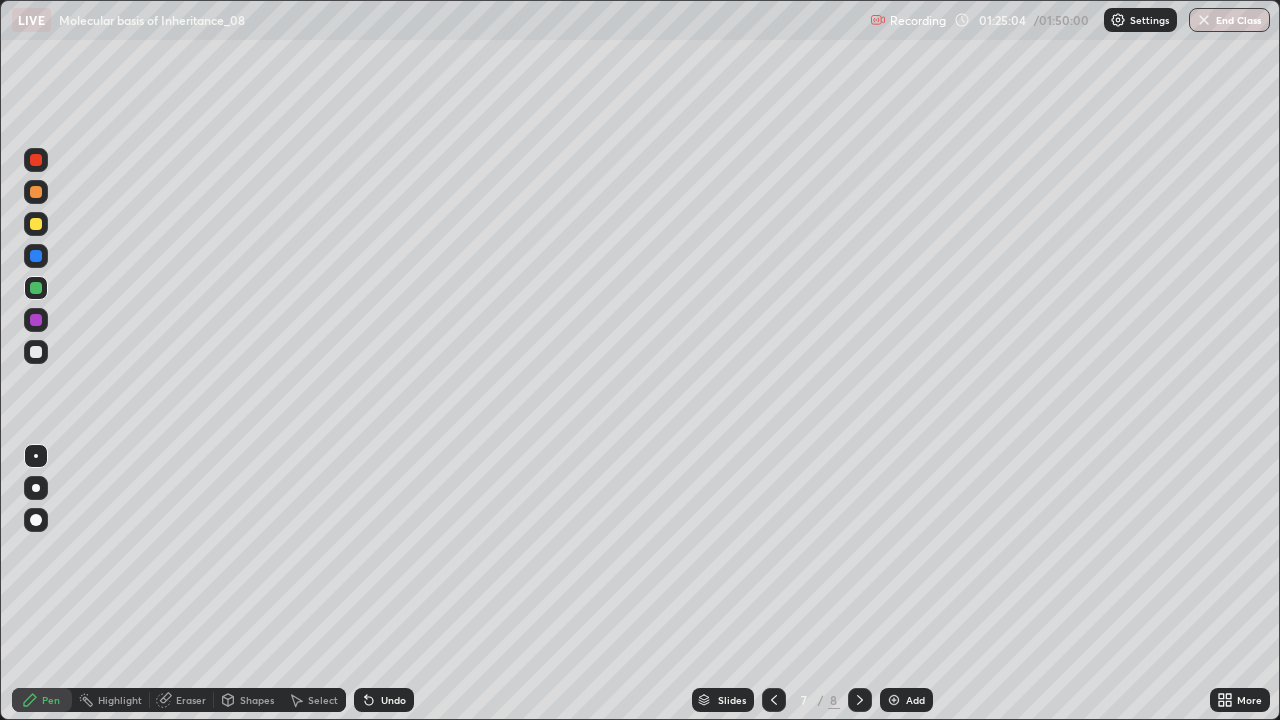 click at bounding box center [894, 700] 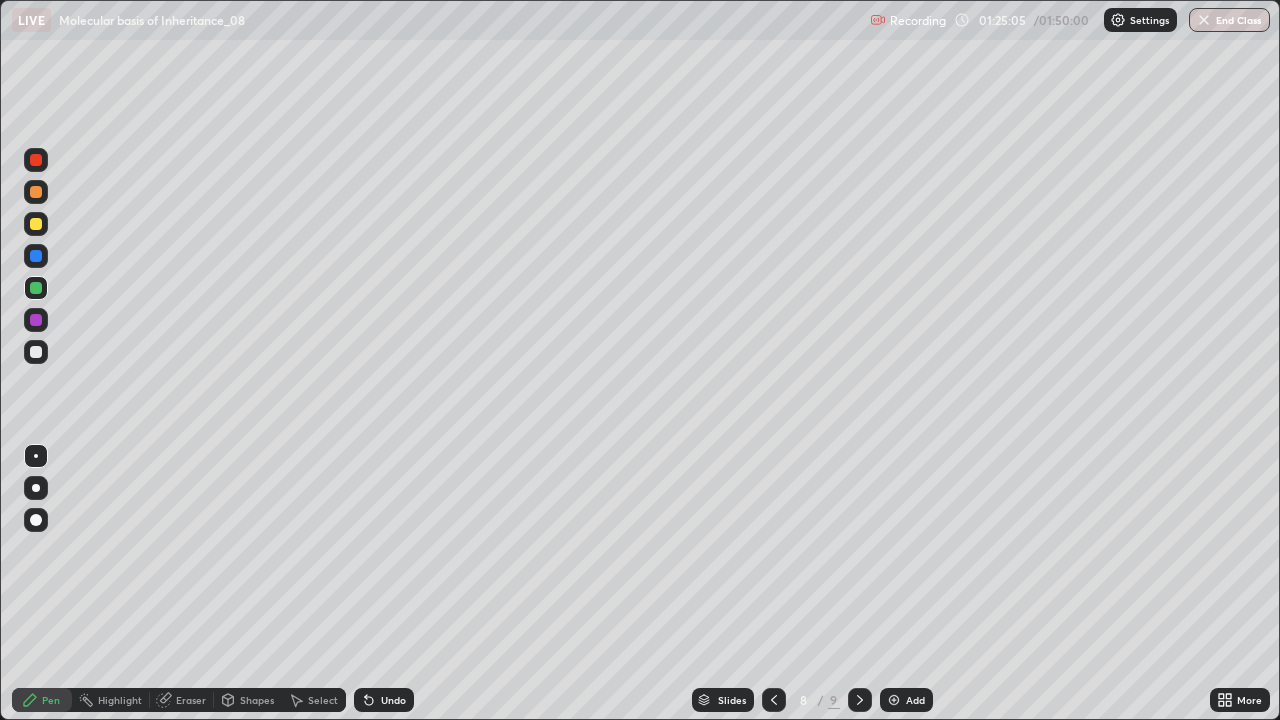 click at bounding box center [36, 488] 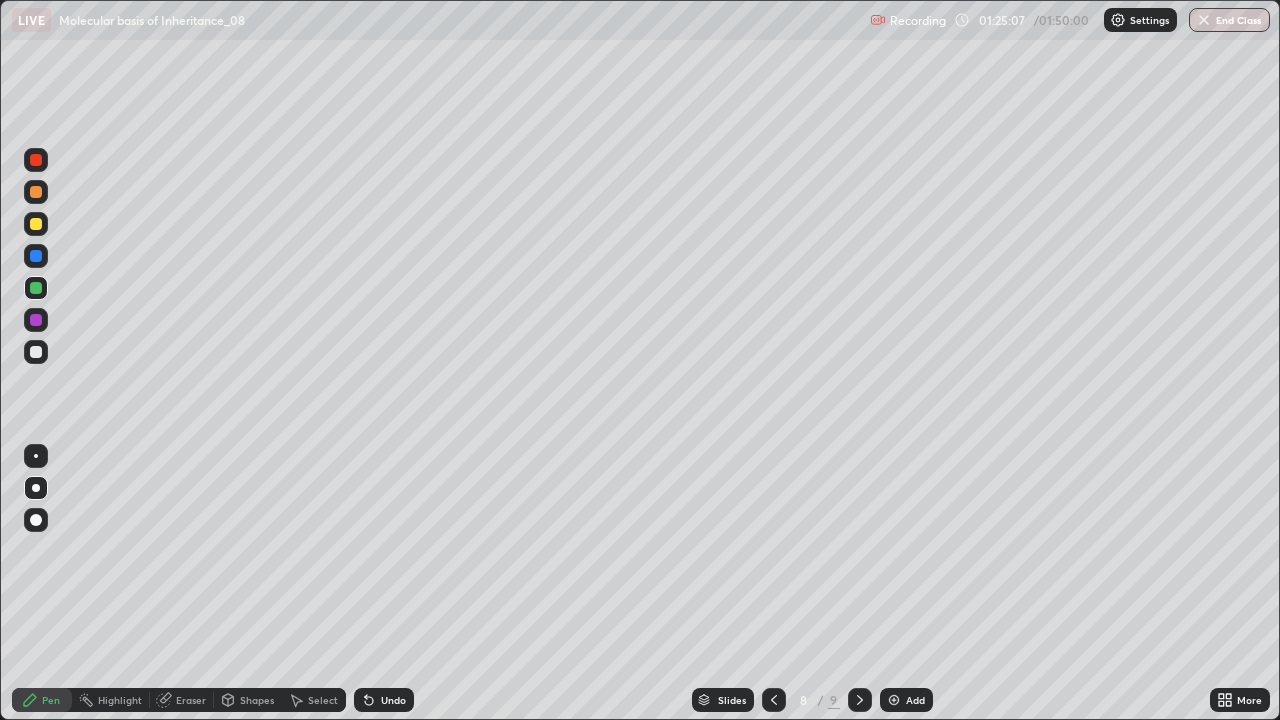 click at bounding box center (36, 352) 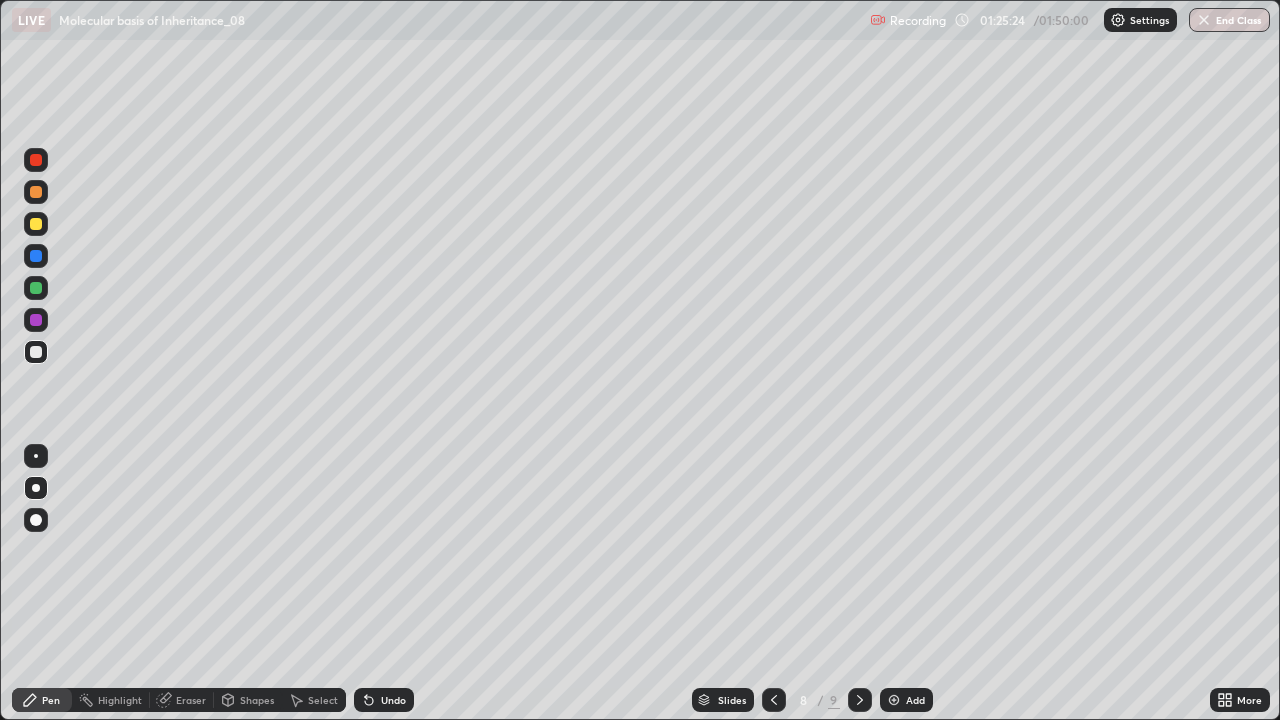 click on "Eraser" at bounding box center [191, 700] 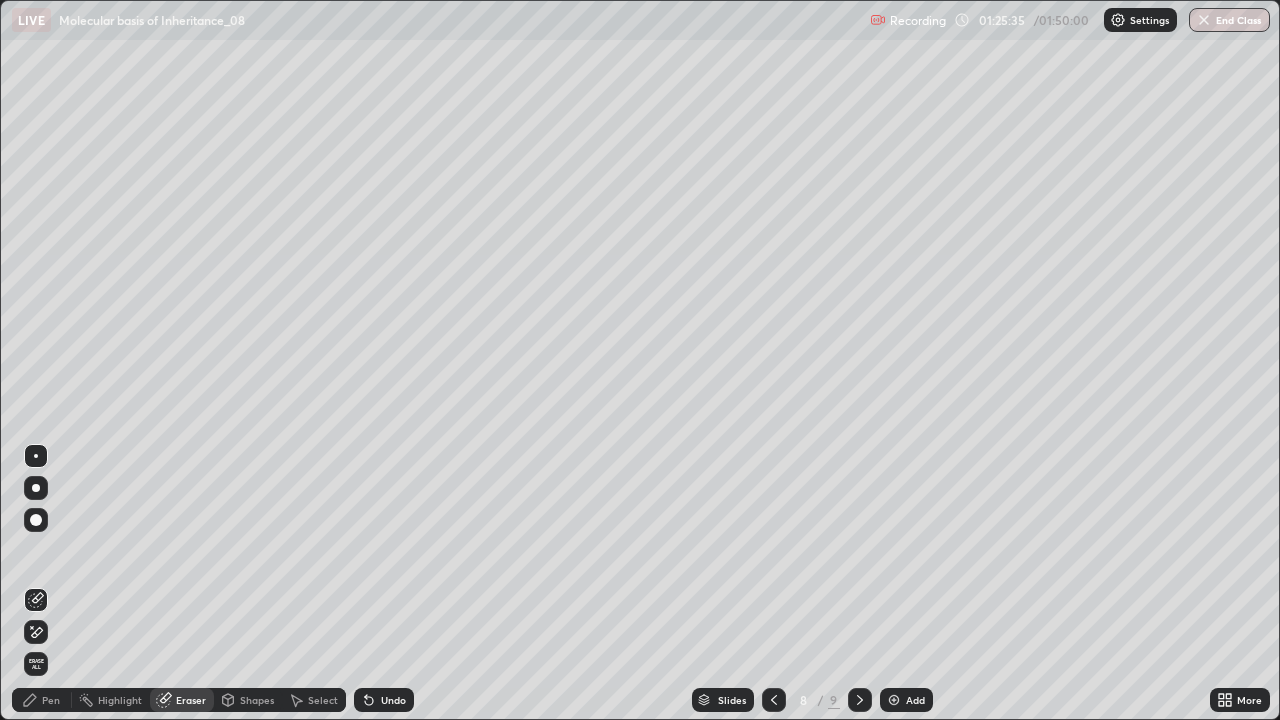 click on "Pen" at bounding box center (51, 700) 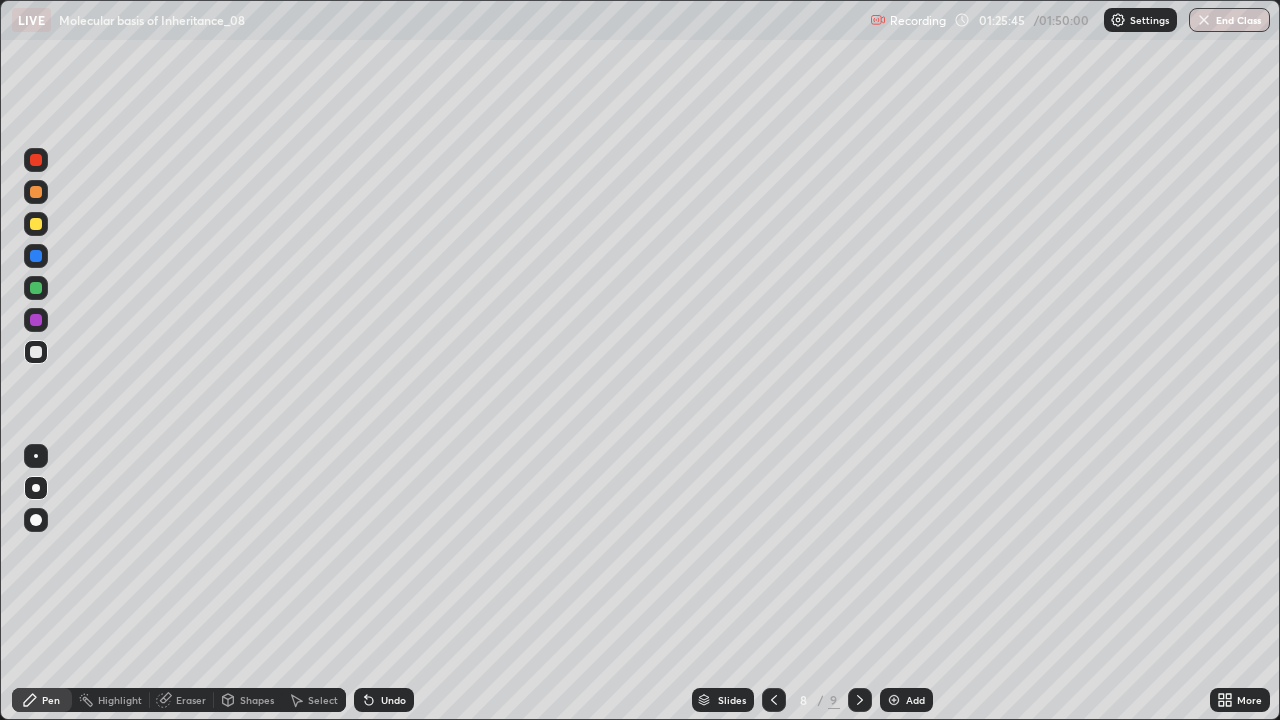 click on "Eraser" at bounding box center (191, 700) 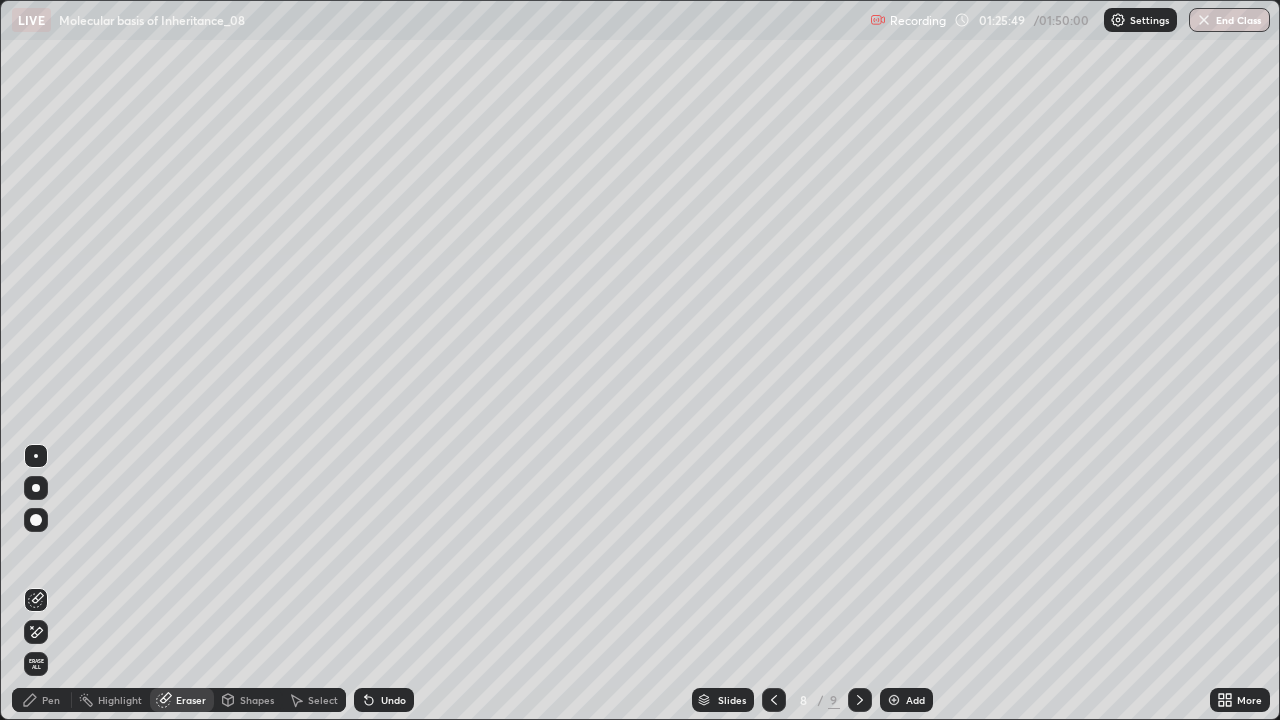 click on "Pen" at bounding box center [42, 700] 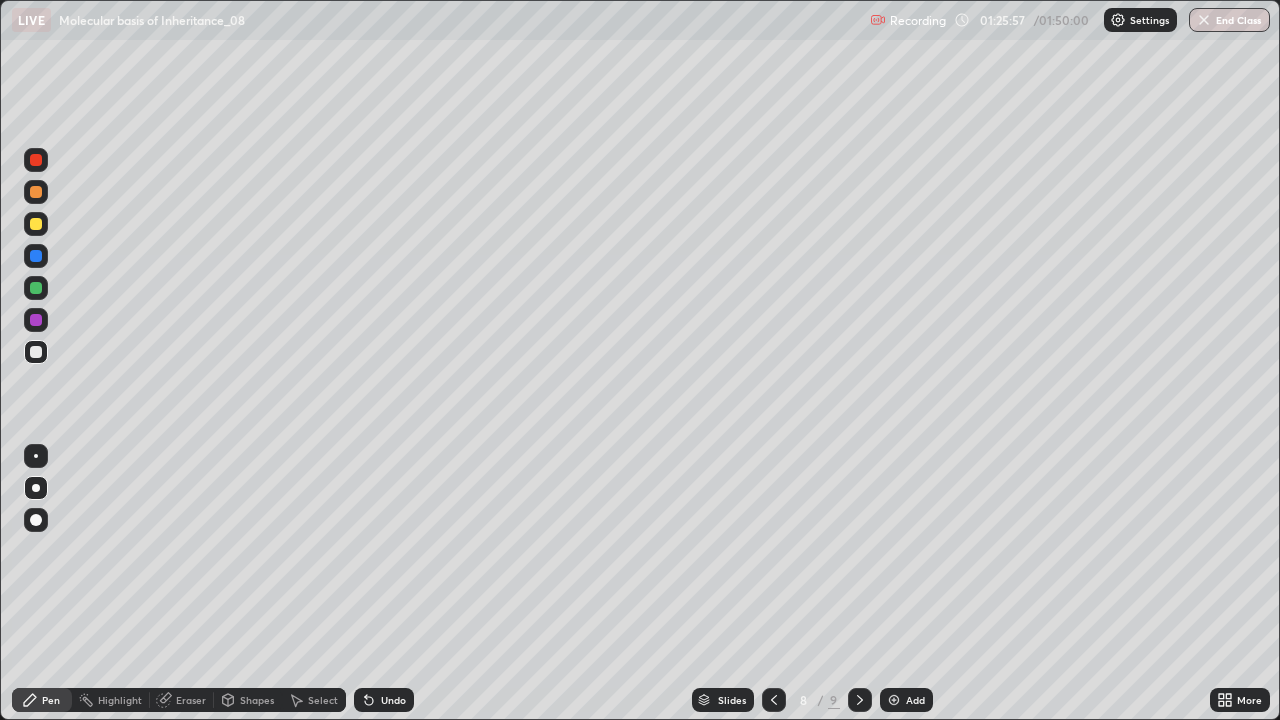 click at bounding box center (36, 160) 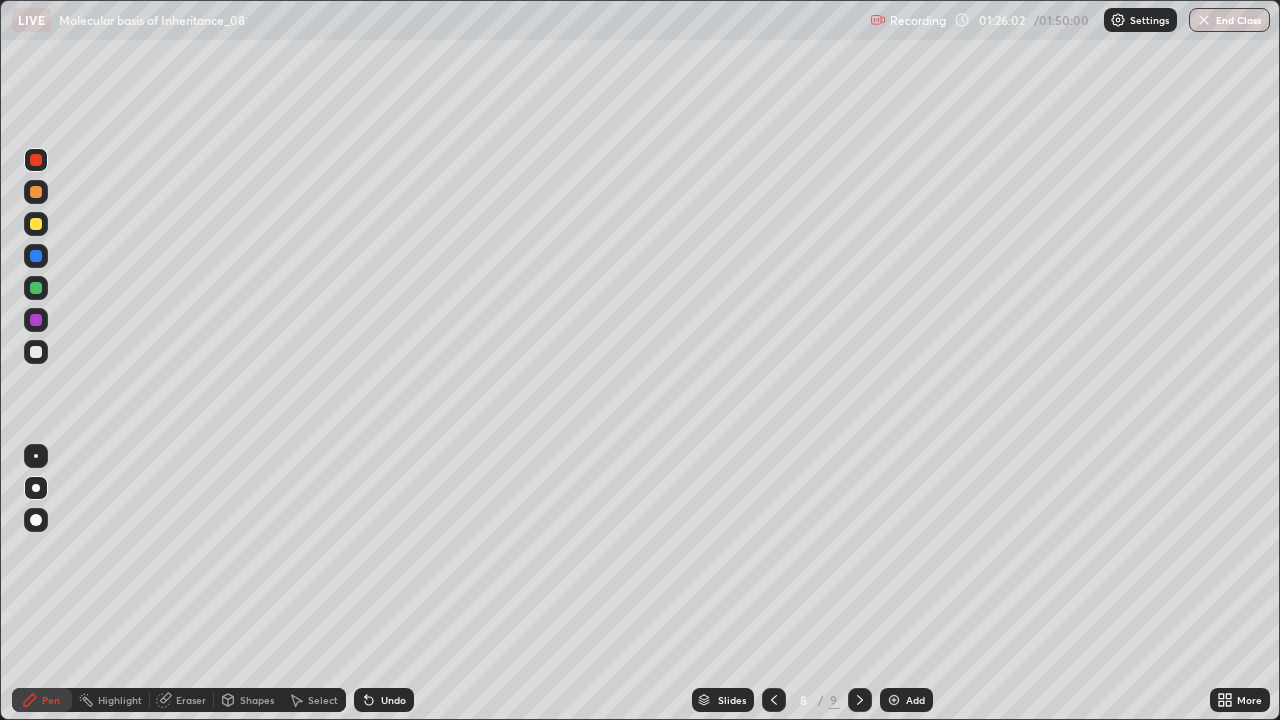 click on "8 / 9" at bounding box center [817, 700] 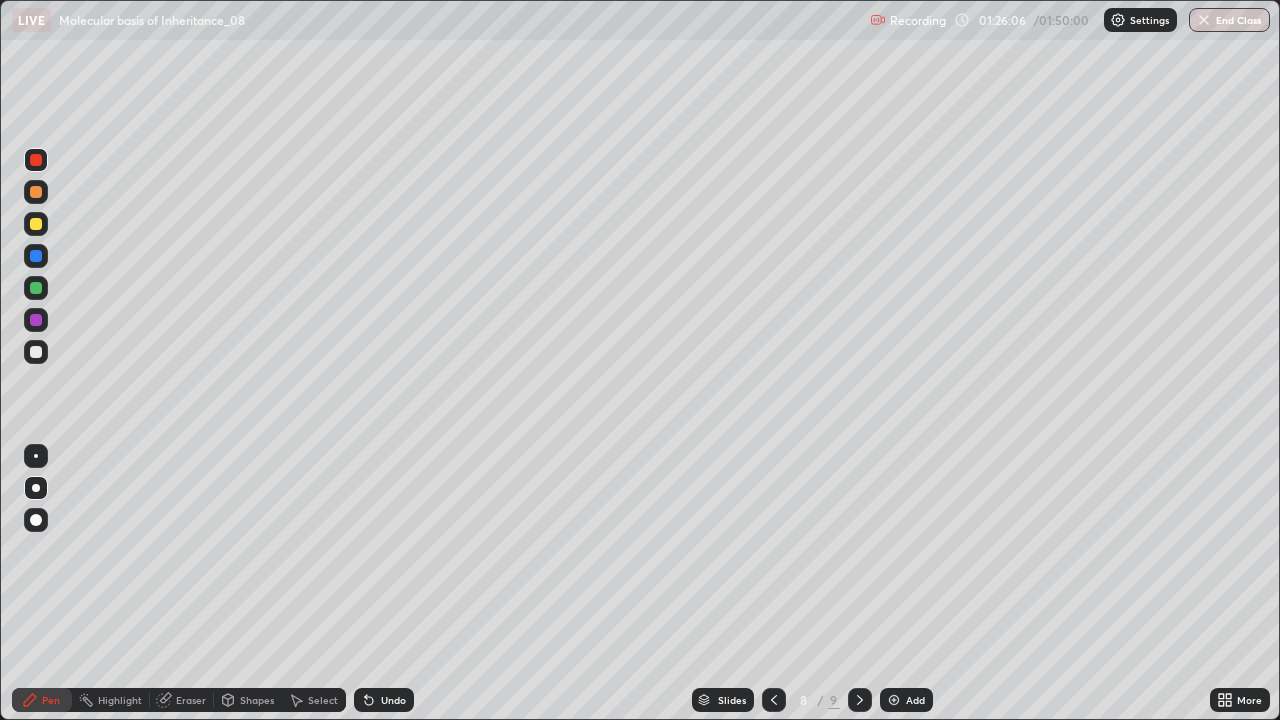click on "Slides 8 / 9 Add" at bounding box center (812, 700) 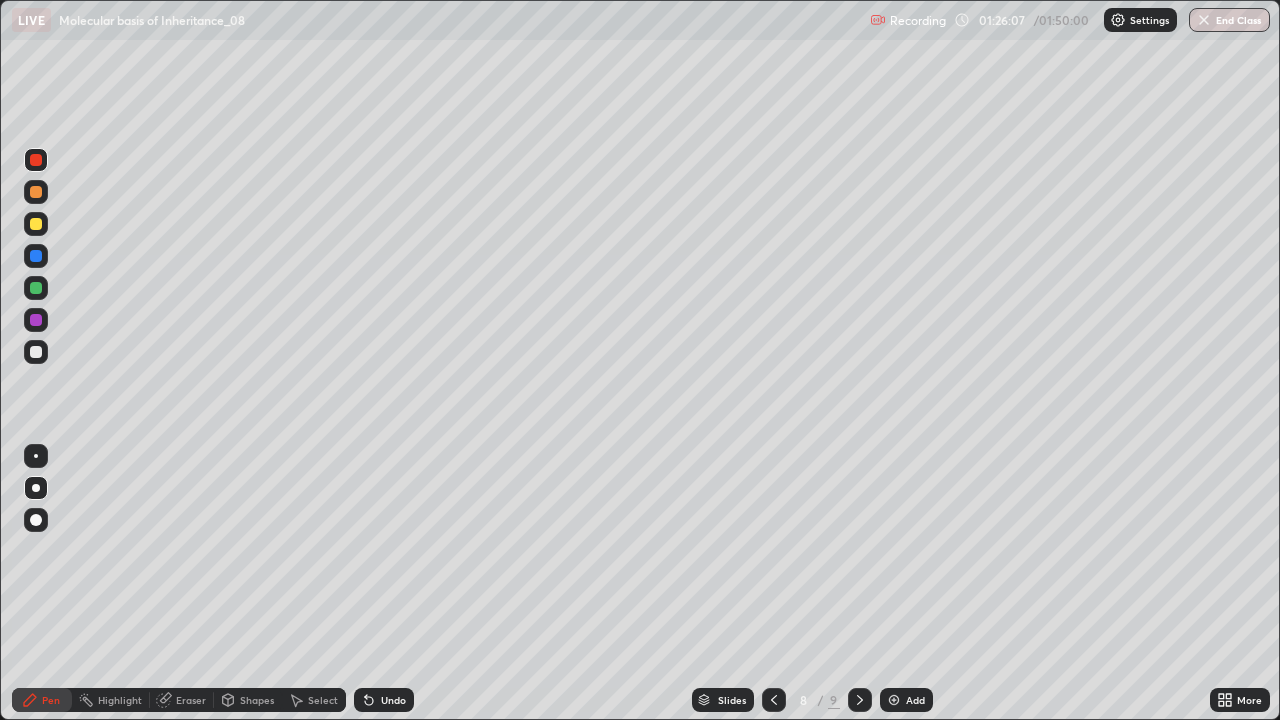 click on "Slides 8 / 9 Add" at bounding box center (812, 700) 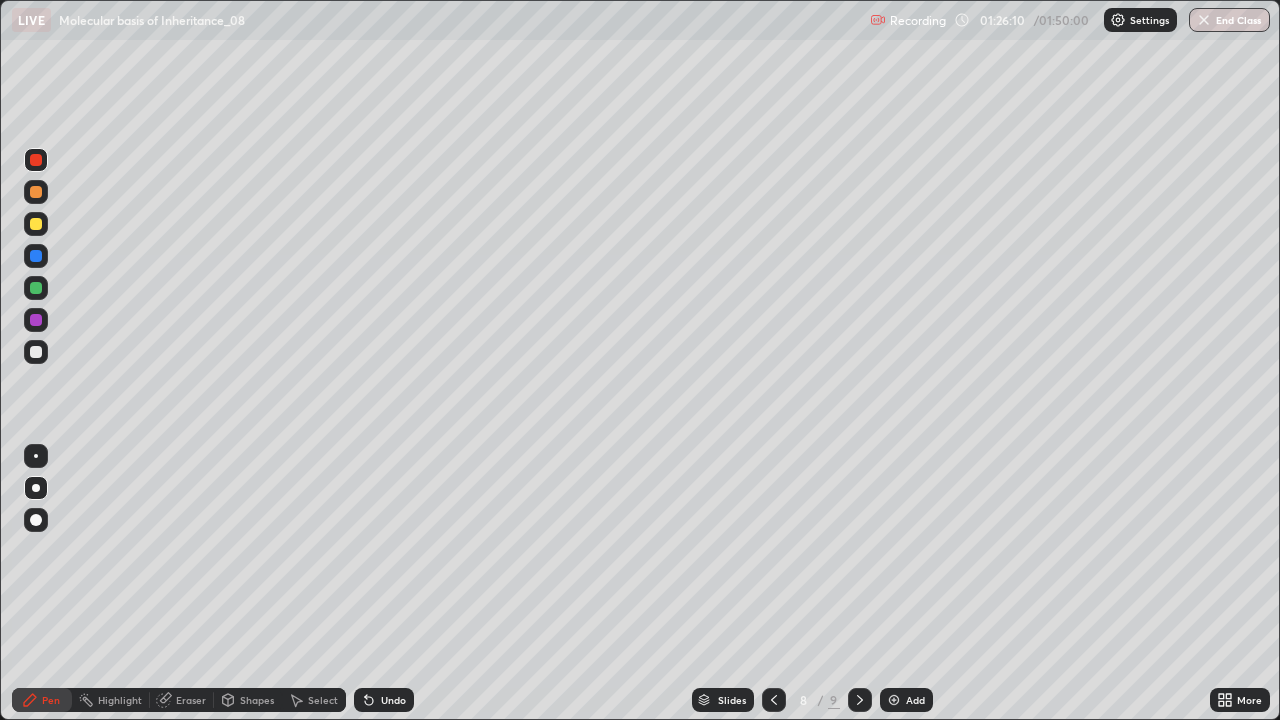 click at bounding box center (36, 192) 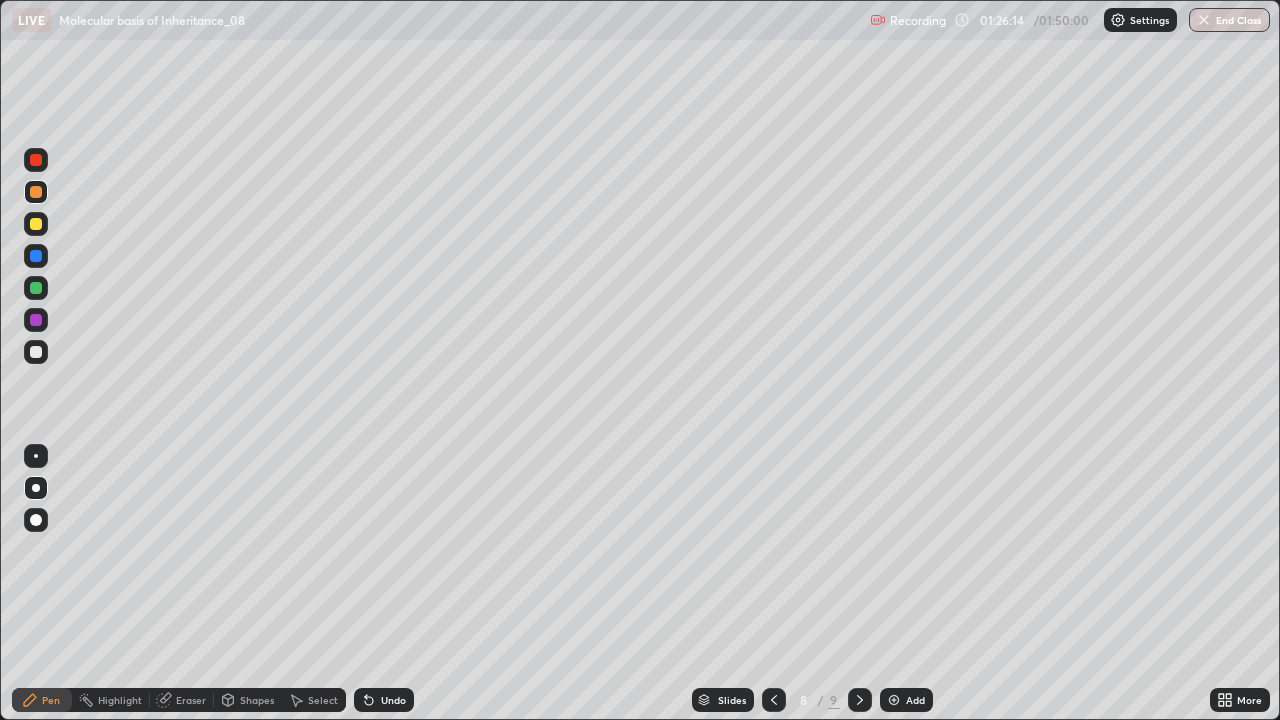 click on "Undo" at bounding box center [393, 700] 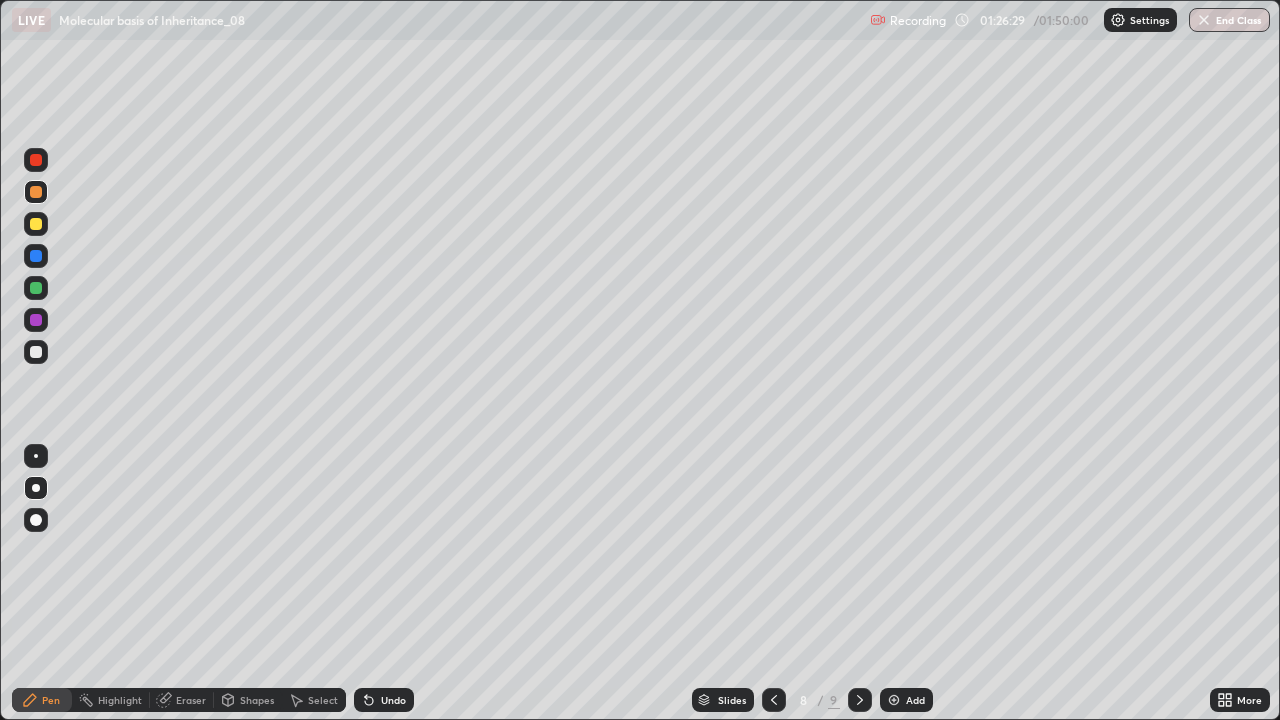 click at bounding box center (36, 224) 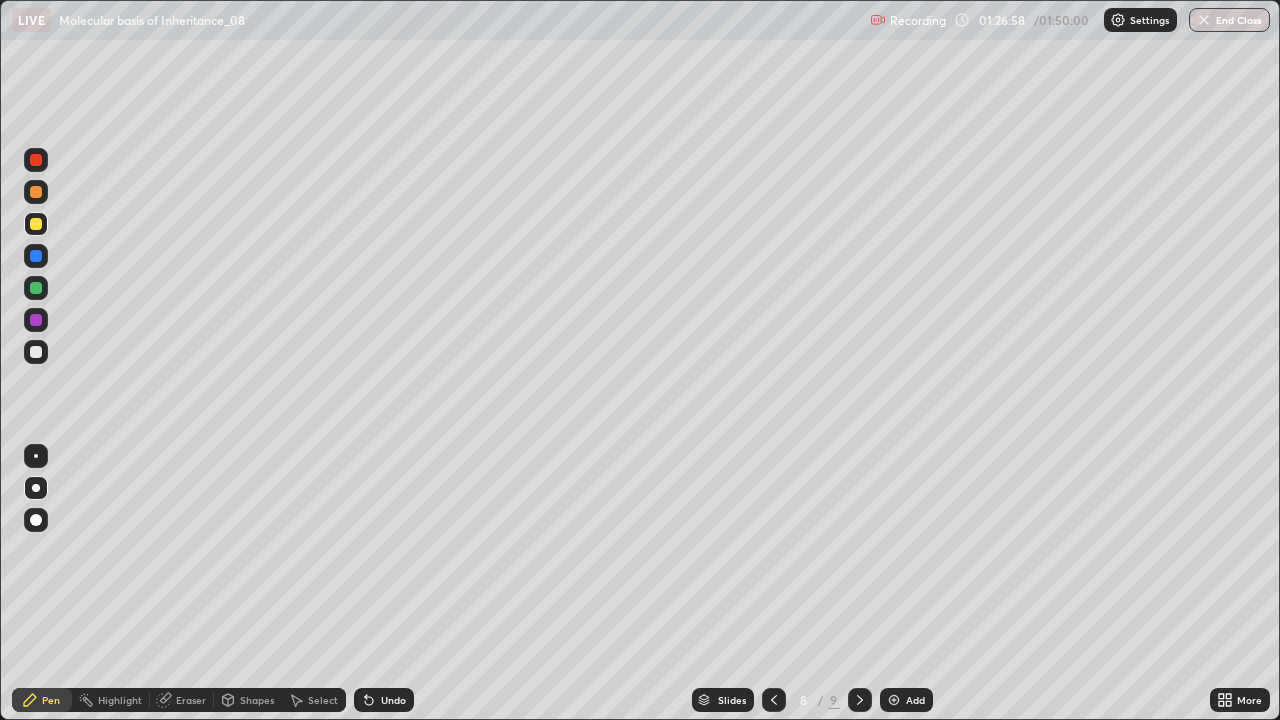 click at bounding box center (36, 192) 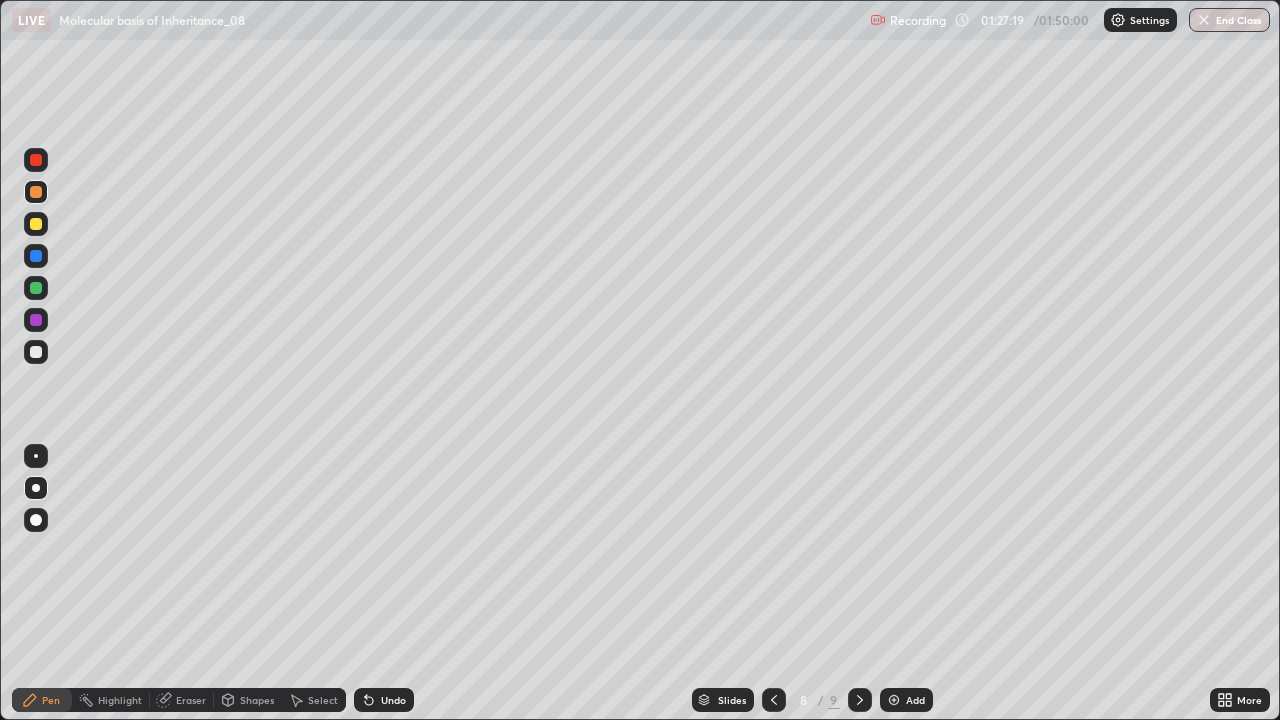 click at bounding box center (36, 320) 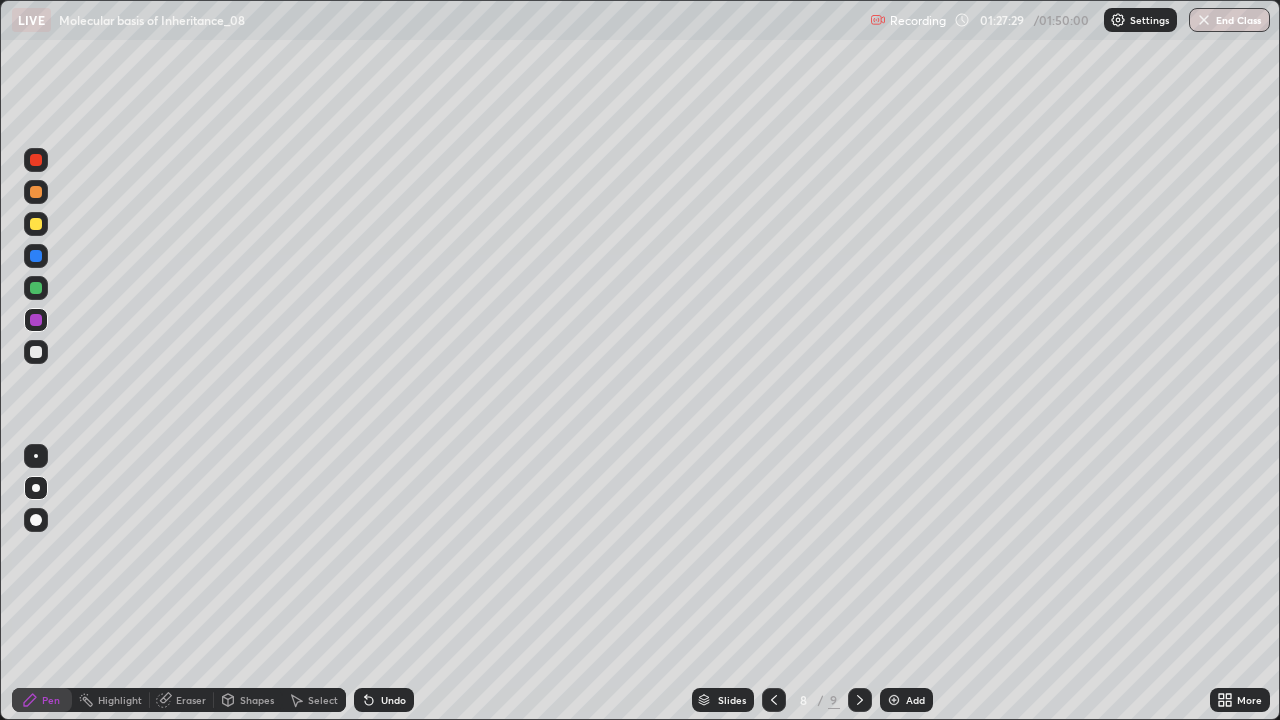 click on "Eraser" at bounding box center (182, 700) 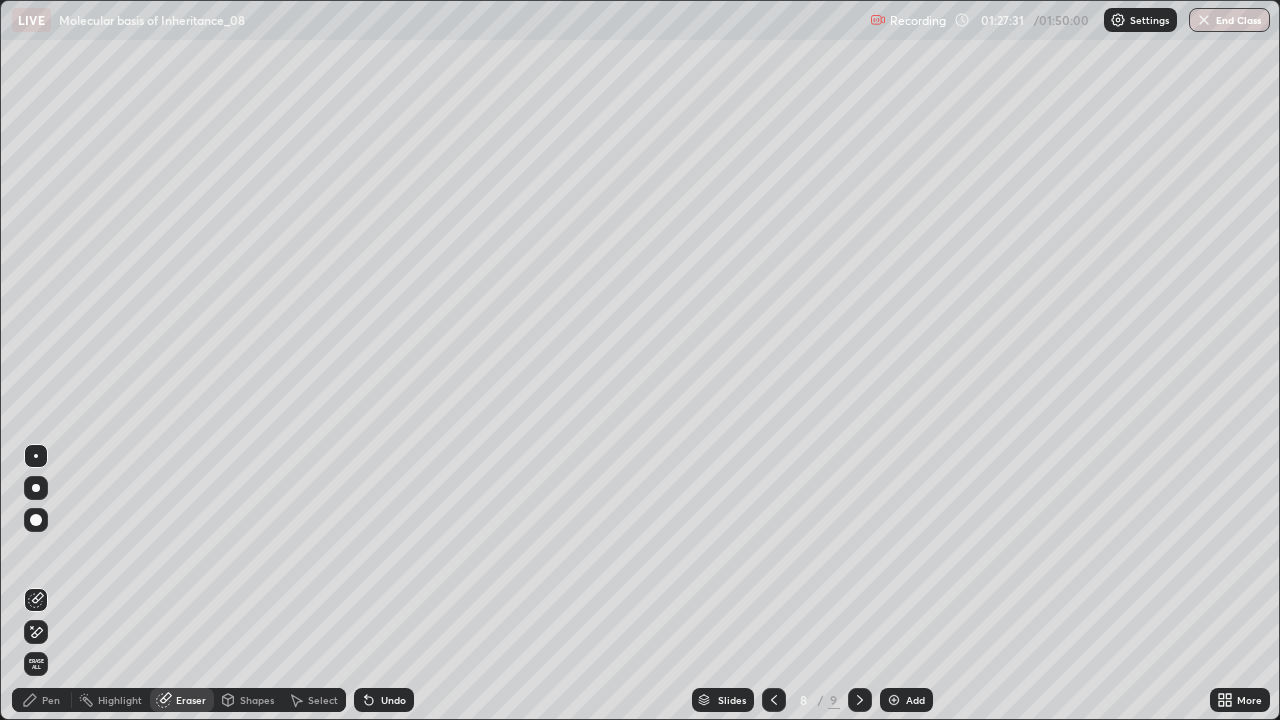 click on "Pen" at bounding box center [51, 700] 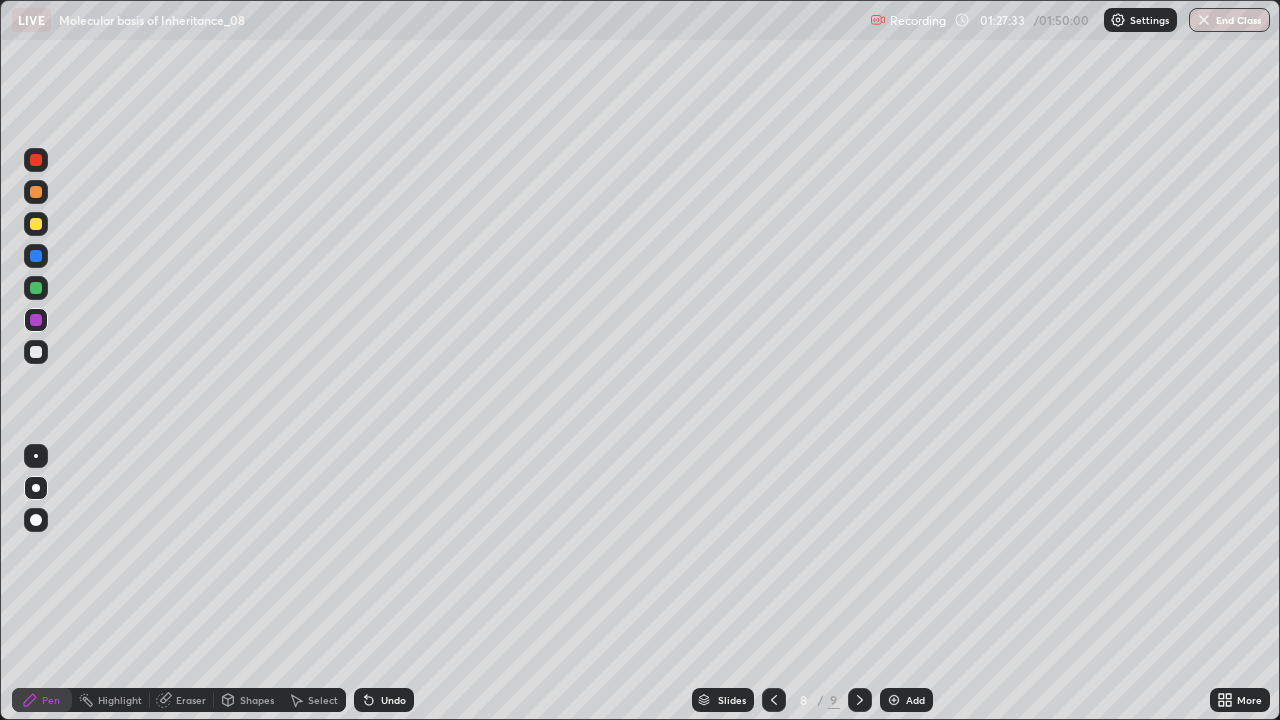click at bounding box center (36, 160) 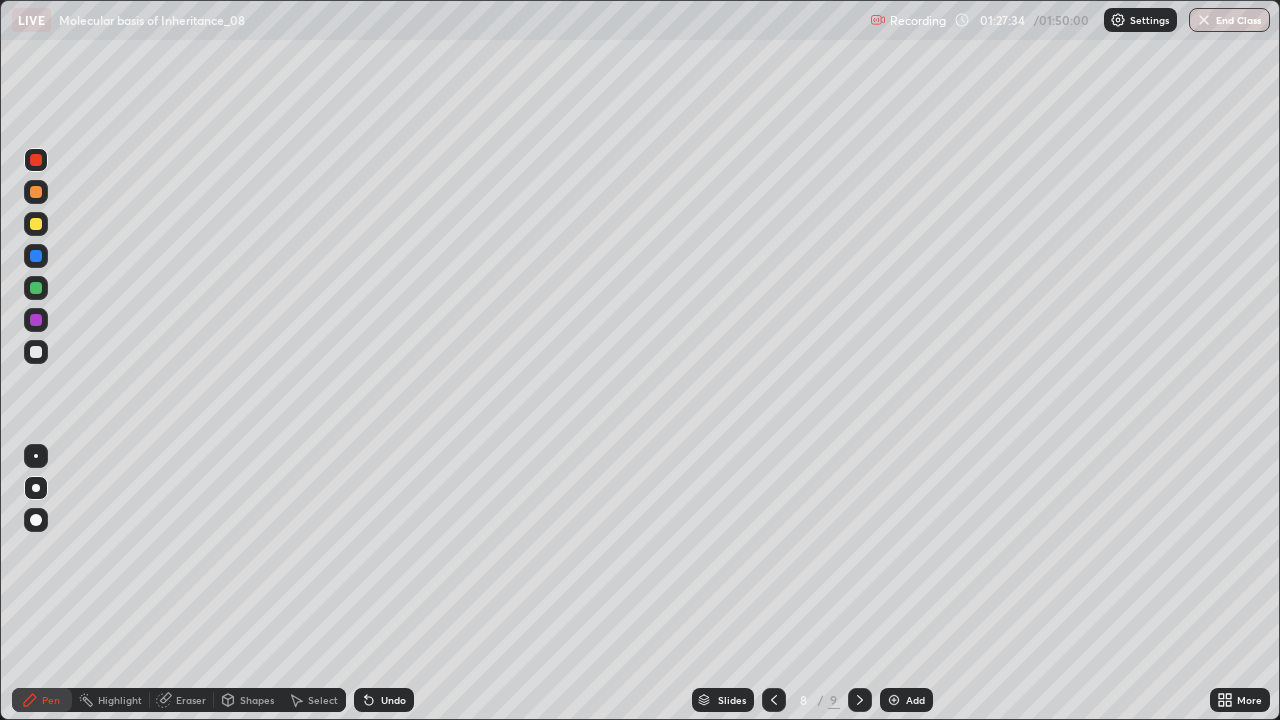 click on "Slides 8 / 9 Add" at bounding box center (812, 700) 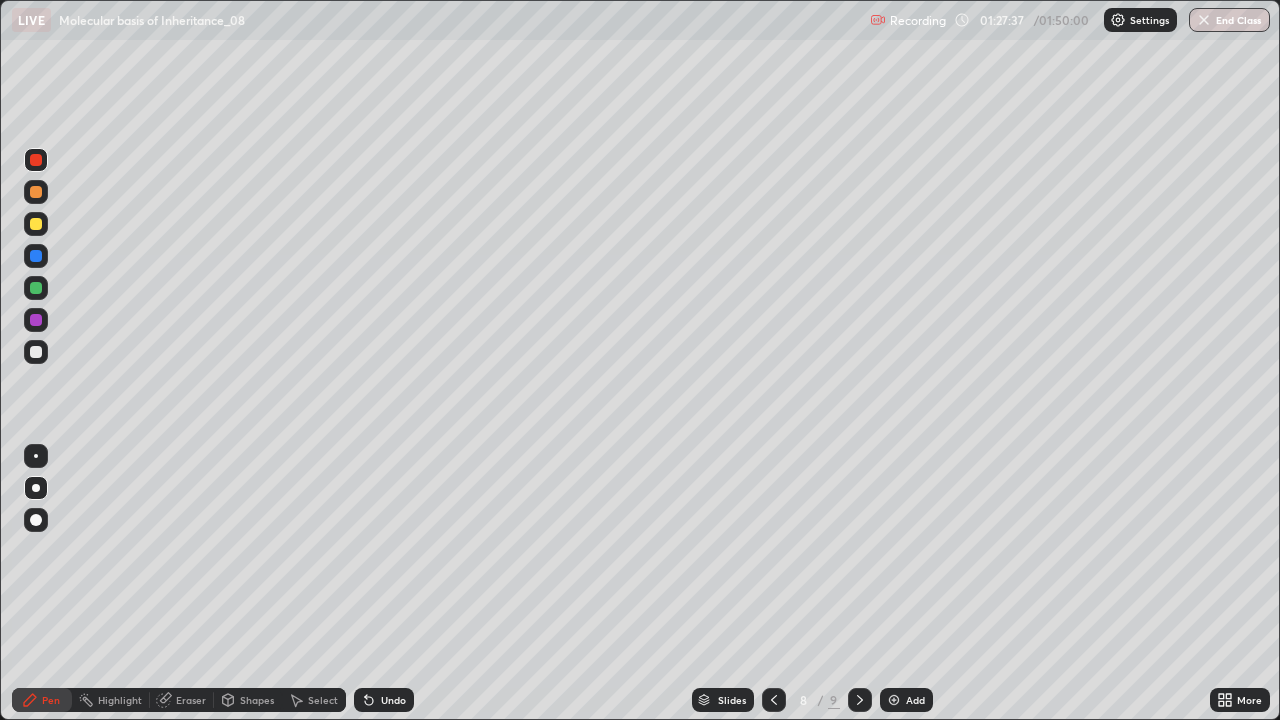 click on "Slides 8 / 9 Add" at bounding box center (812, 700) 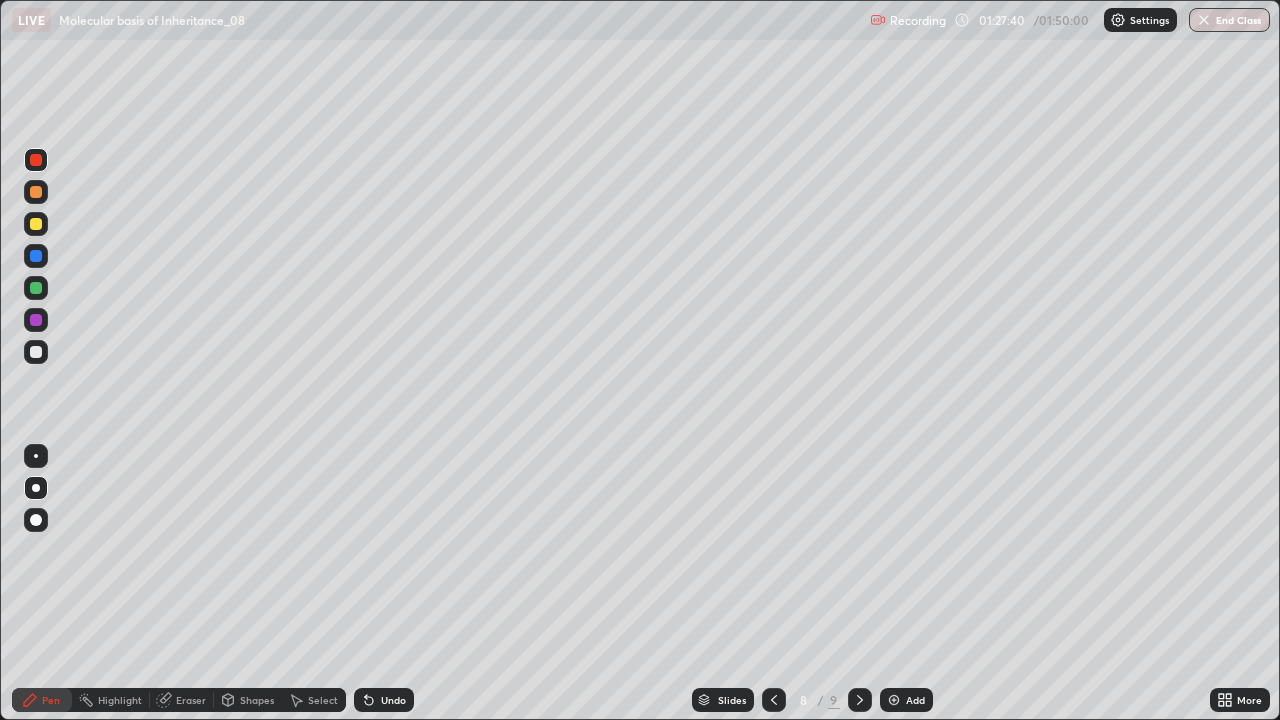 click at bounding box center [36, 288] 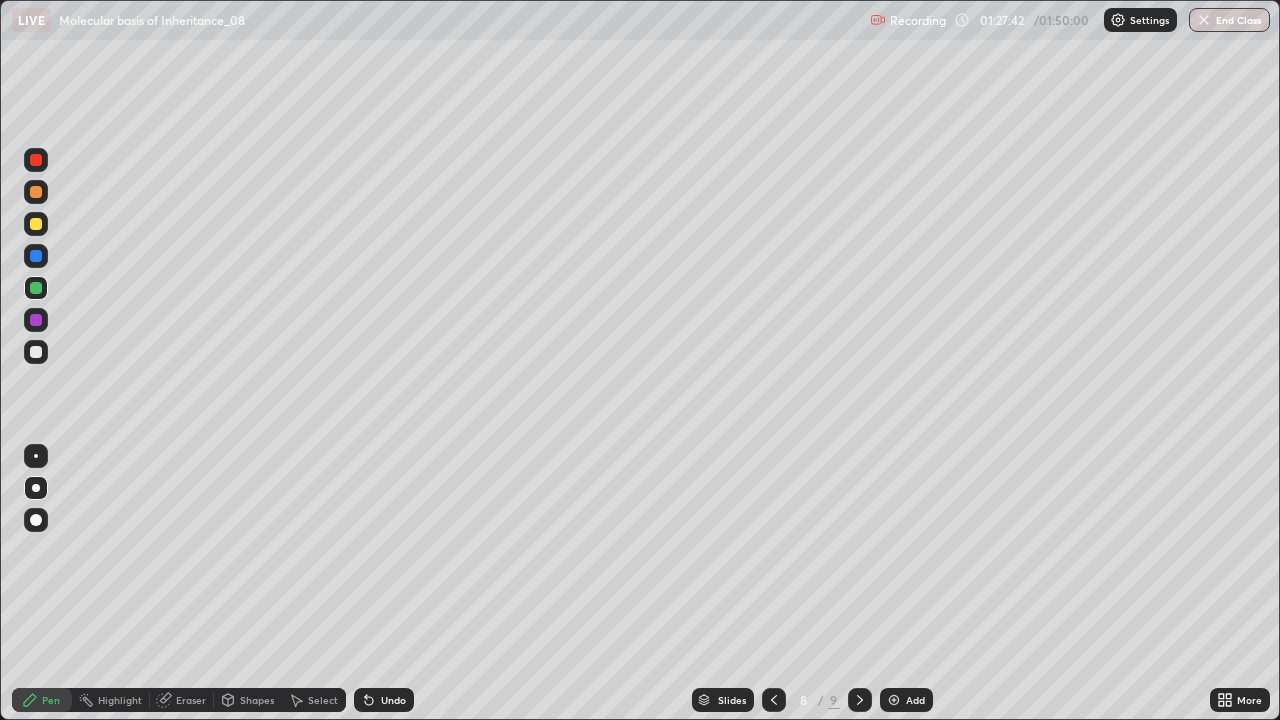 click at bounding box center [36, 320] 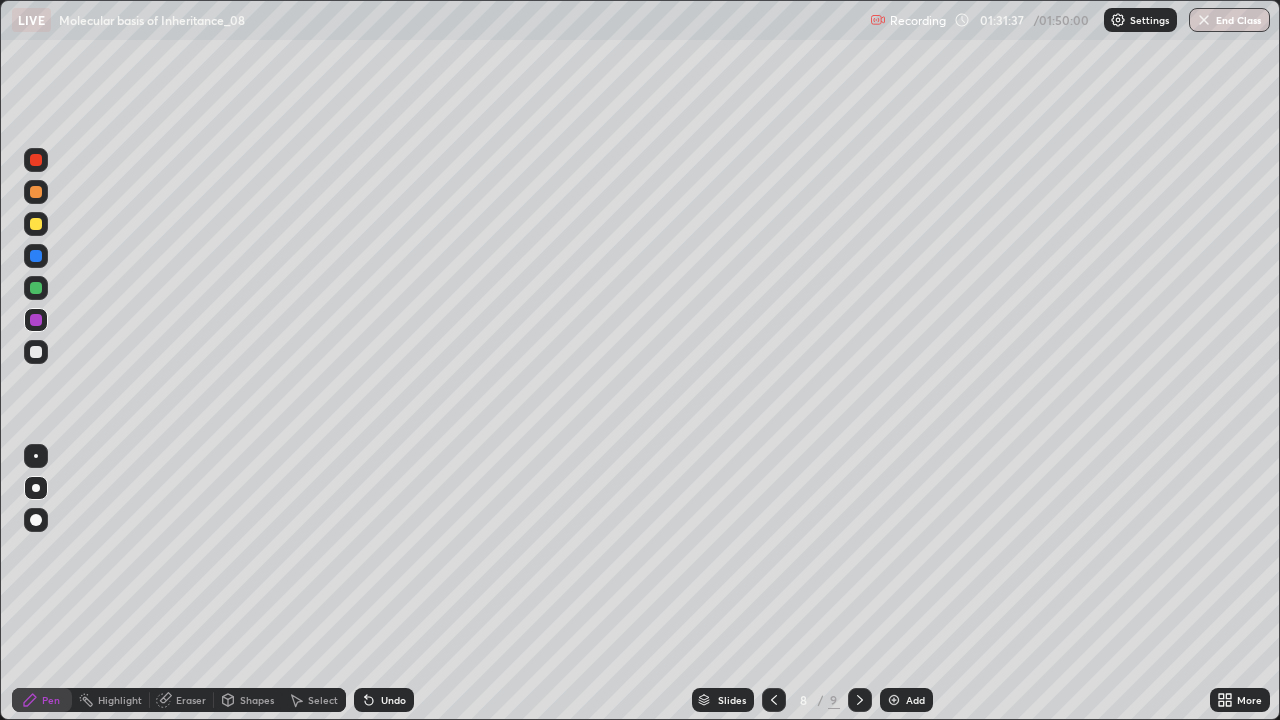 click at bounding box center [774, 700] 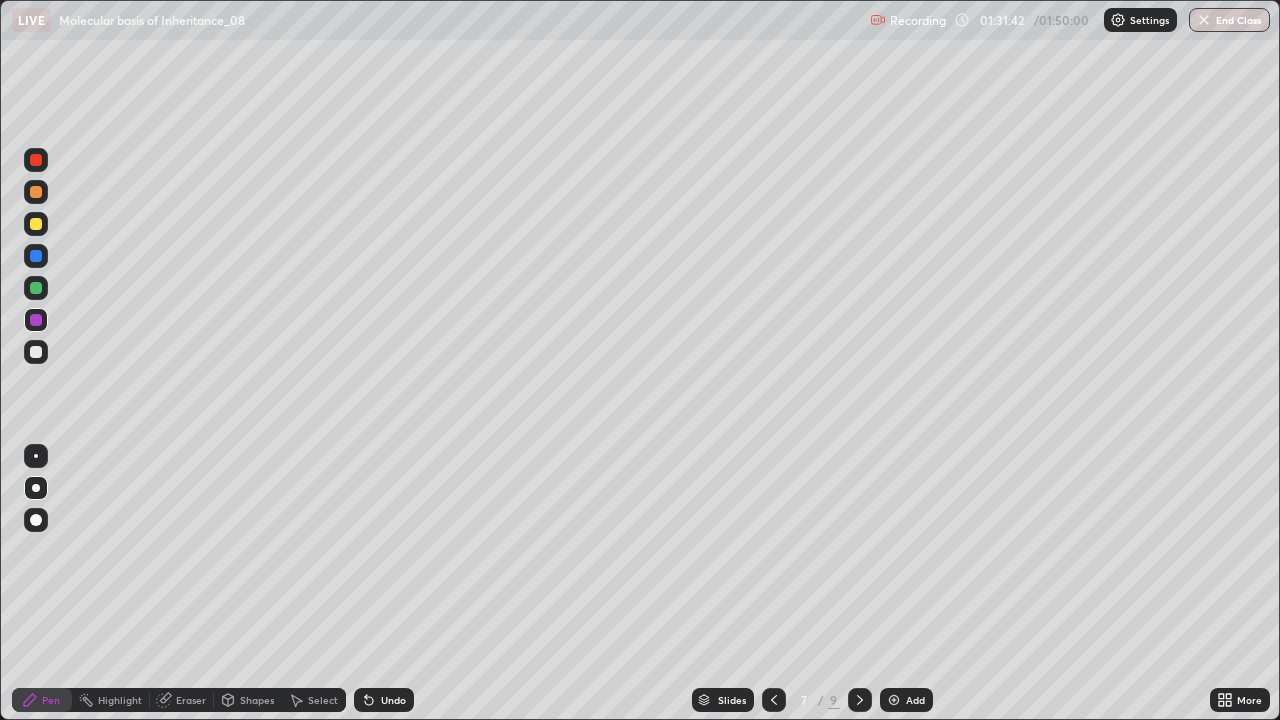 click 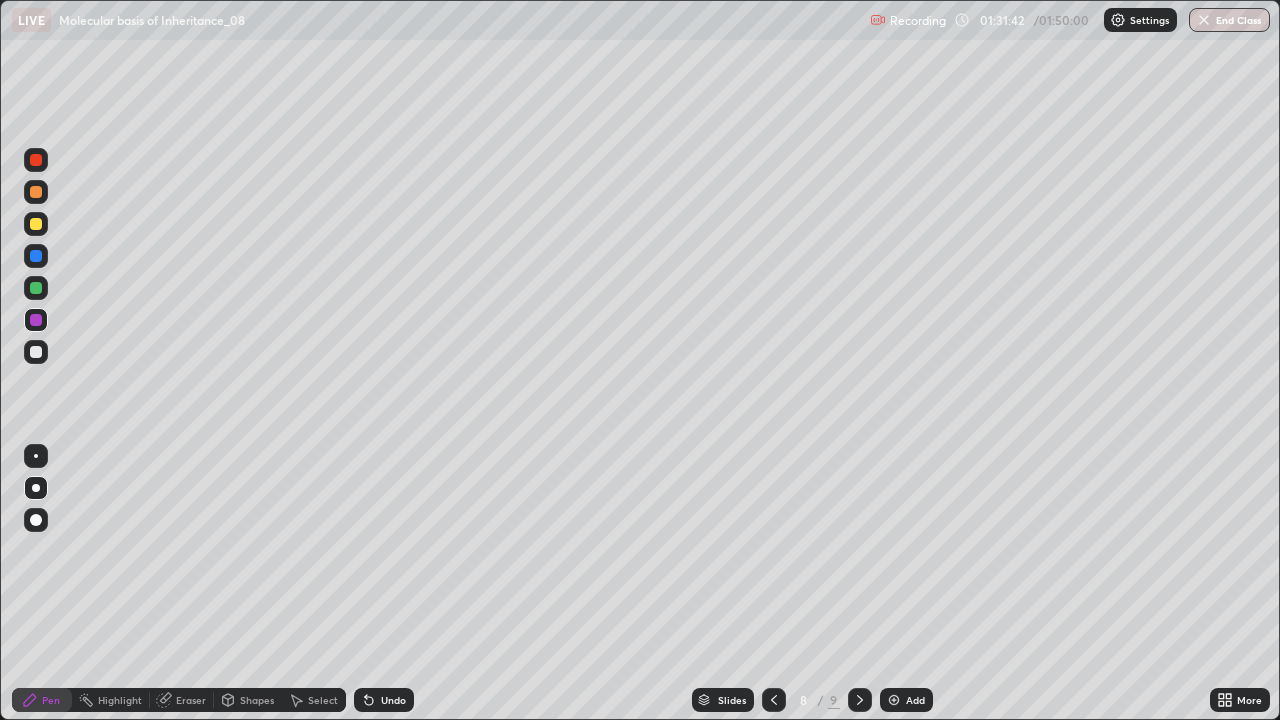 click 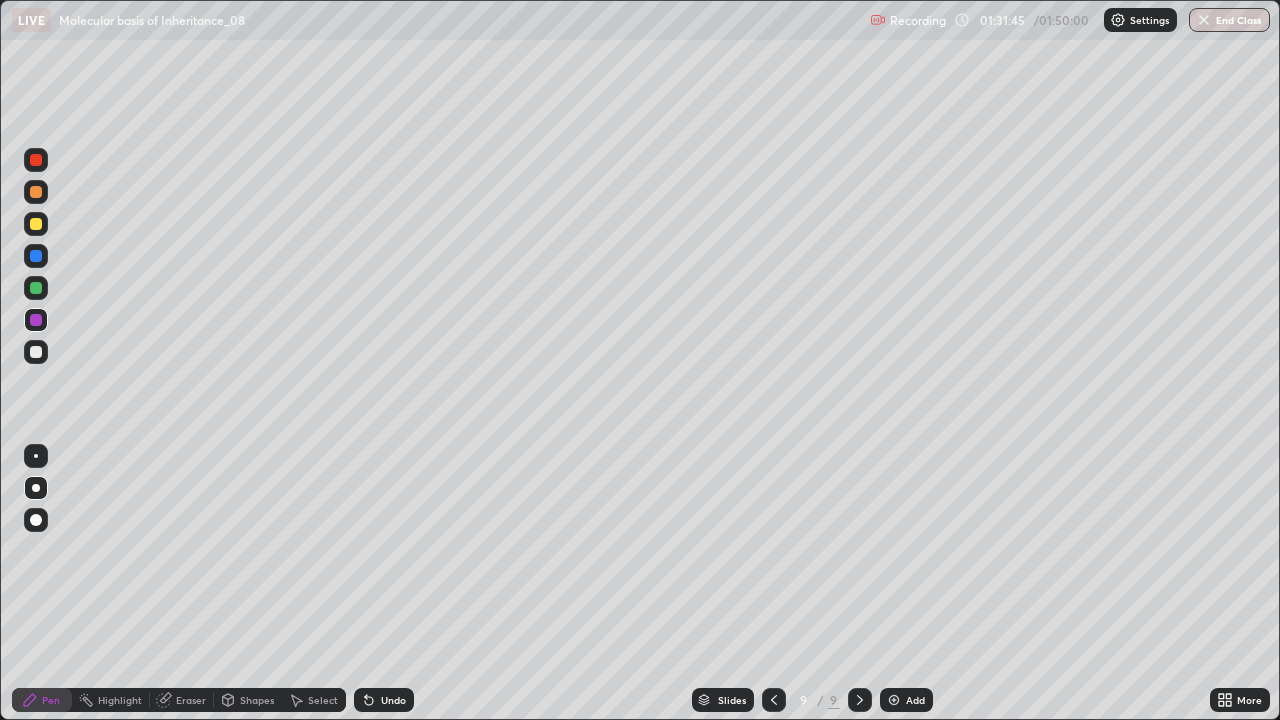 click at bounding box center [774, 700] 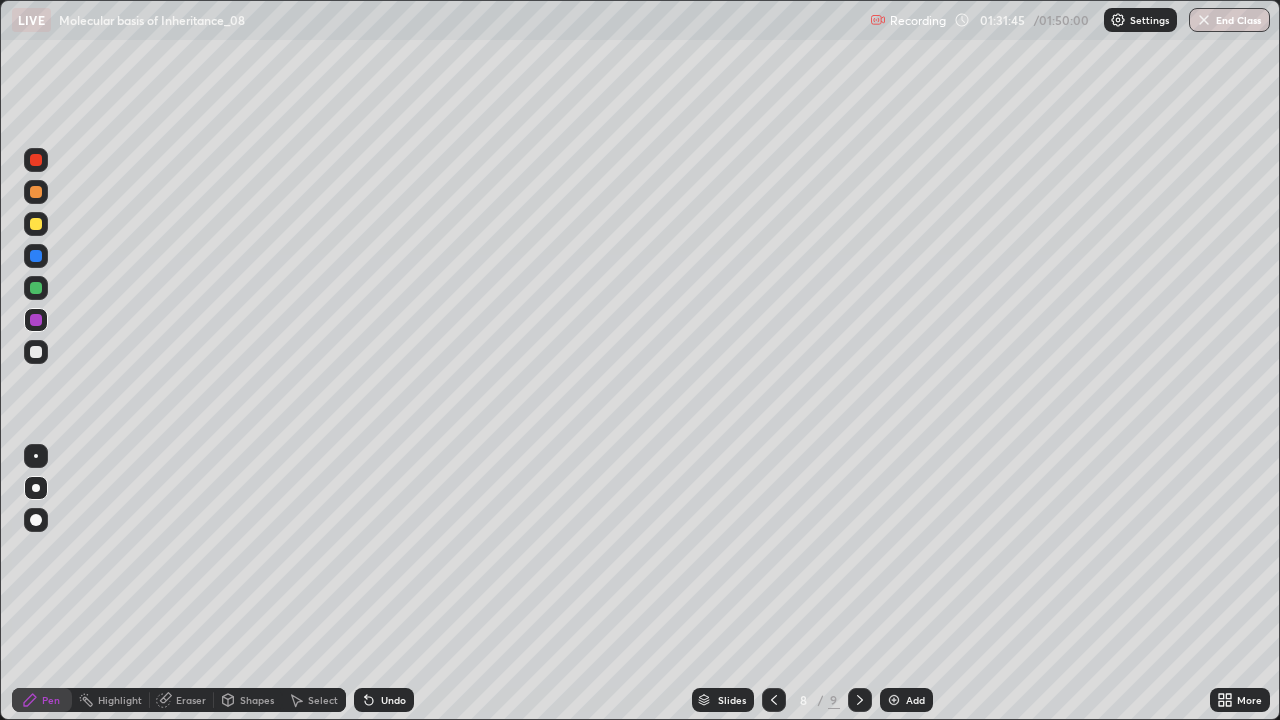 click 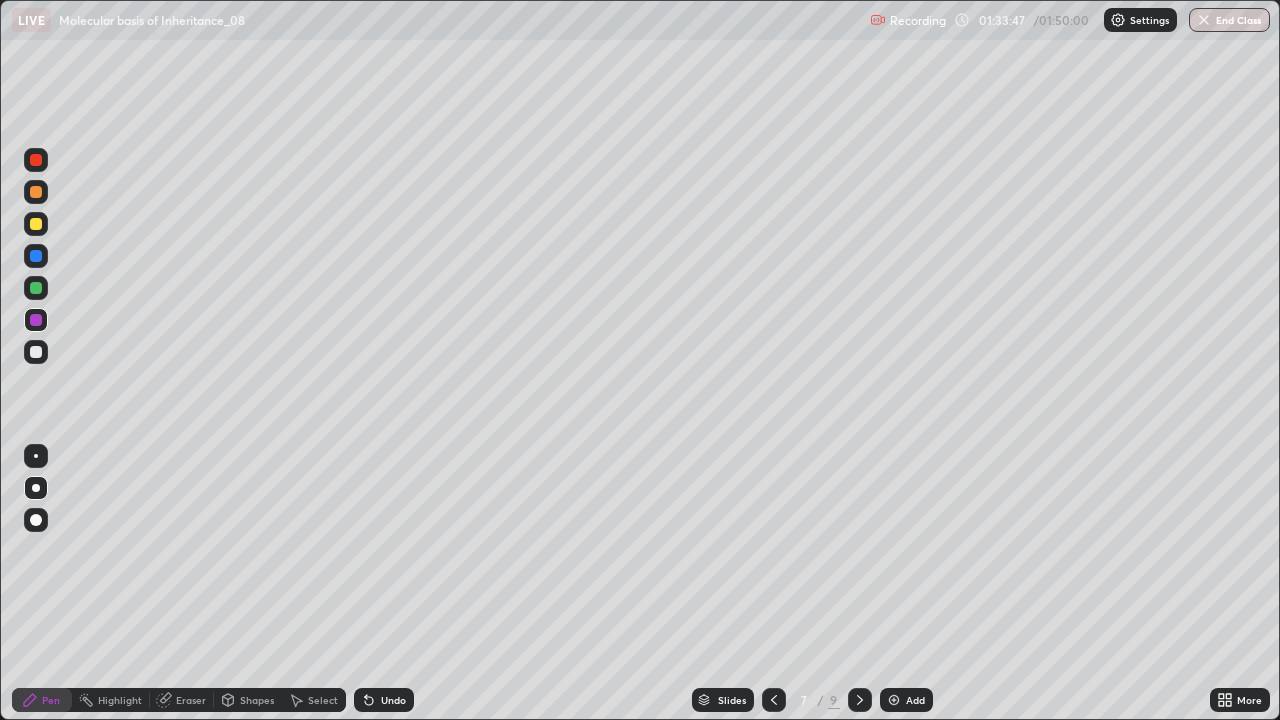 click on "End Class" at bounding box center (1229, 20) 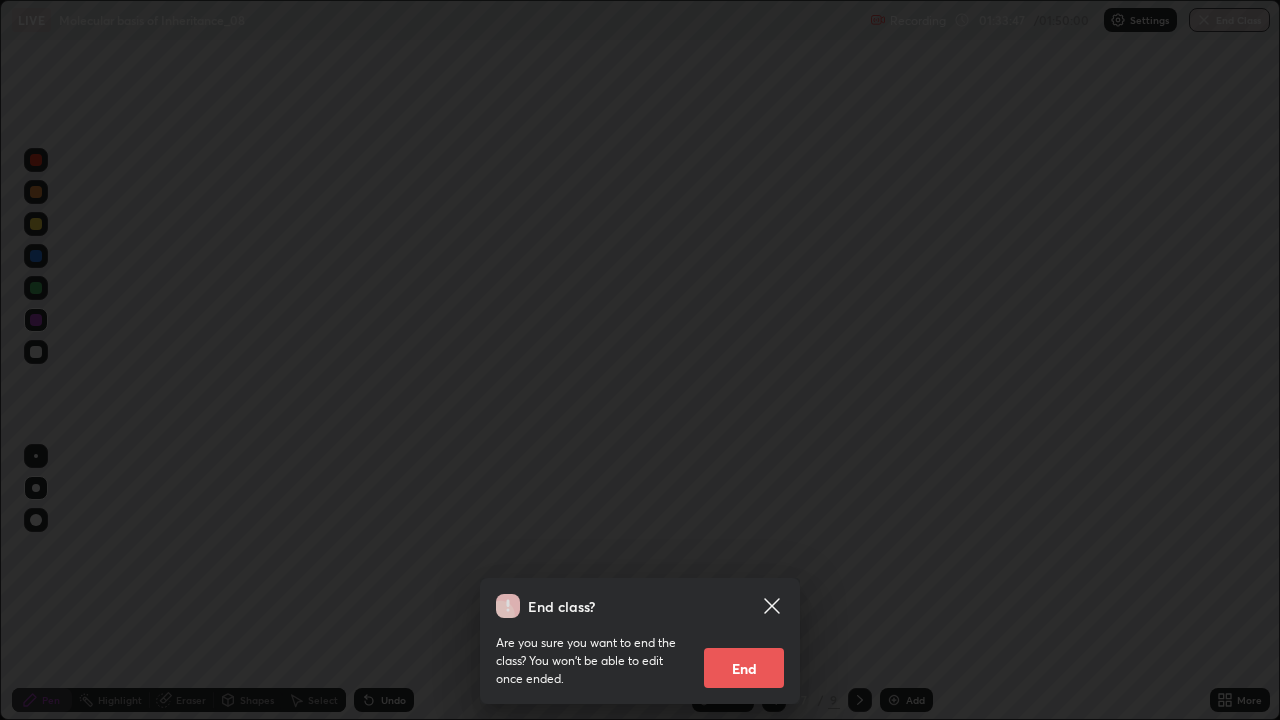 click on "End class? Are you sure you want to end the class? You won’t be able to edit once ended. End" at bounding box center [640, 360] 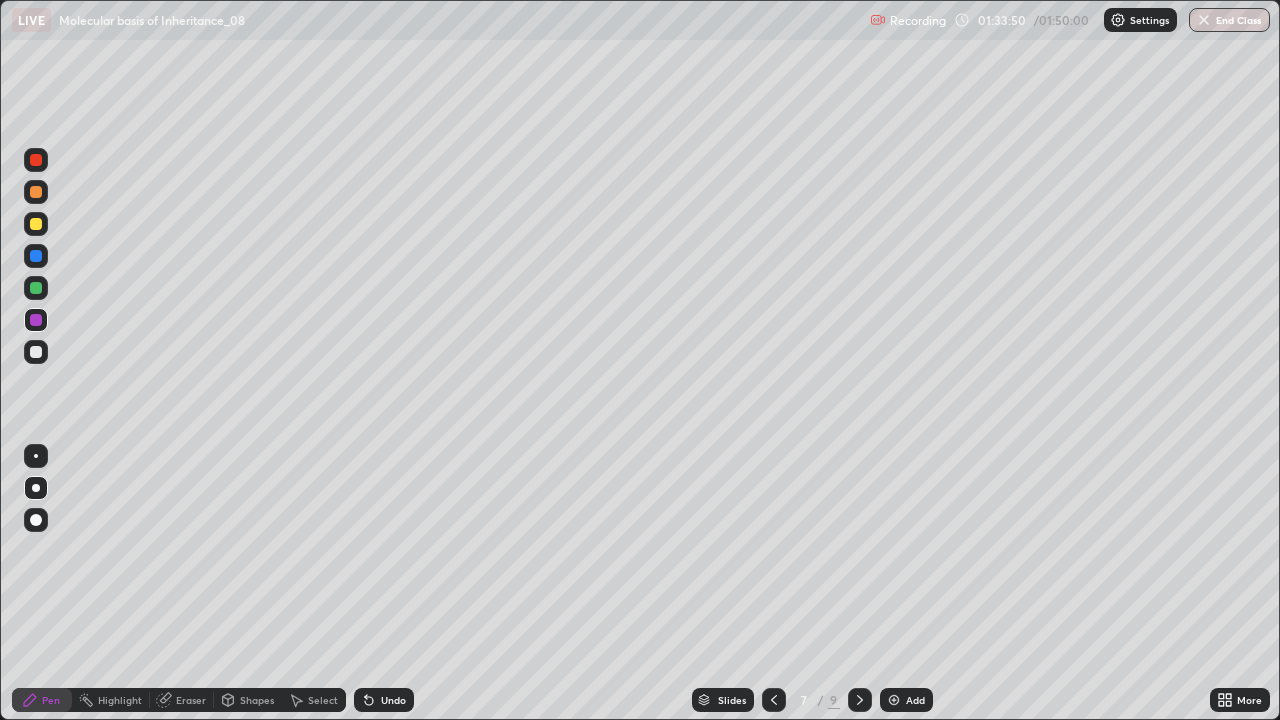 click on "End Class" at bounding box center (1229, 20) 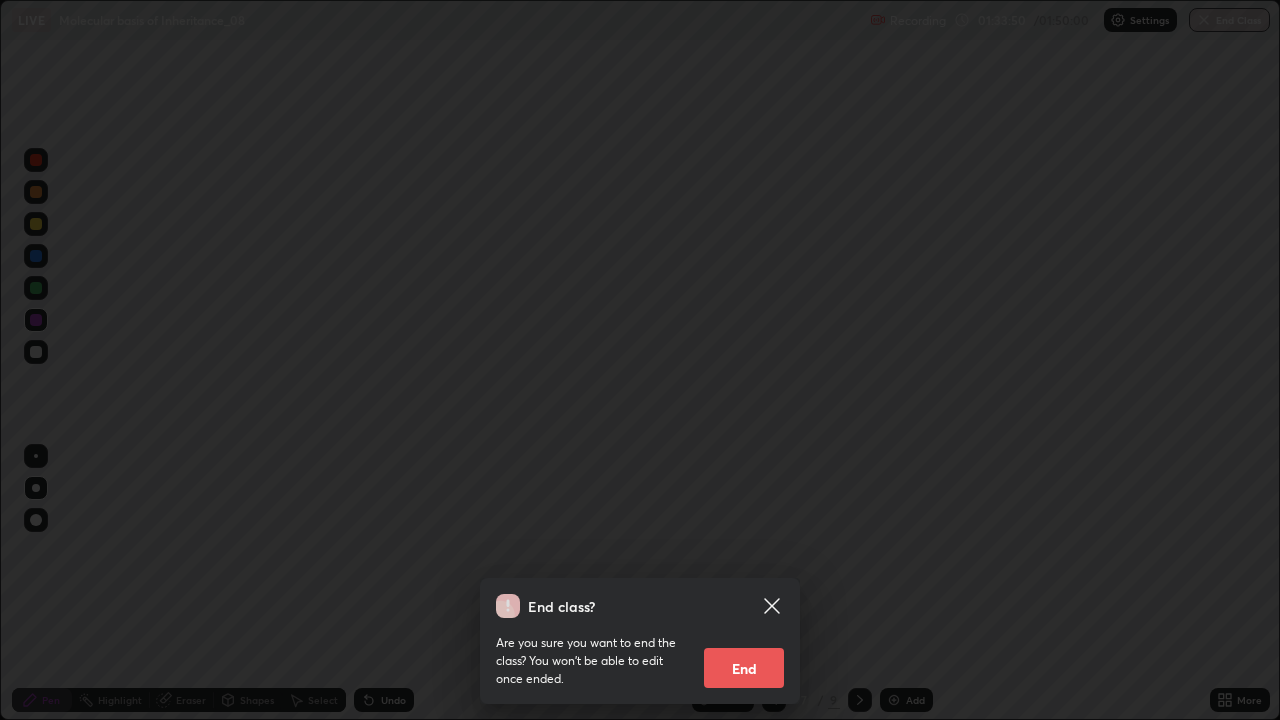 click on "End class? Are you sure you want to end the class? You won’t be able to edit once ended. End" at bounding box center [640, 360] 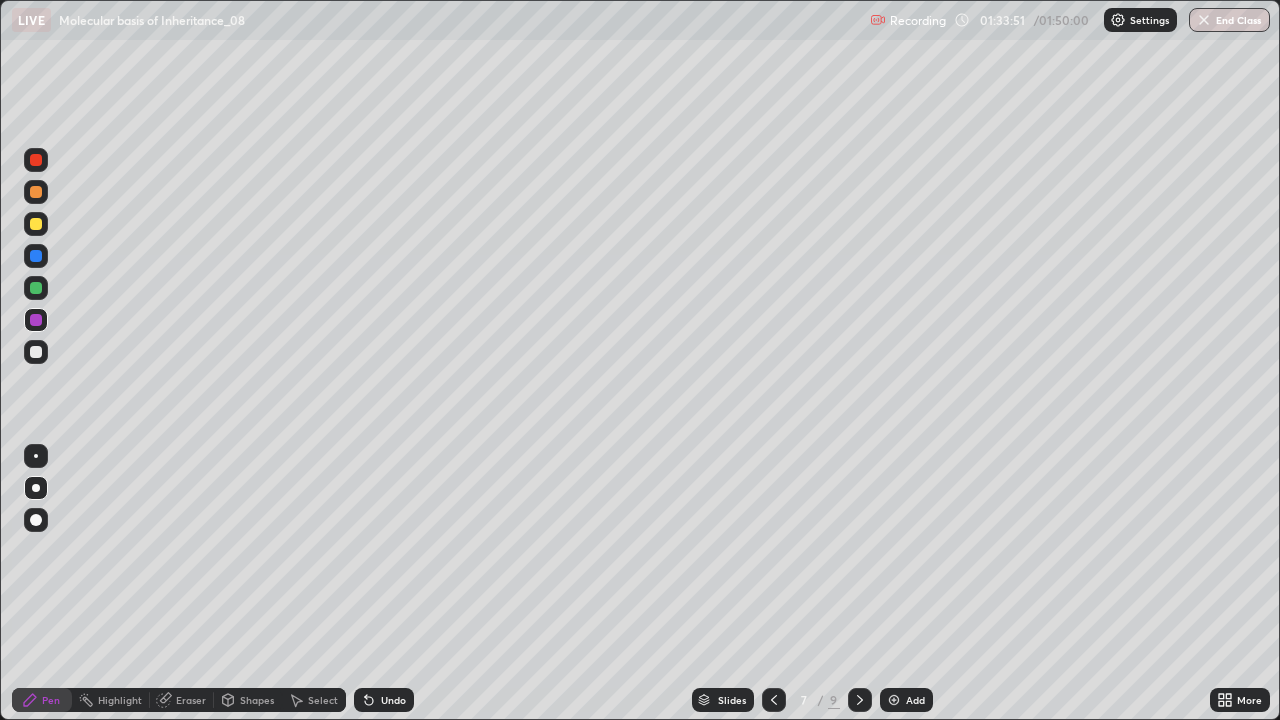 click at bounding box center (1204, 20) 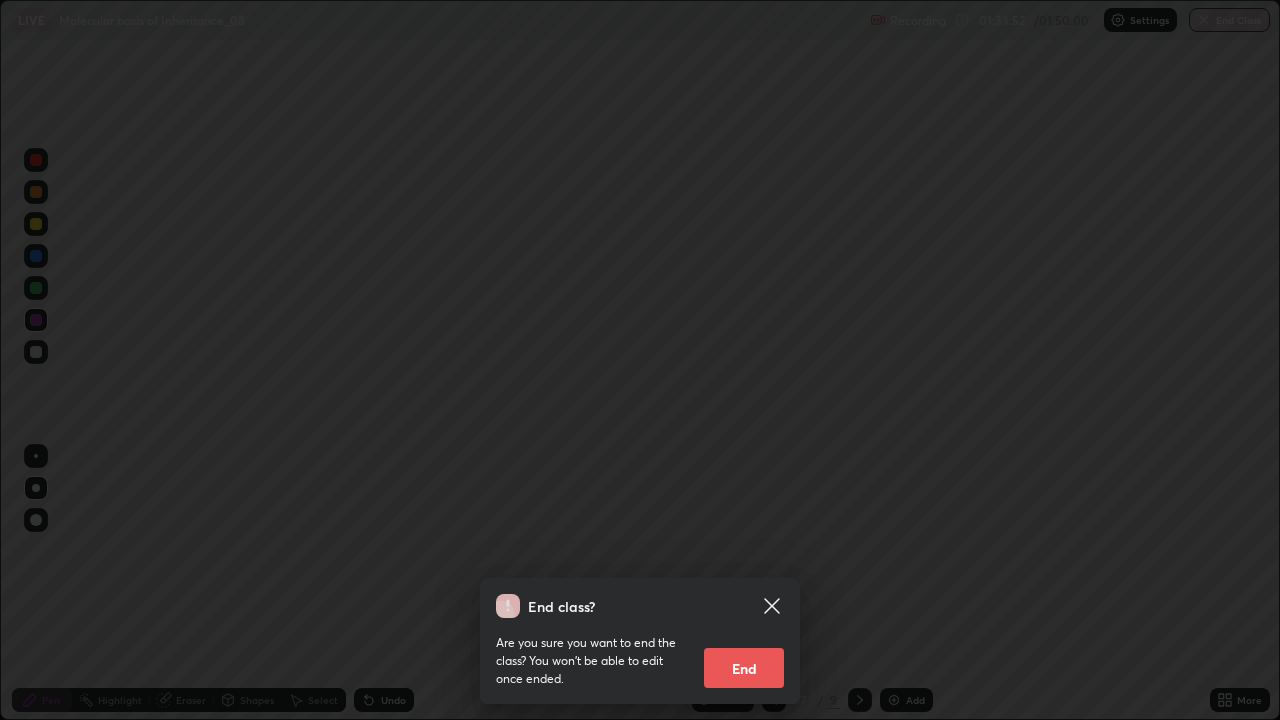click on "End" at bounding box center [744, 668] 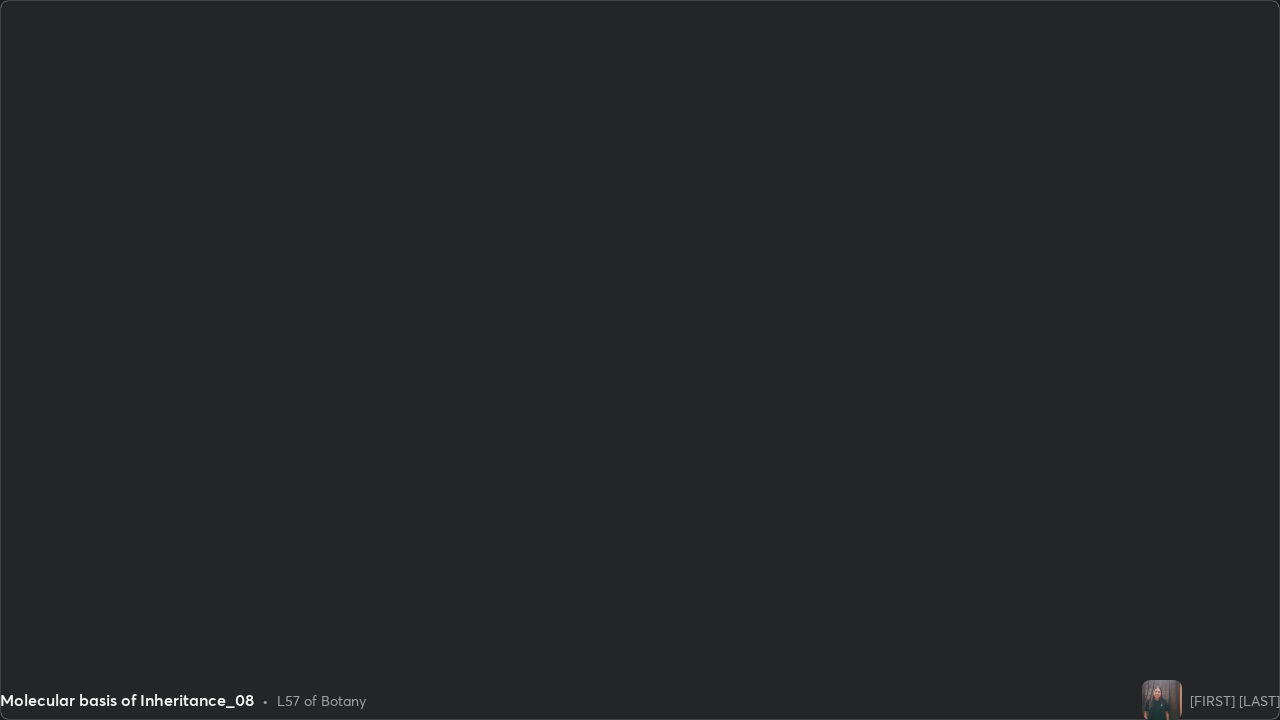 click on "End class? Are you sure you want to end the class? You won’t be able to edit once ended. End" at bounding box center (640, 1080) 